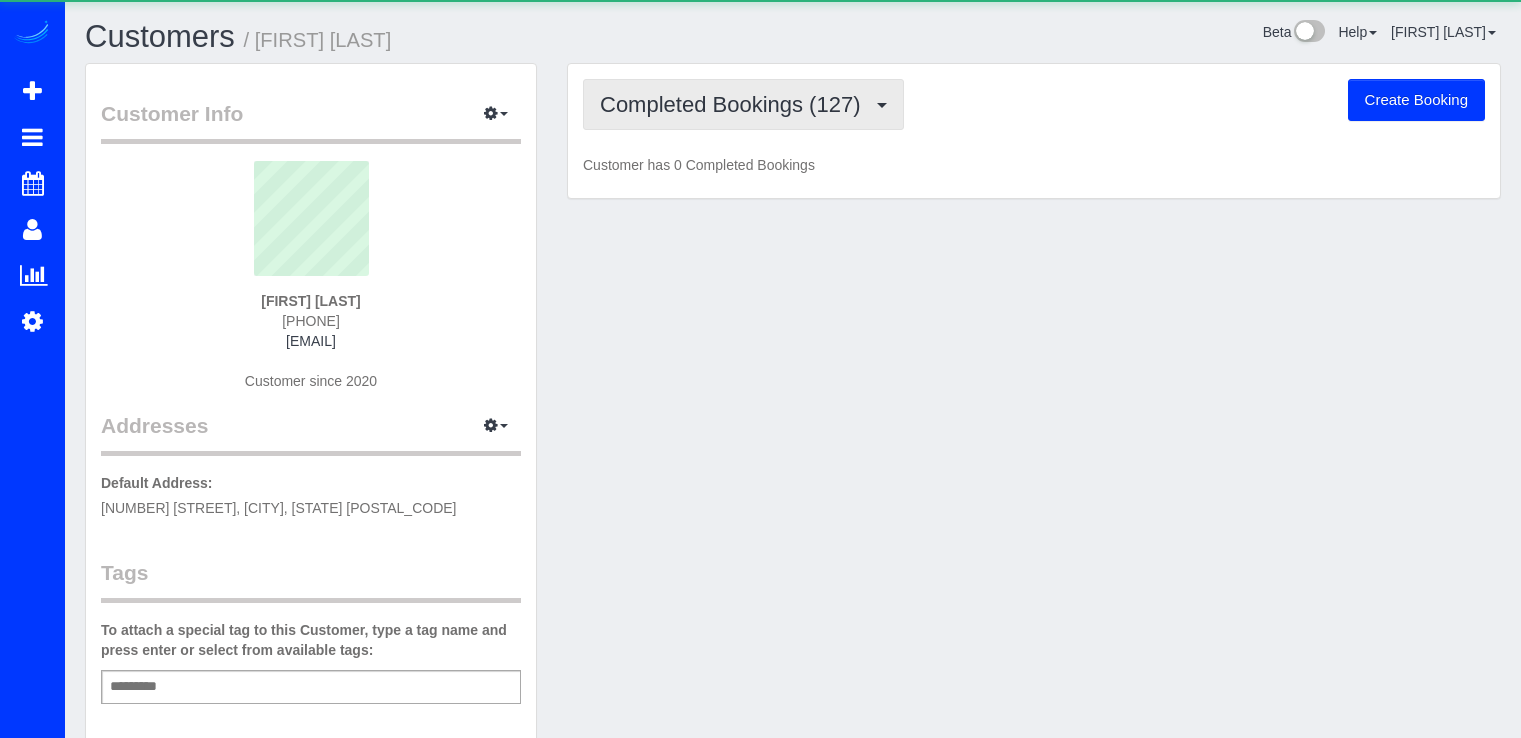 scroll, scrollTop: 0, scrollLeft: 0, axis: both 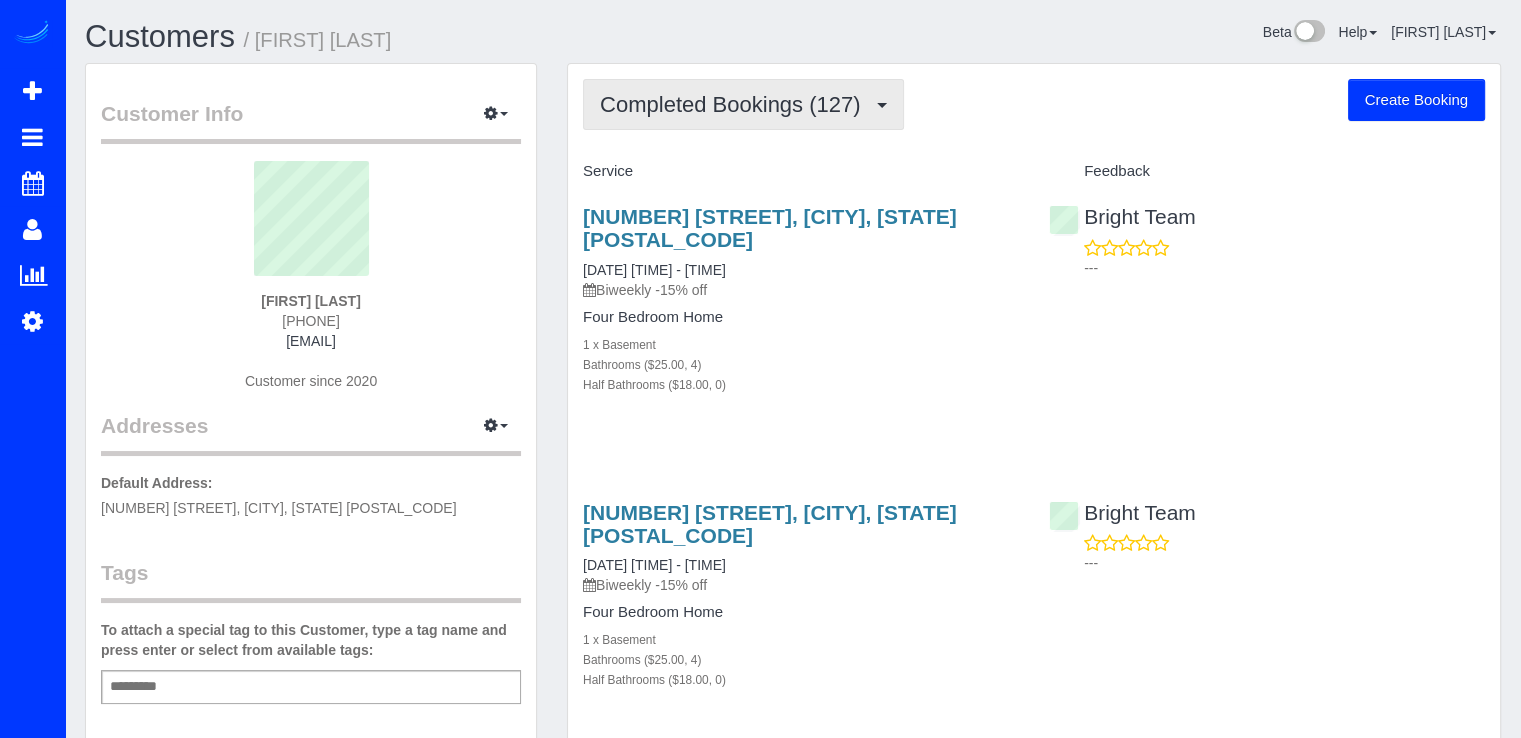 click on "Completed Bookings (127)" at bounding box center (735, 104) 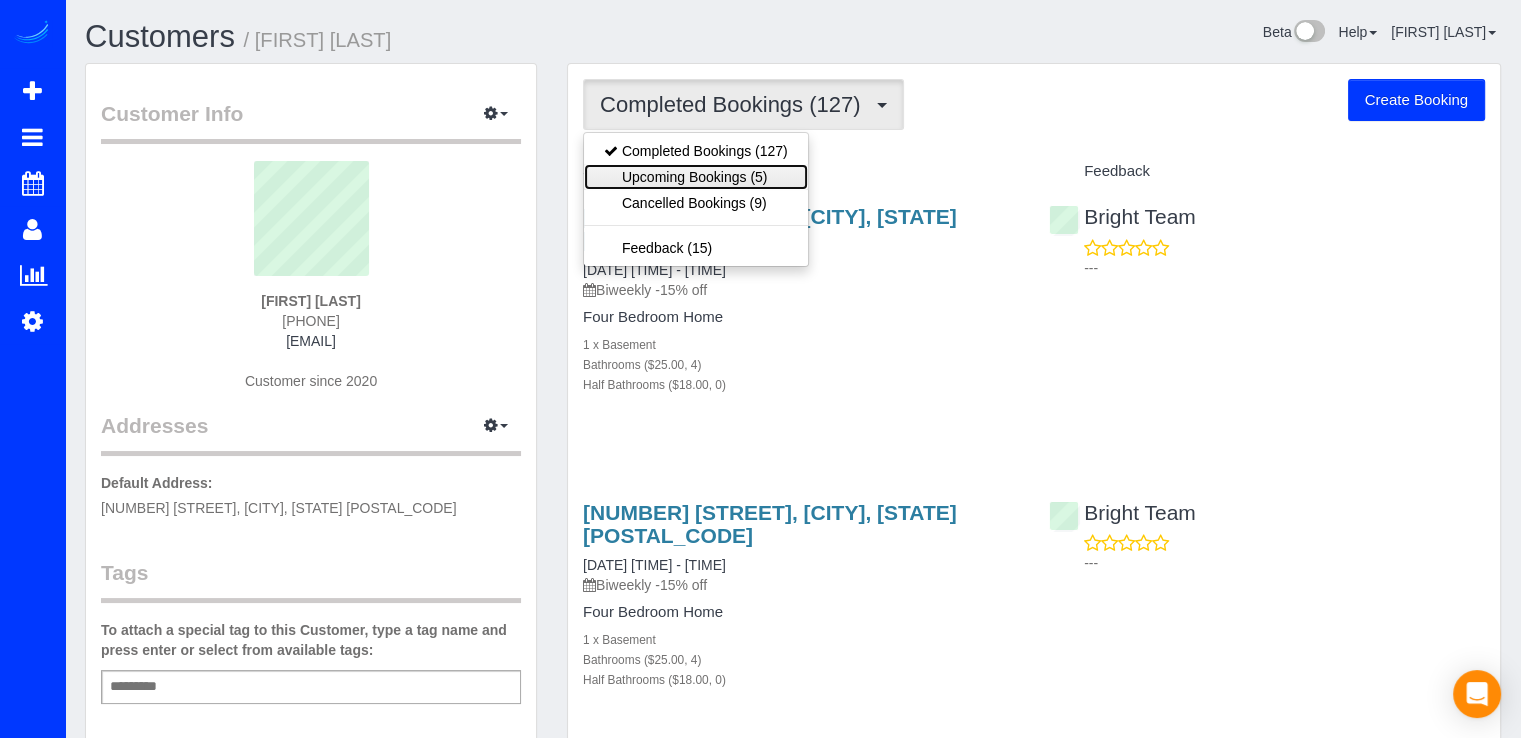 click on "Upcoming Bookings (5)" at bounding box center [696, 177] 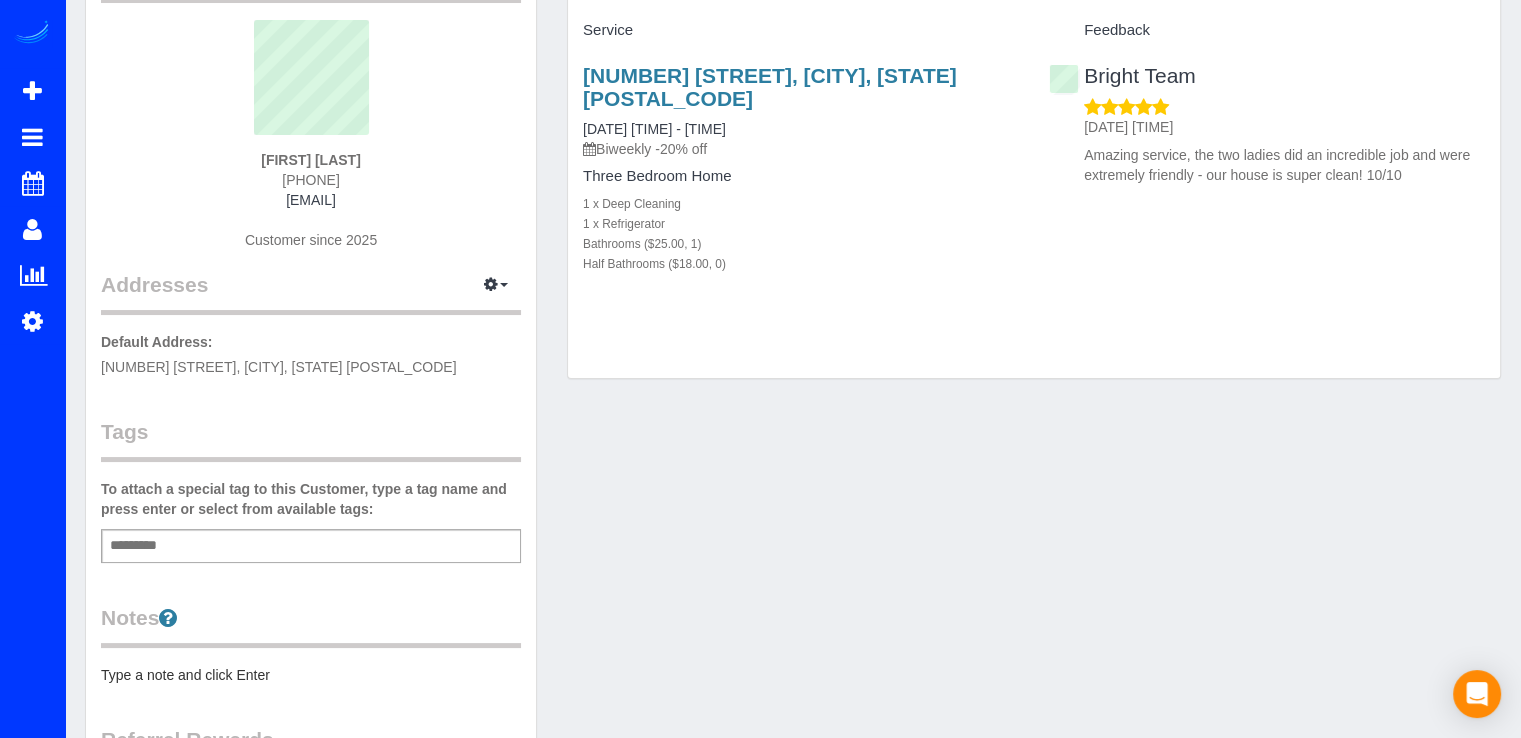 scroll, scrollTop: 0, scrollLeft: 0, axis: both 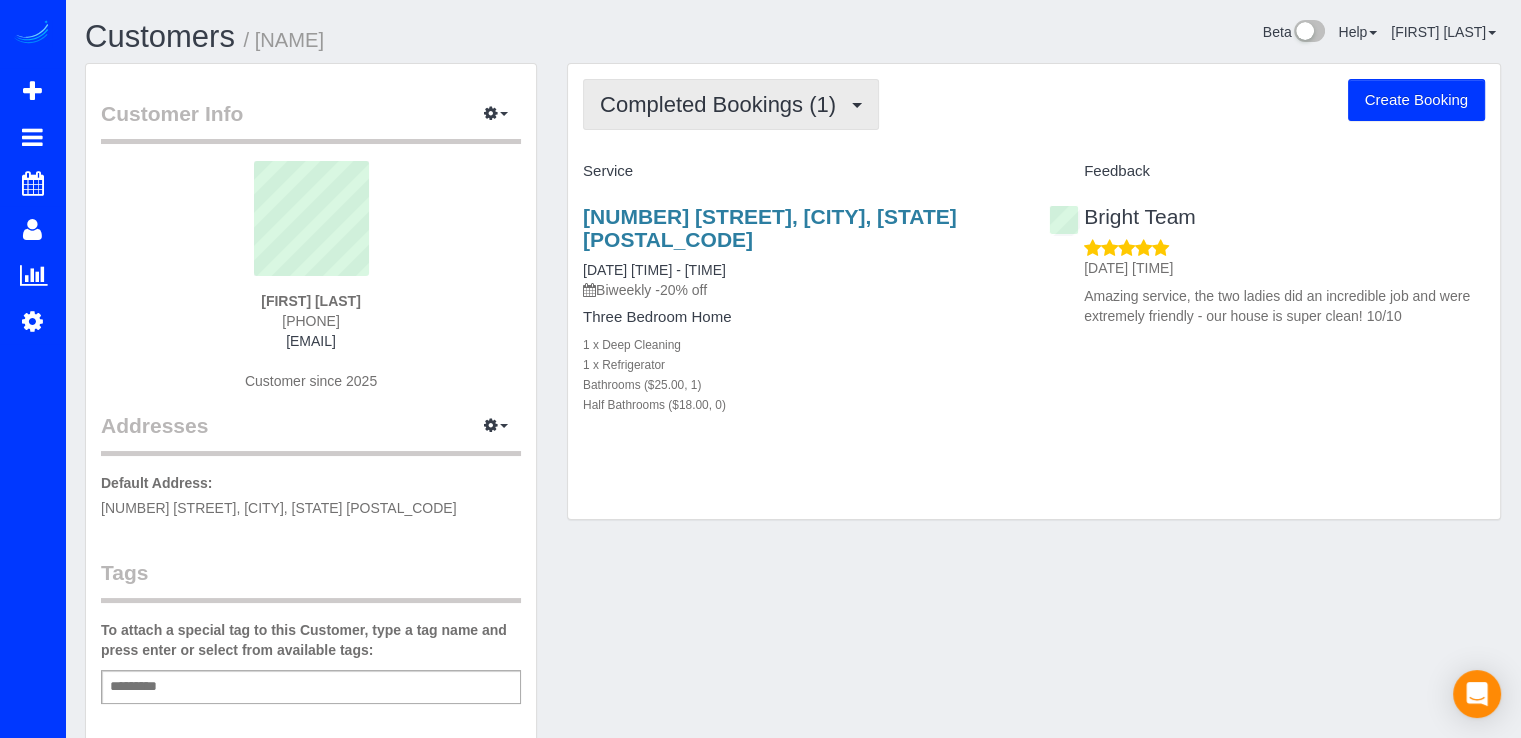 click on "Completed Bookings (1)" at bounding box center [723, 104] 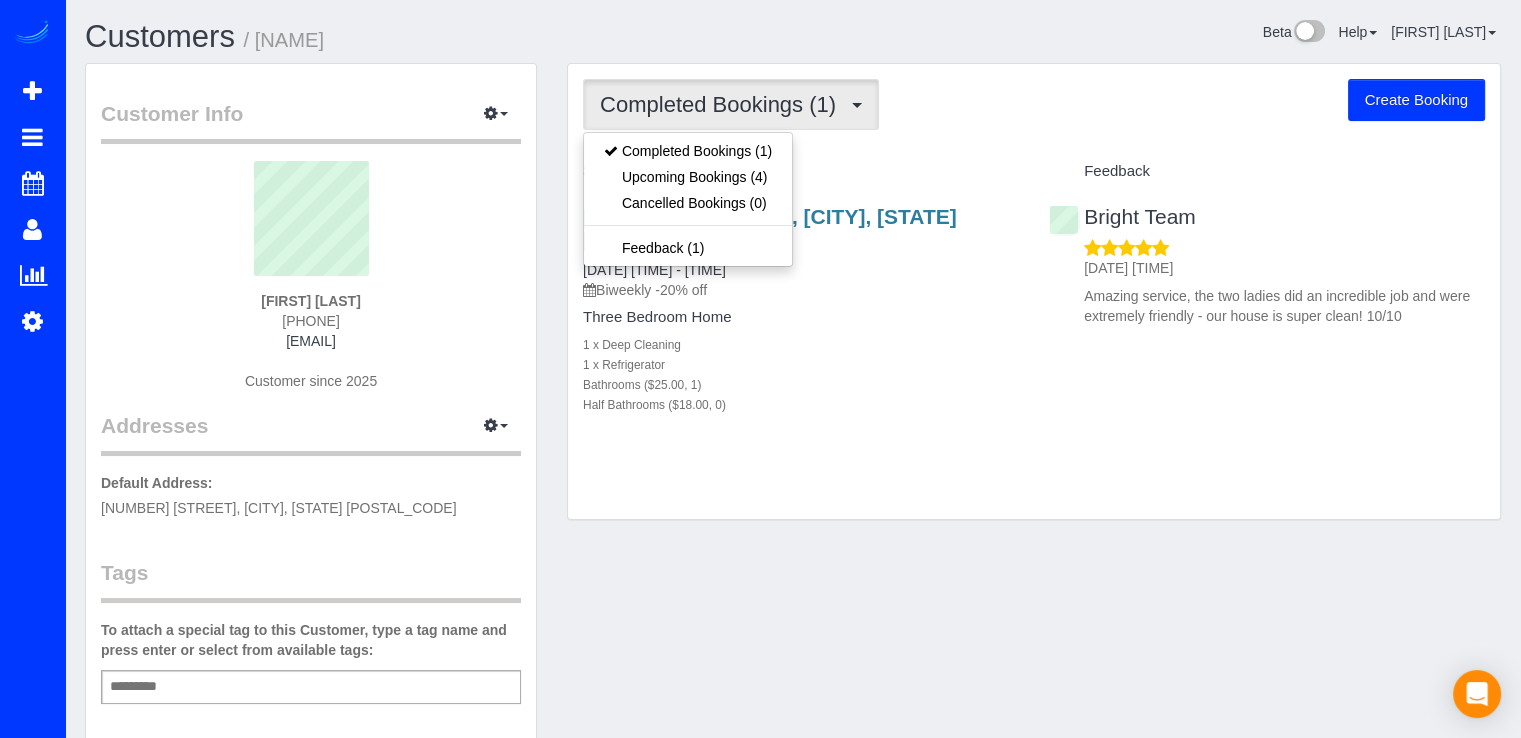 click on "Completed Bookings (1)
Completed Bookings (1)
Upcoming Bookings (4)
Cancelled Bookings (0)
Feedback (1)
Create Booking
Service
Feedback
4910 Crescent Street, Bethesda, MD 20816" at bounding box center (1034, 291) 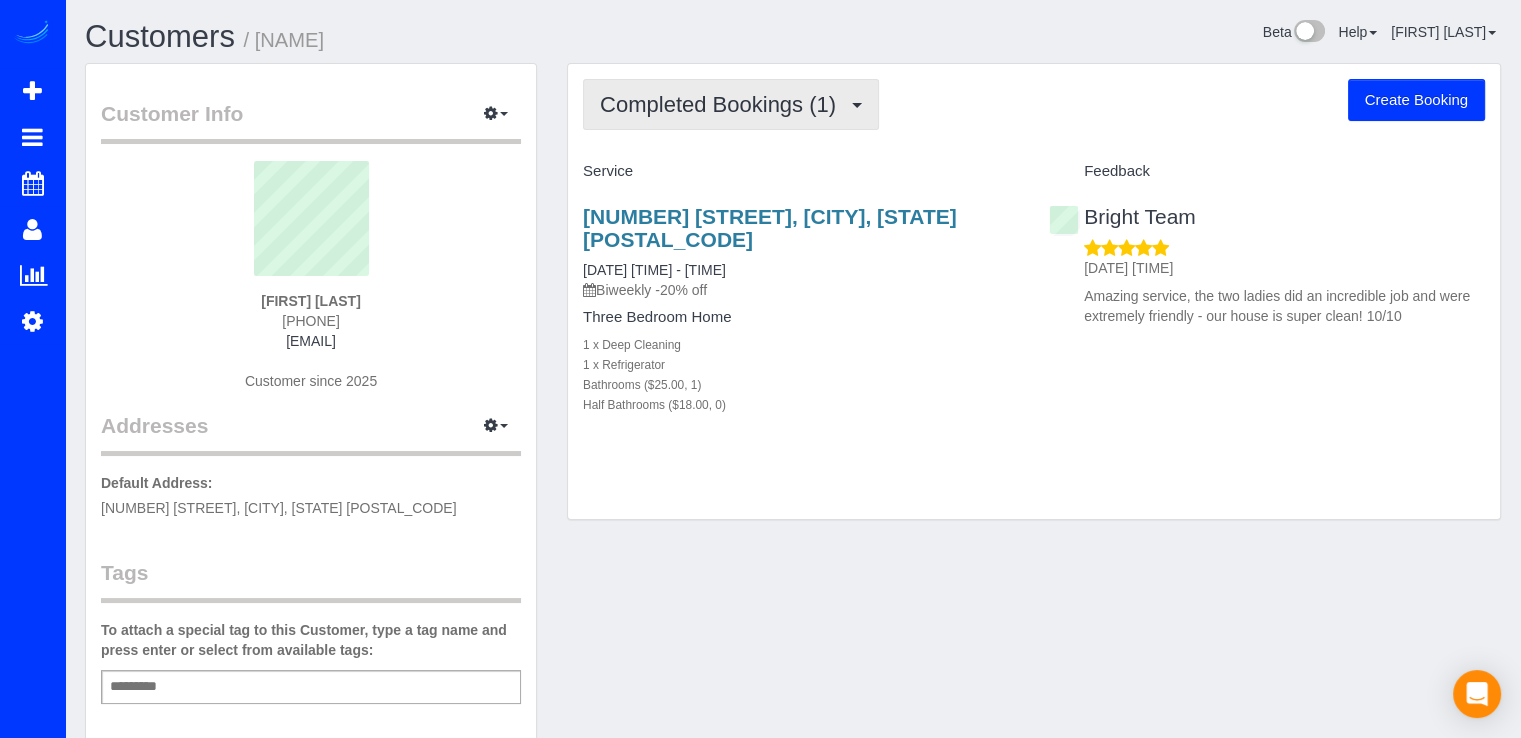 click on "Completed Bookings (1)" at bounding box center [723, 104] 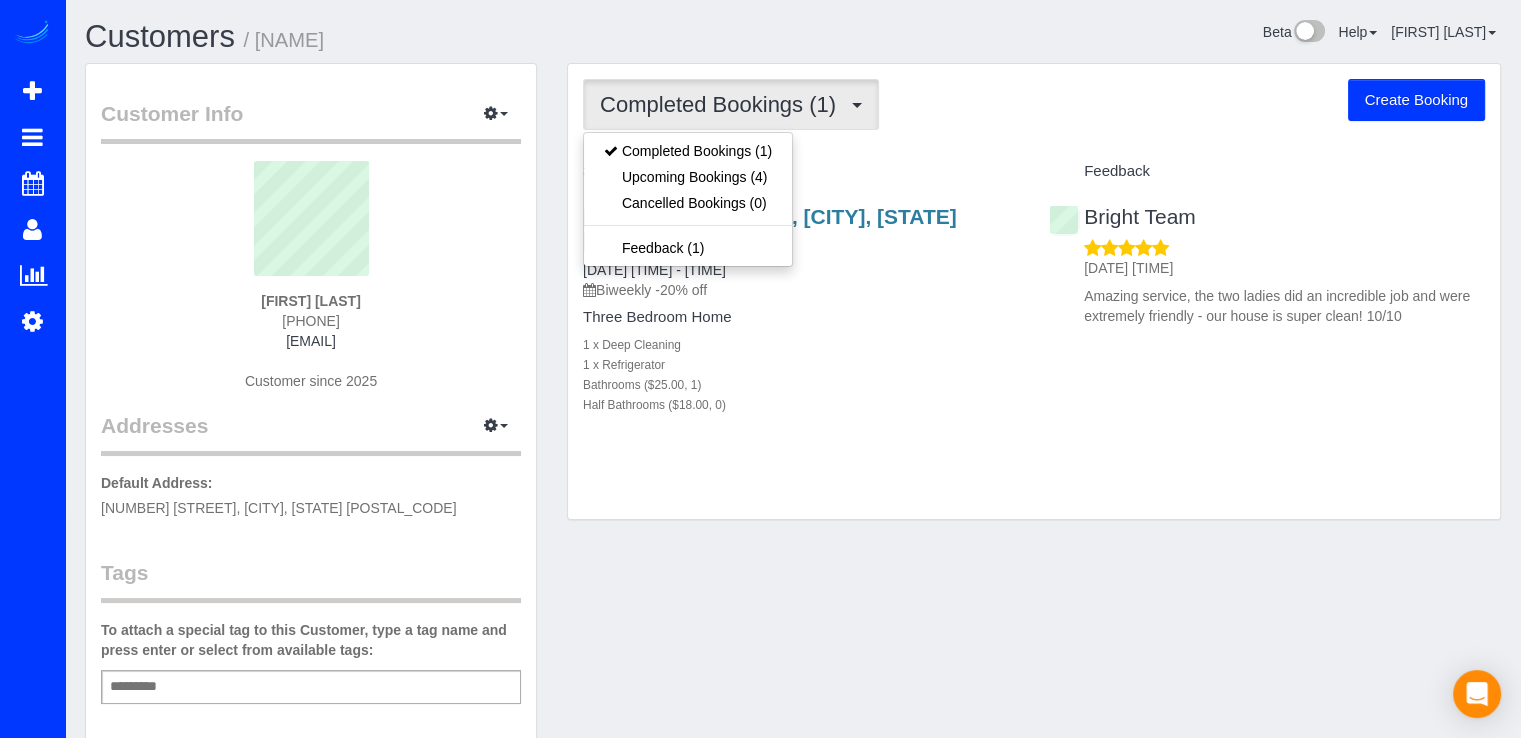 click on "Service" at bounding box center [801, 172] 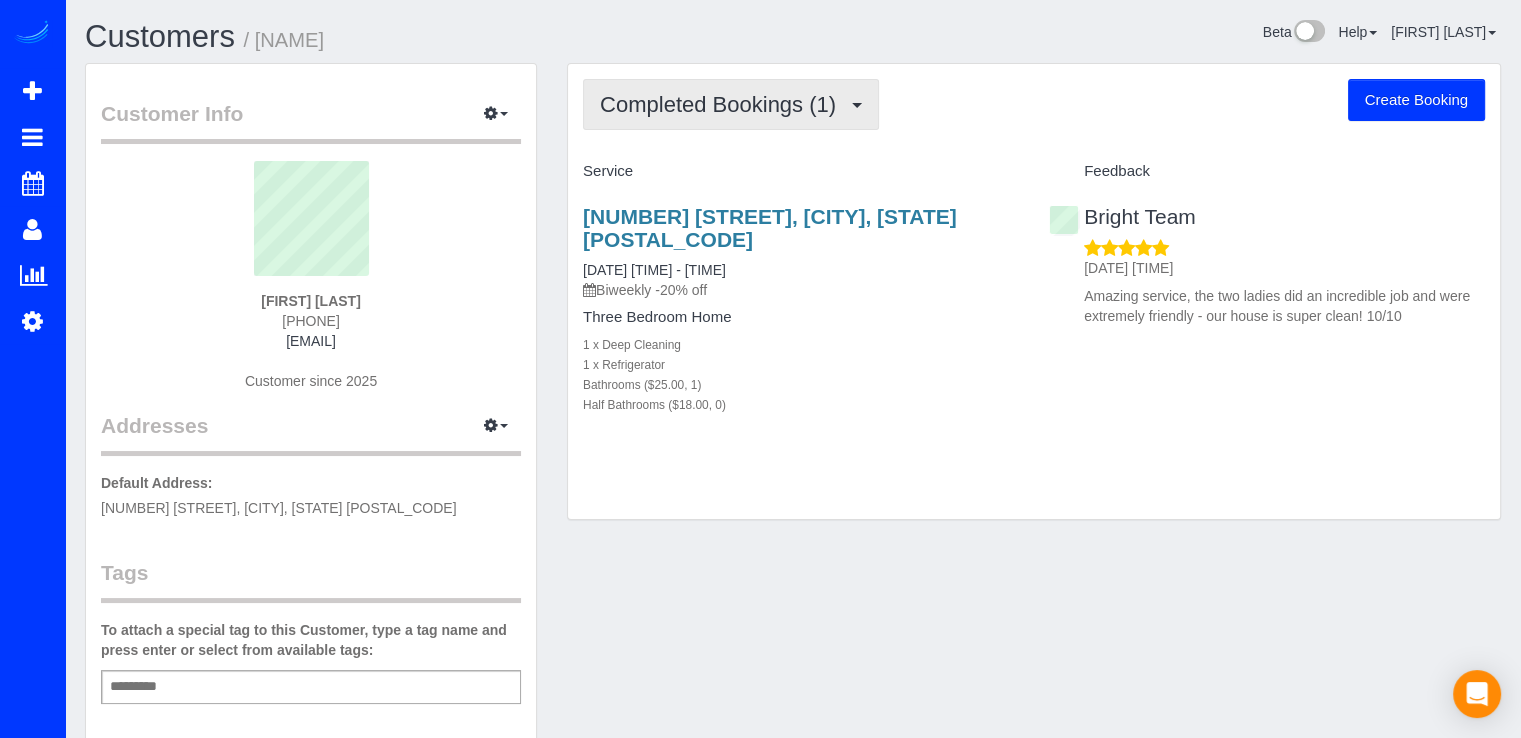 click on "Completed Bookings (1)" at bounding box center (723, 104) 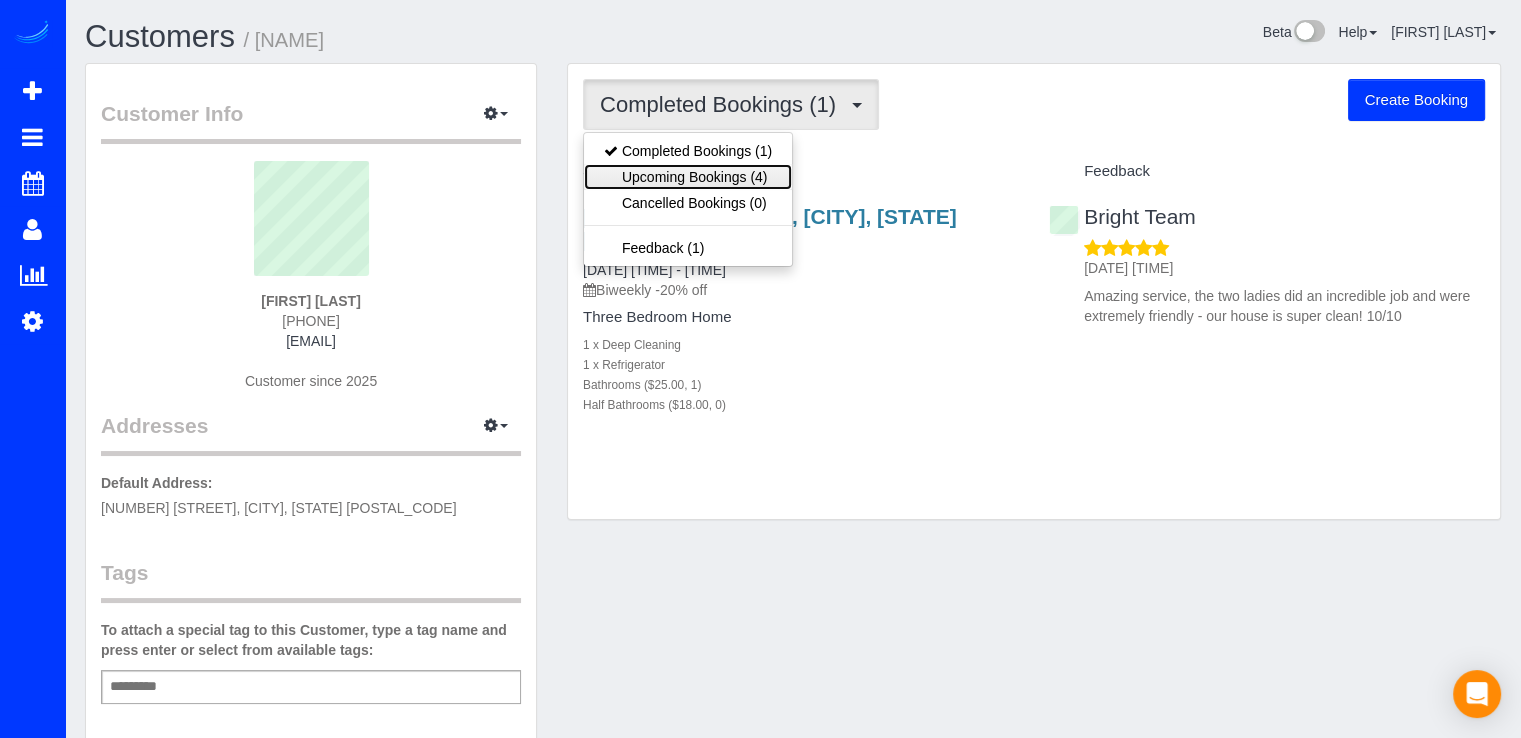 click on "Upcoming Bookings (4)" at bounding box center (688, 177) 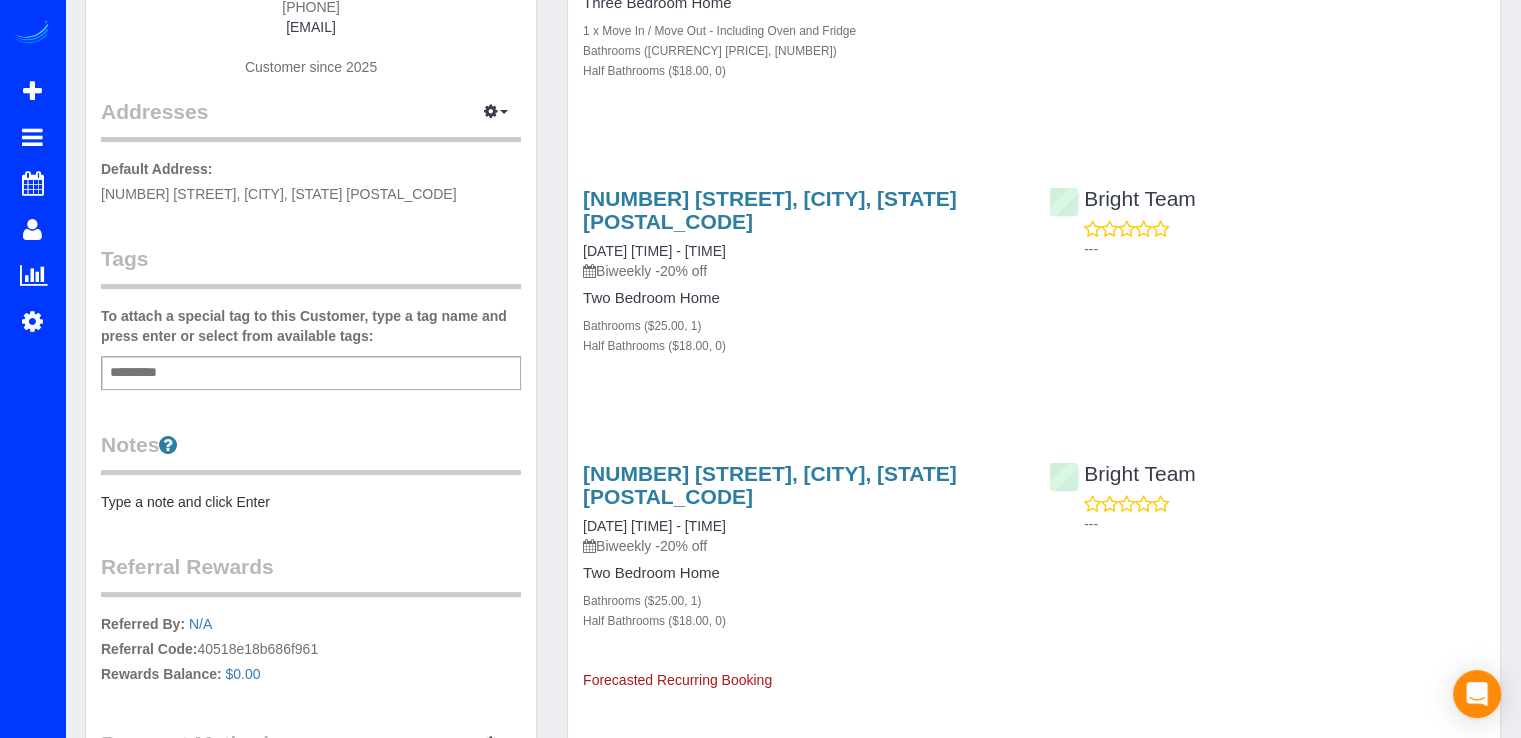 scroll, scrollTop: 0, scrollLeft: 0, axis: both 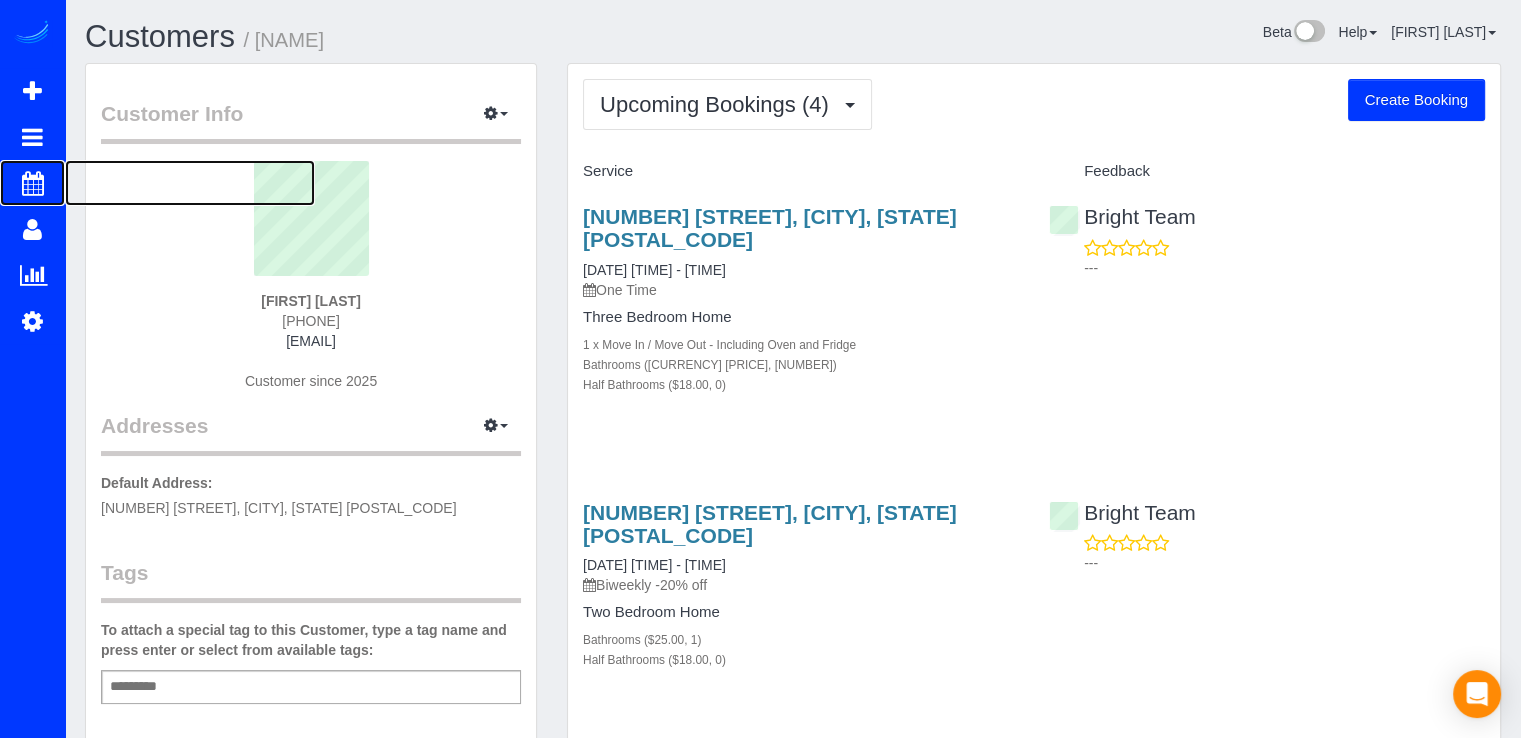 drag, startPoint x: 145, startPoint y: 187, endPoint x: 139, endPoint y: 199, distance: 13.416408 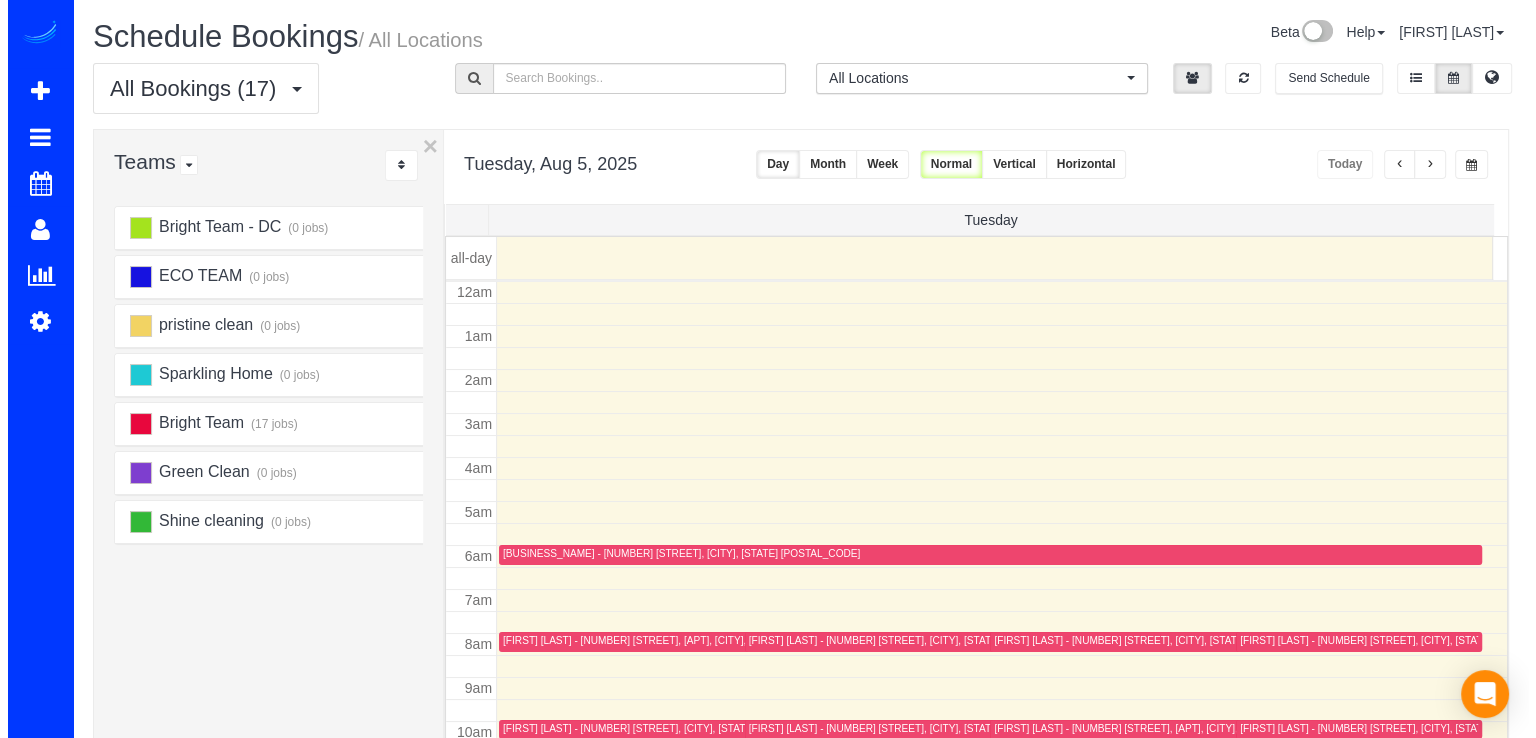 scroll, scrollTop: 263, scrollLeft: 0, axis: vertical 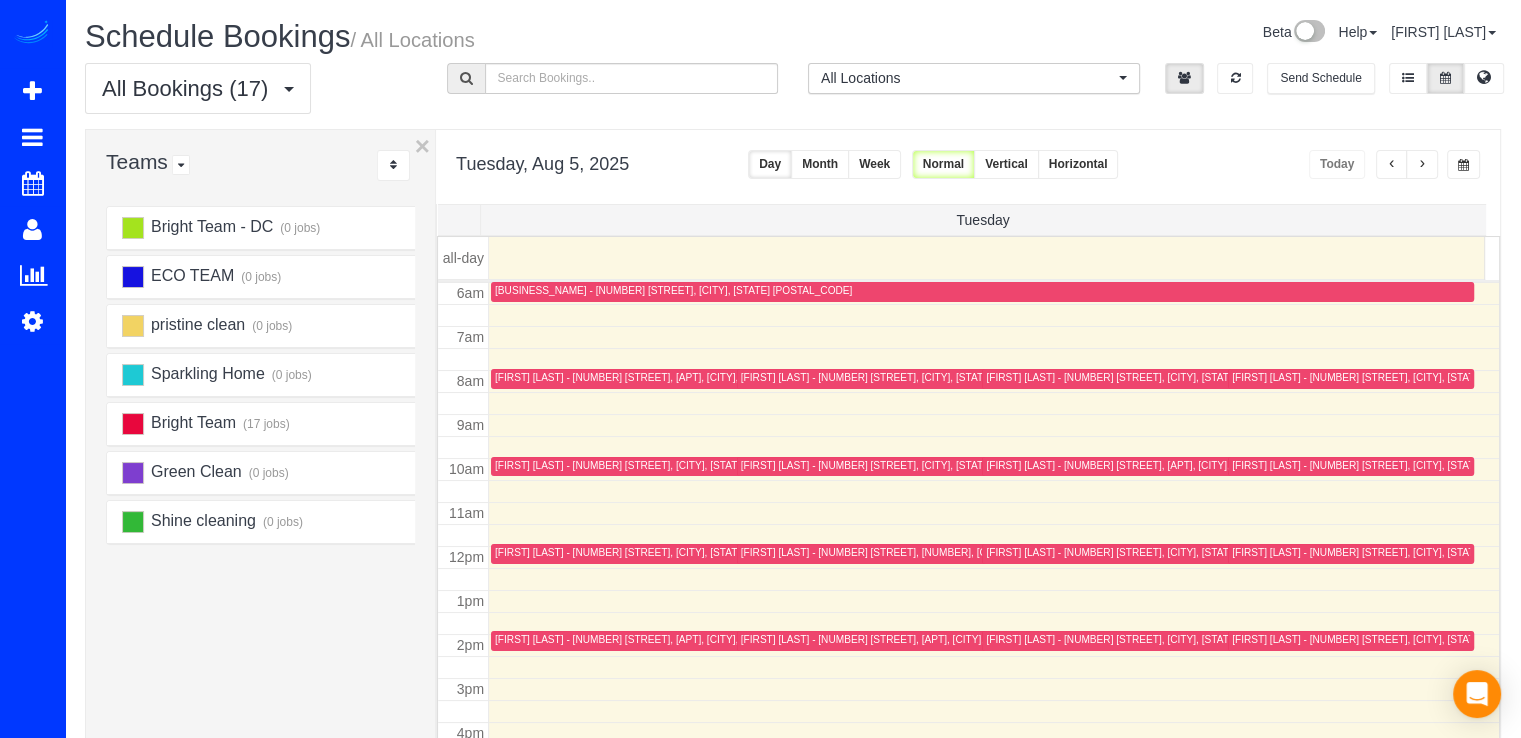 click on "Charlotte Balnave - 4910 Crescent Street, Bethesda, MD 20816" at bounding box center [908, 377] 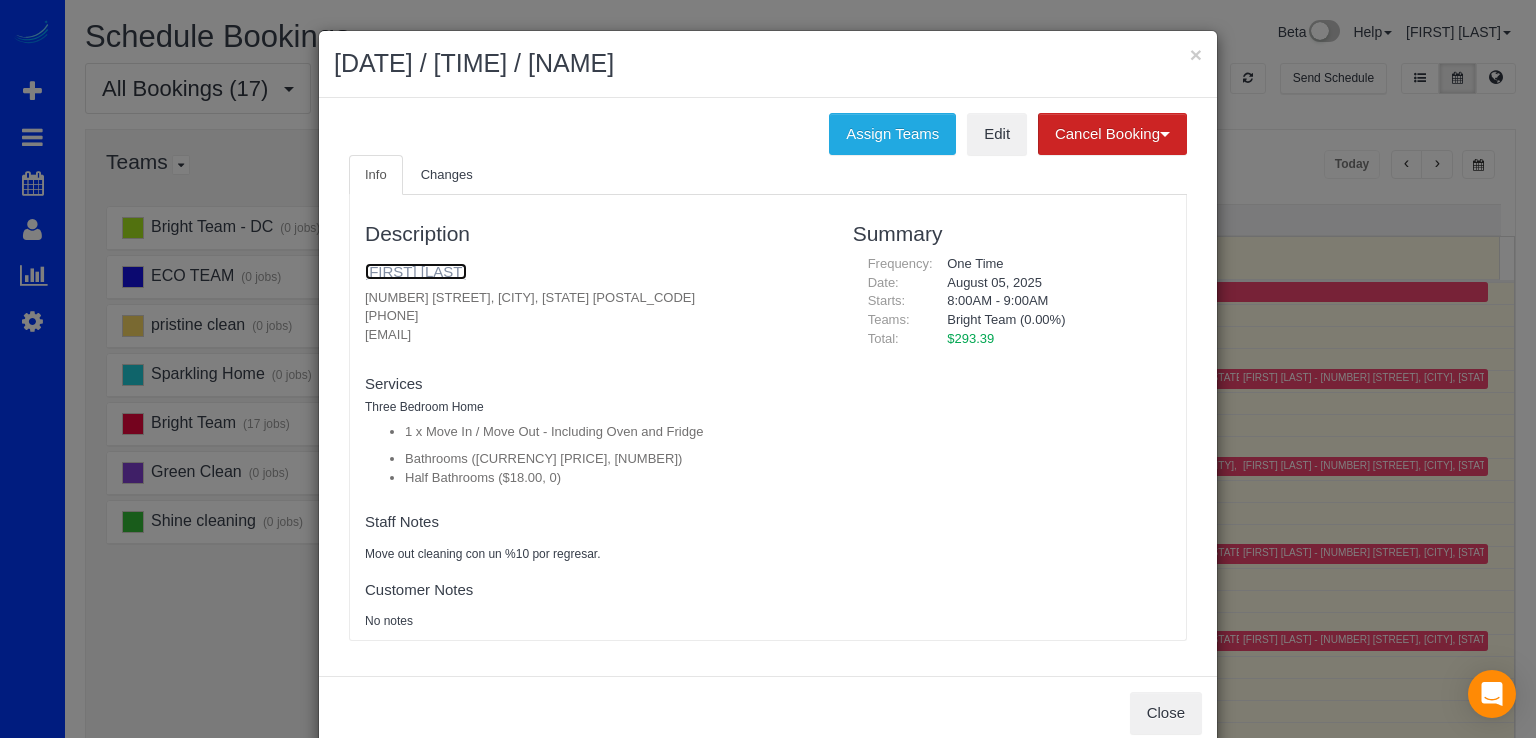 click on "[FIRST] [LAST]" at bounding box center (416, 271) 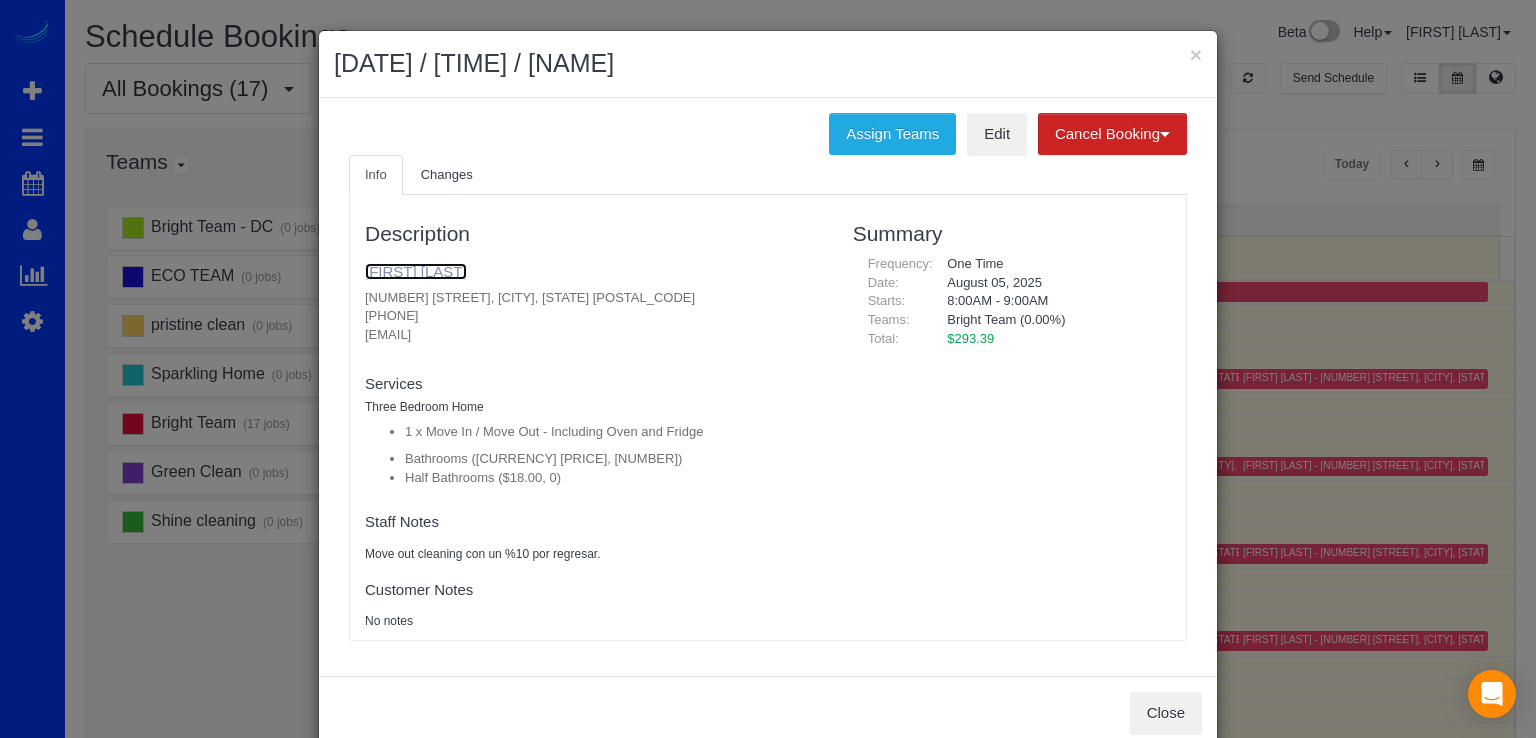 click on "[FIRST] [LAST]" at bounding box center [416, 271] 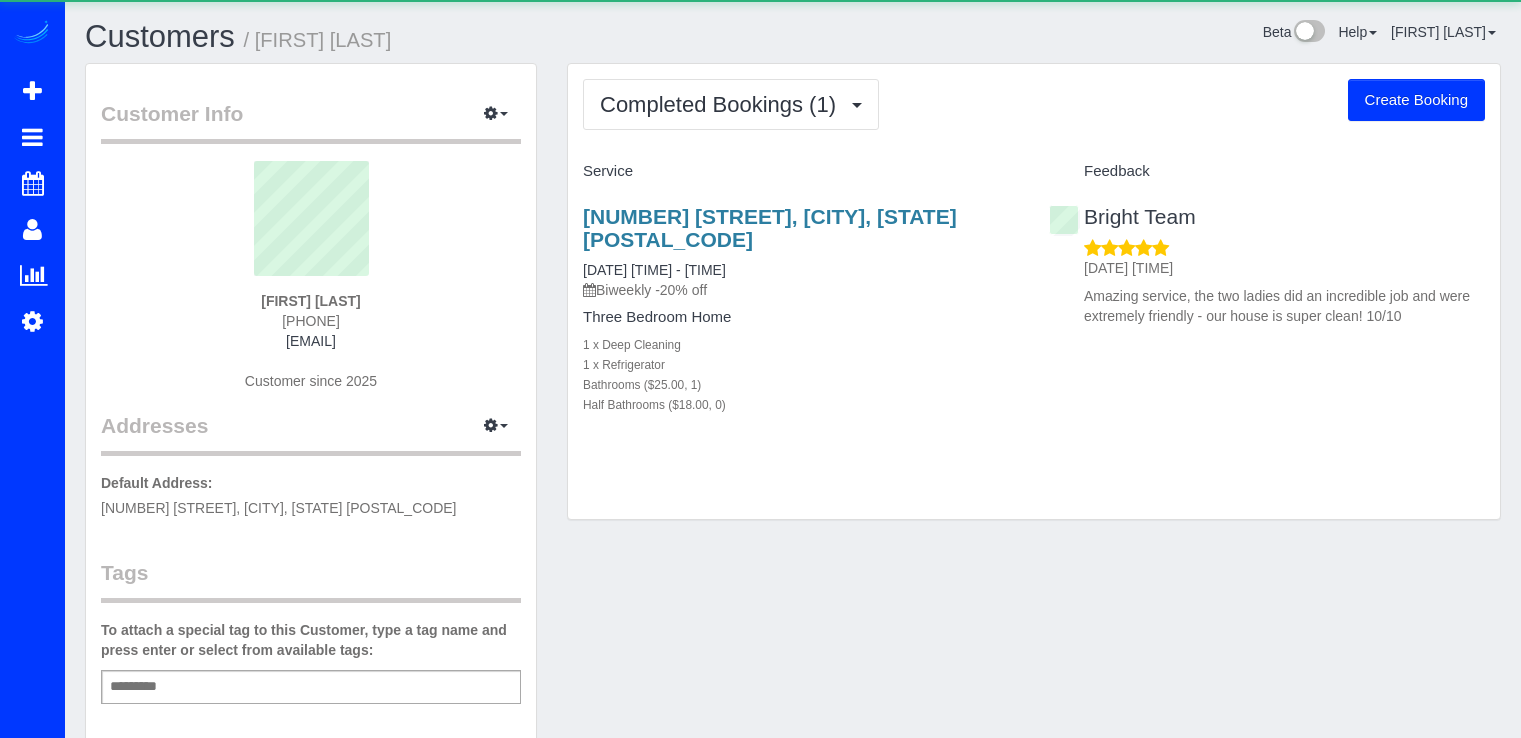 scroll, scrollTop: 0, scrollLeft: 0, axis: both 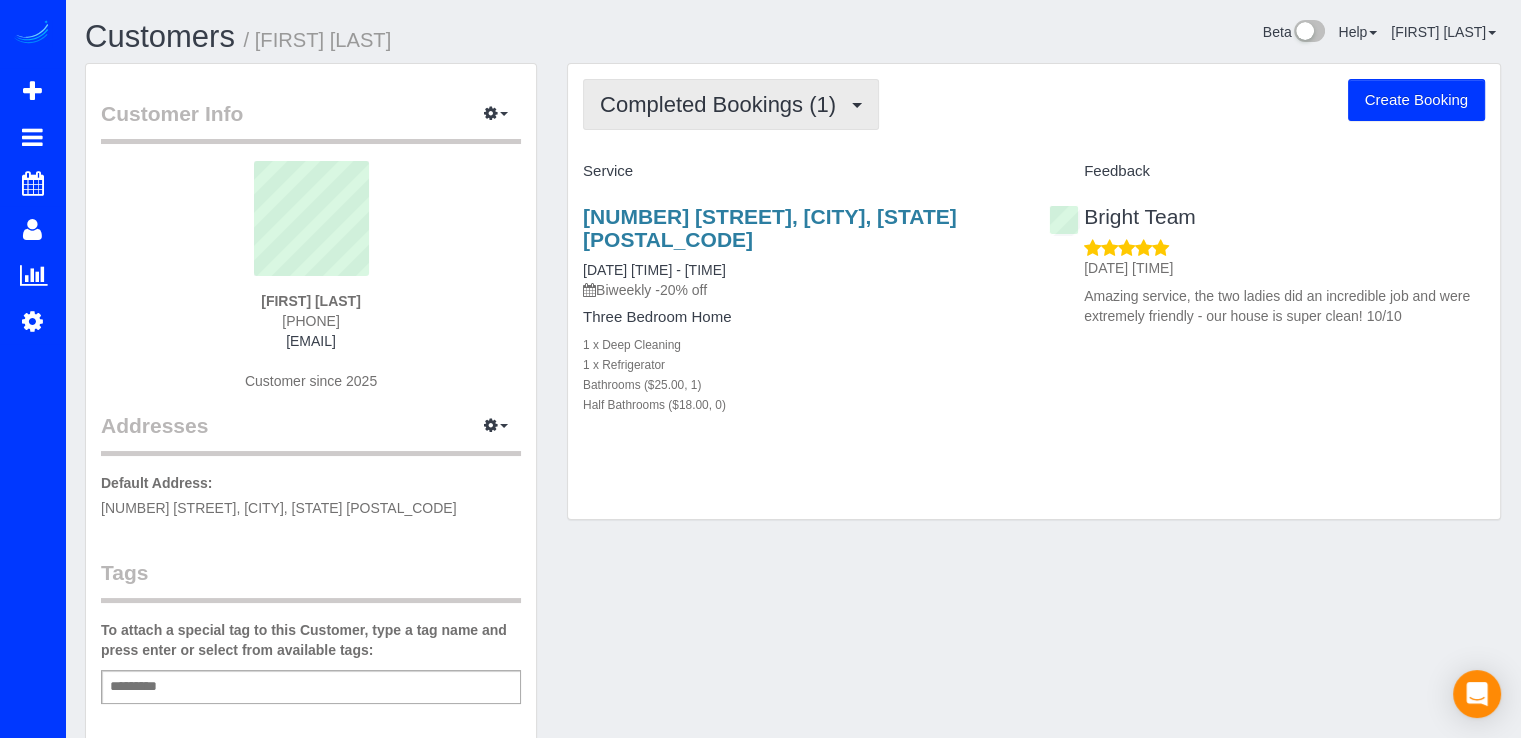 click on "Completed Bookings (1)" at bounding box center [723, 104] 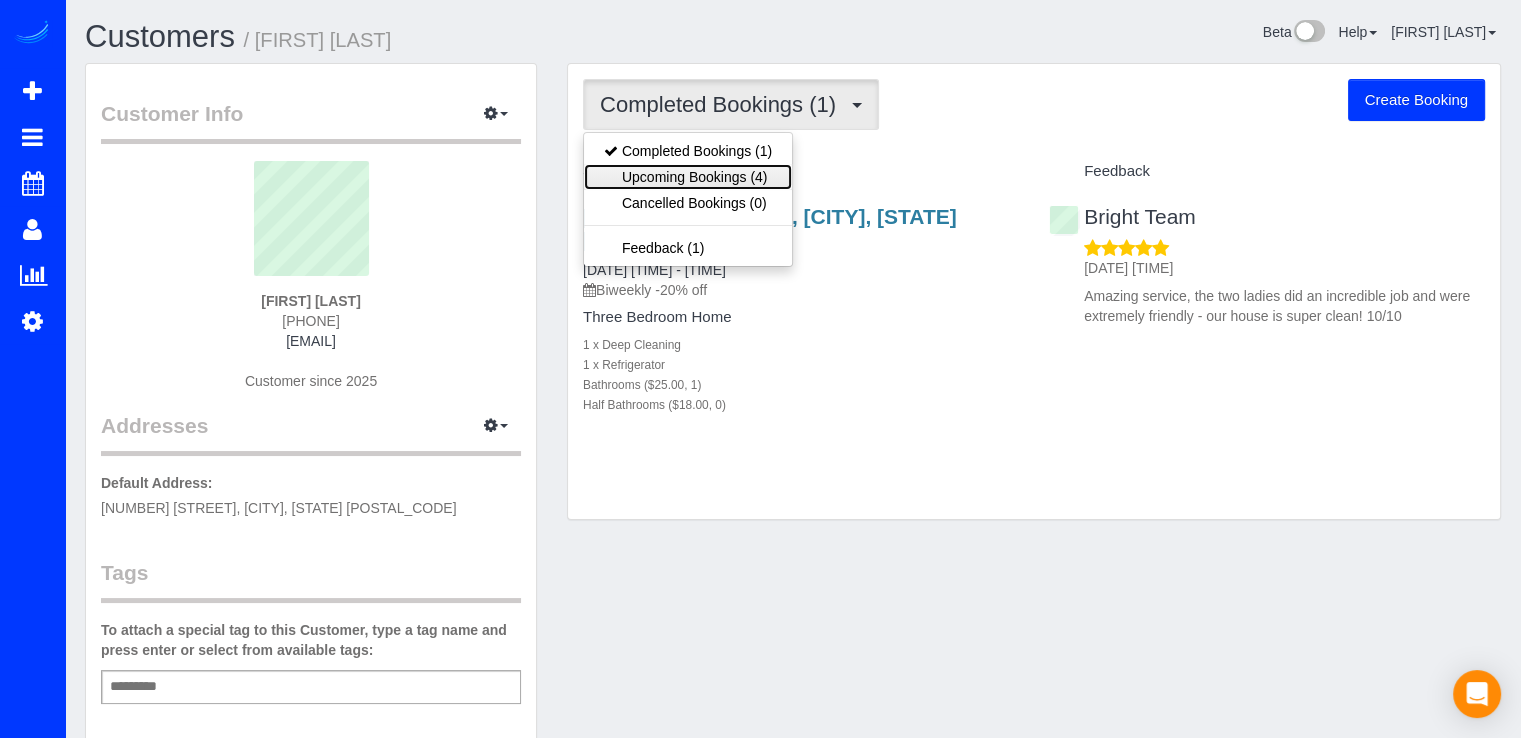 click on "Upcoming Bookings (4)" at bounding box center [688, 177] 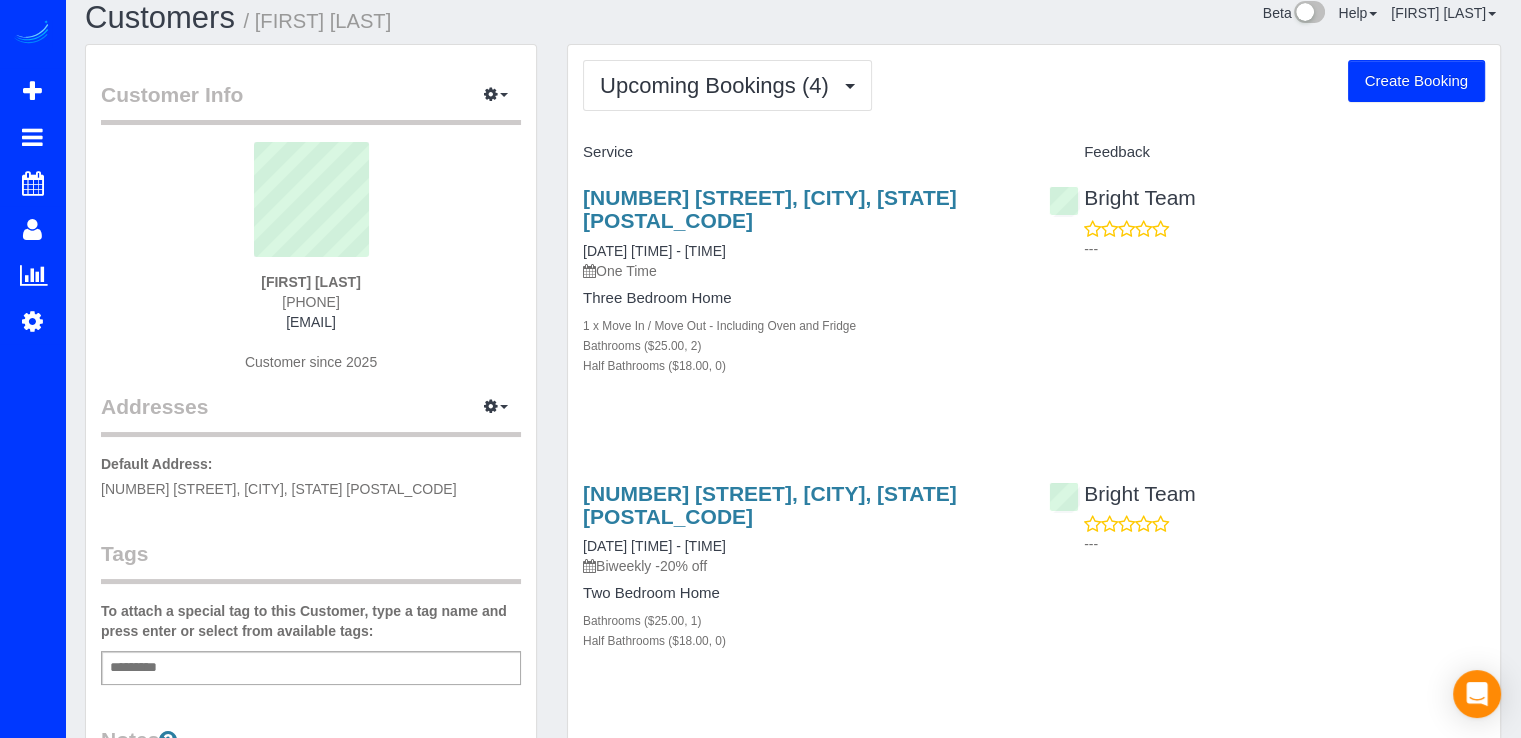 scroll, scrollTop: 0, scrollLeft: 0, axis: both 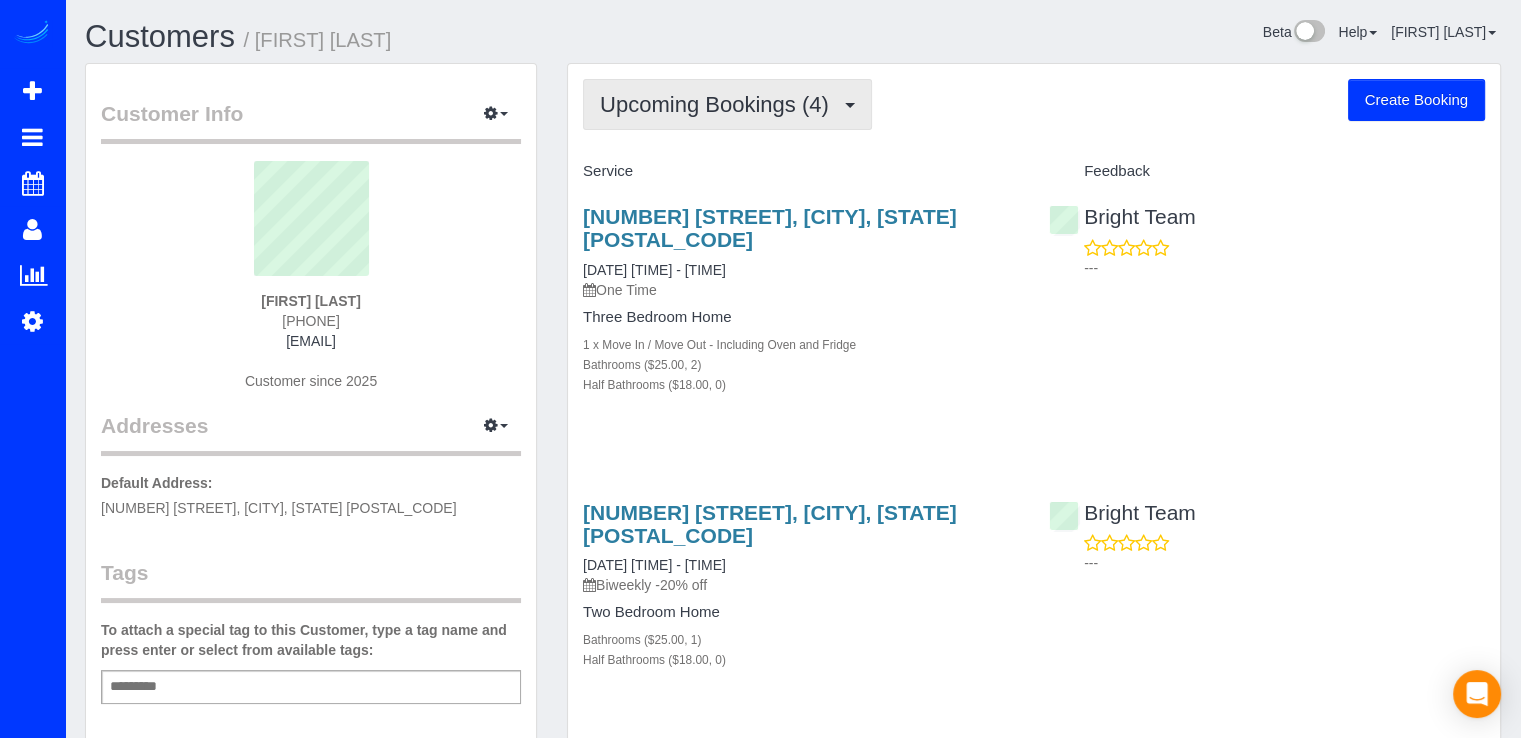 click on "Upcoming Bookings (4)" at bounding box center [727, 104] 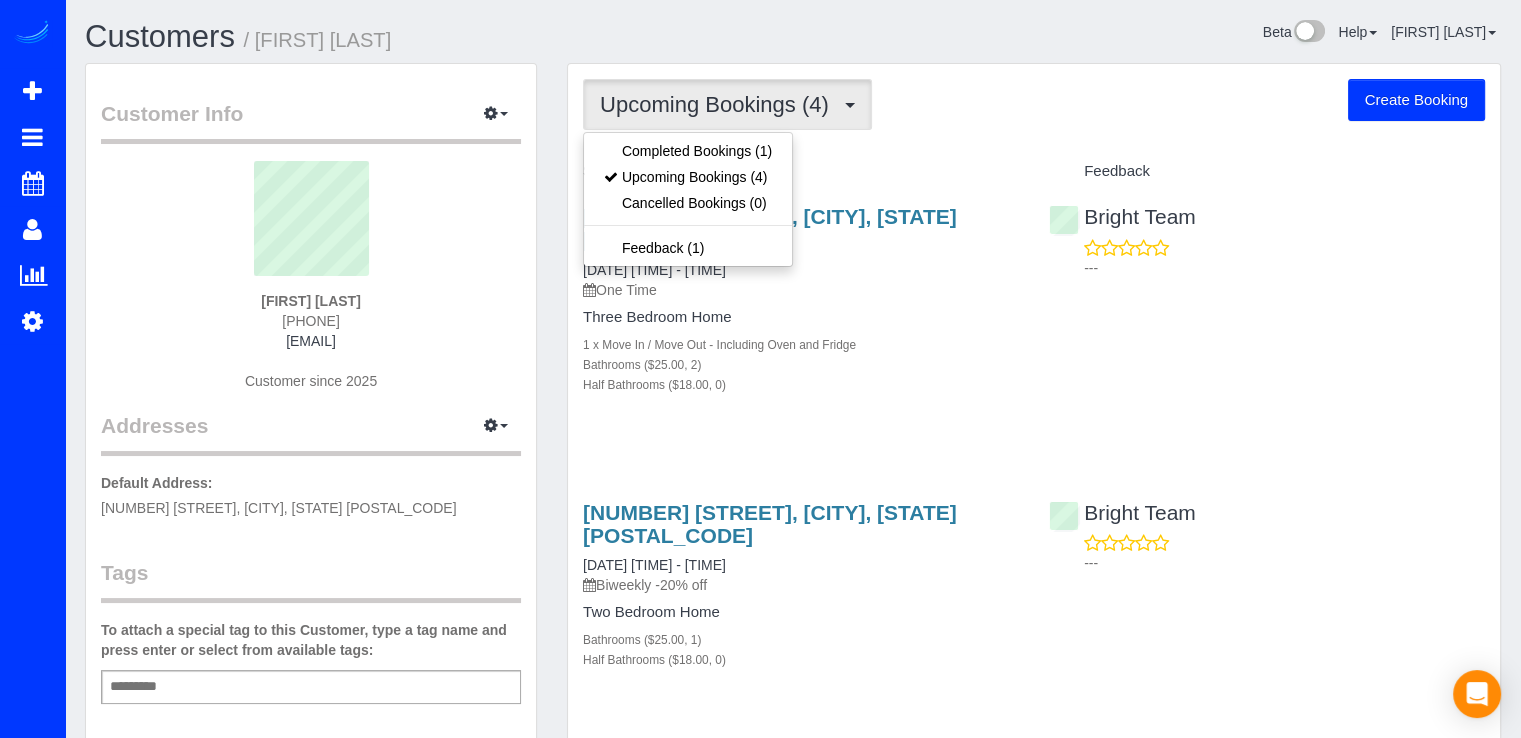 click on "Upcoming Bookings (4)
Completed Bookings (1)
Upcoming Bookings (4)
Cancelled Bookings (0)
Feedback (1)
Create Booking
Service
Feedback
4910 Crescent Street, Bethesda, MD 20816" at bounding box center (1034, 714) 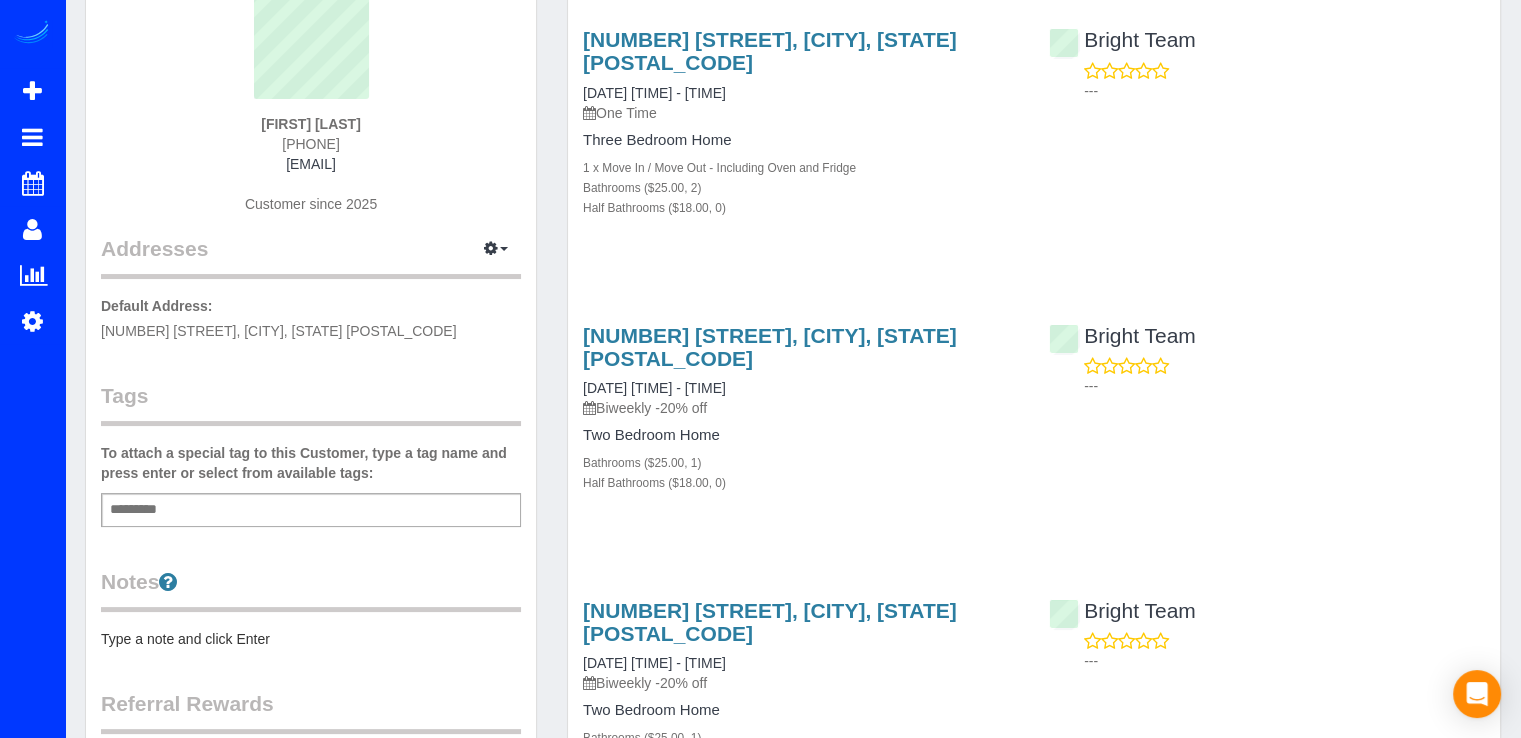 scroll, scrollTop: 200, scrollLeft: 0, axis: vertical 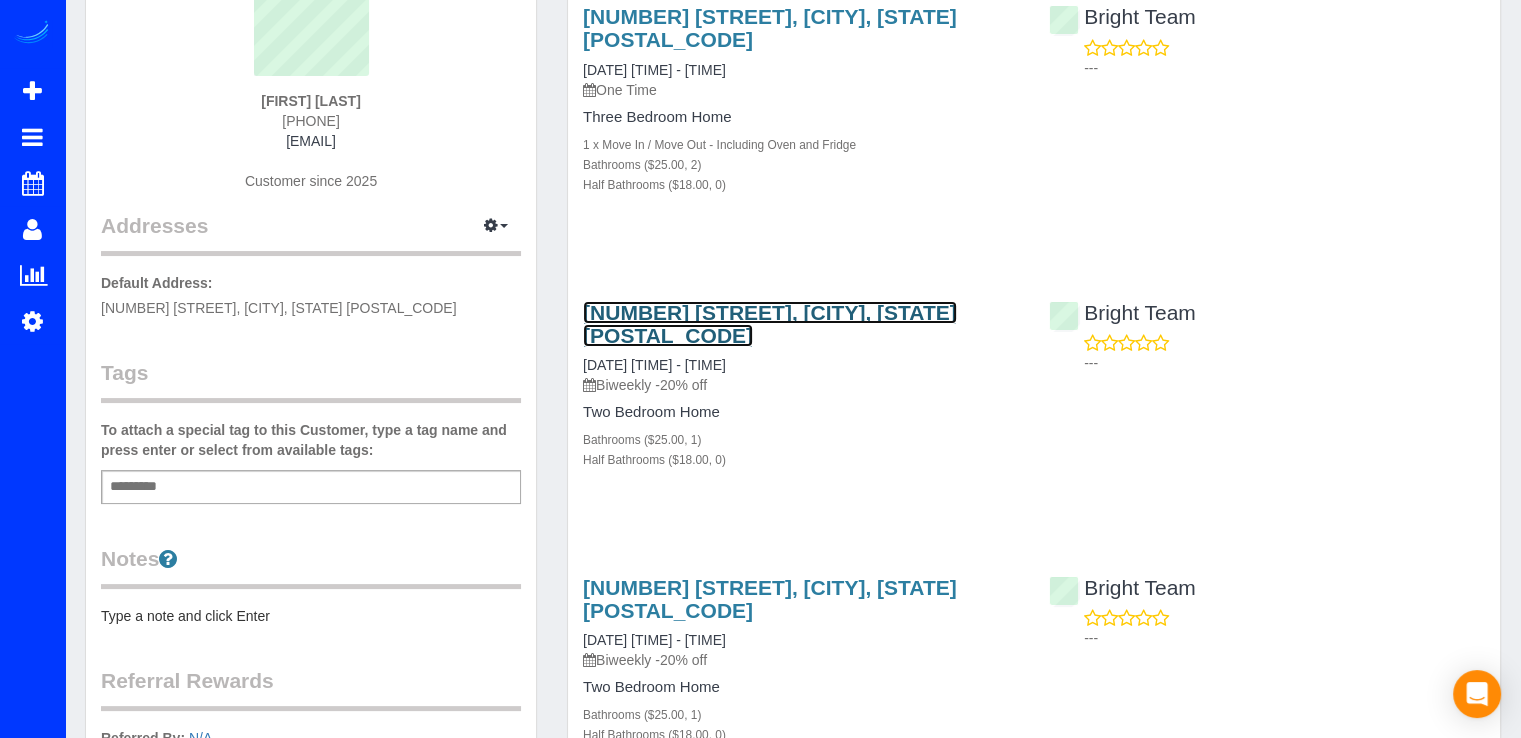 click on "4910 Crescent Street, Bethesda, MD 20816" at bounding box center (770, 324) 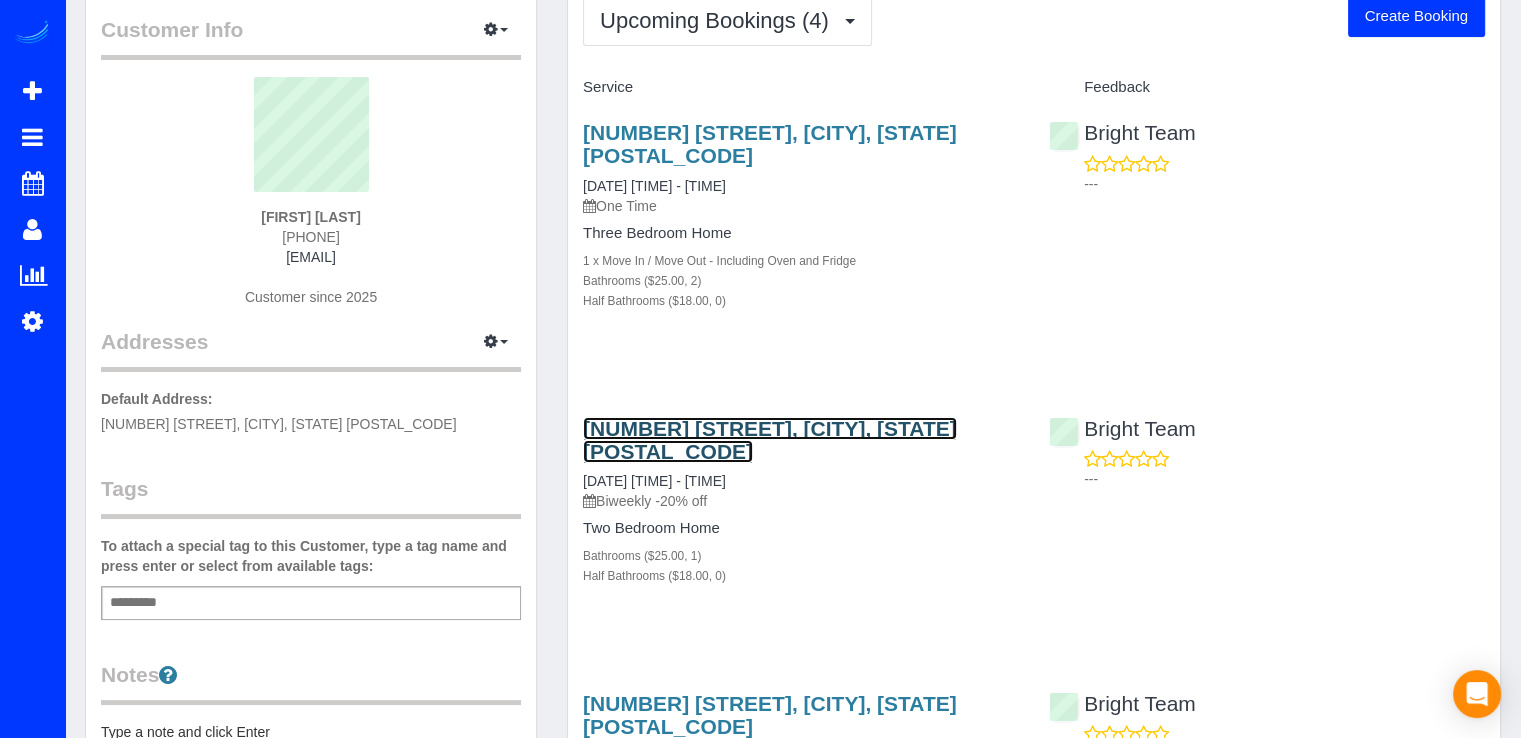 scroll, scrollTop: 0, scrollLeft: 0, axis: both 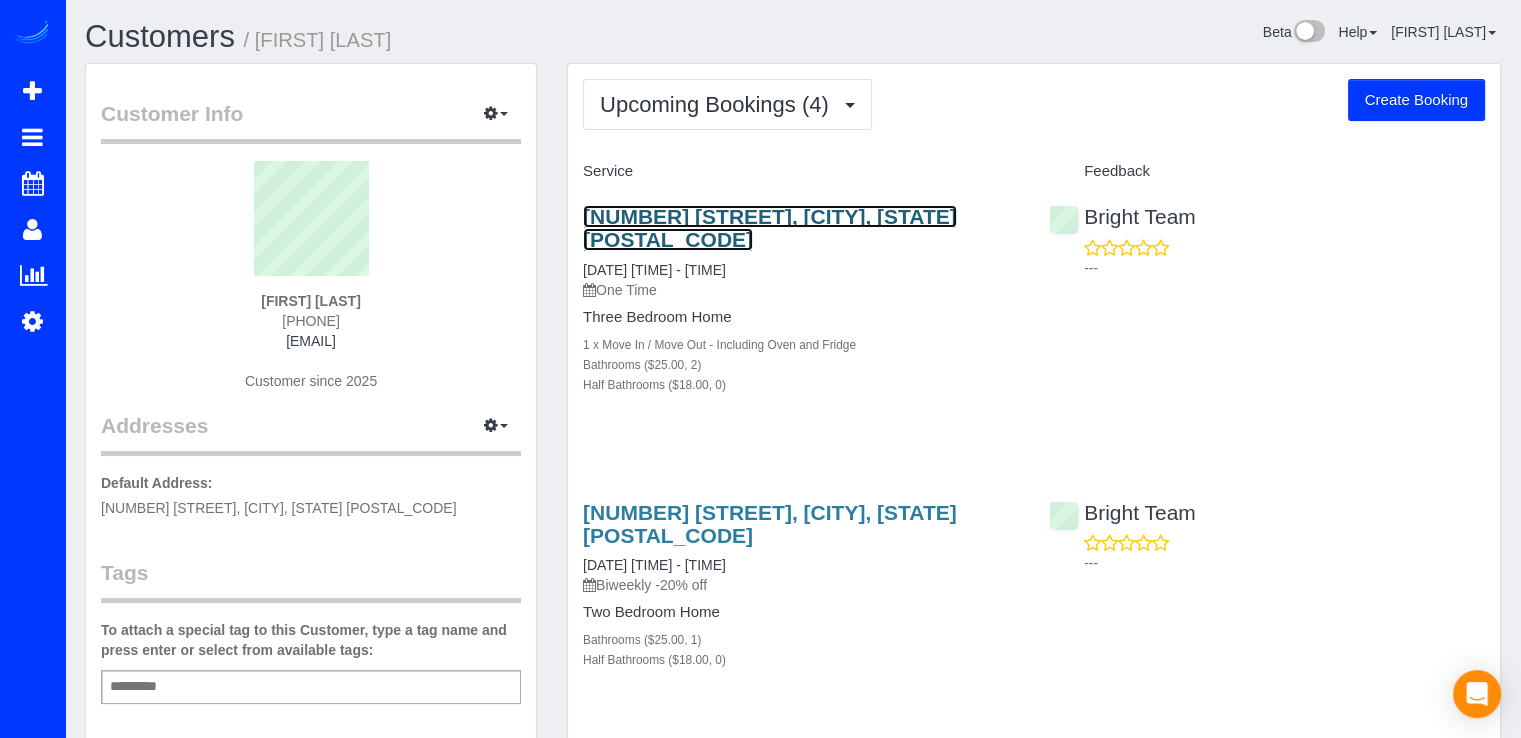 click on "4910 Crescent Street, Bethesda, MD 20816" at bounding box center (770, 228) 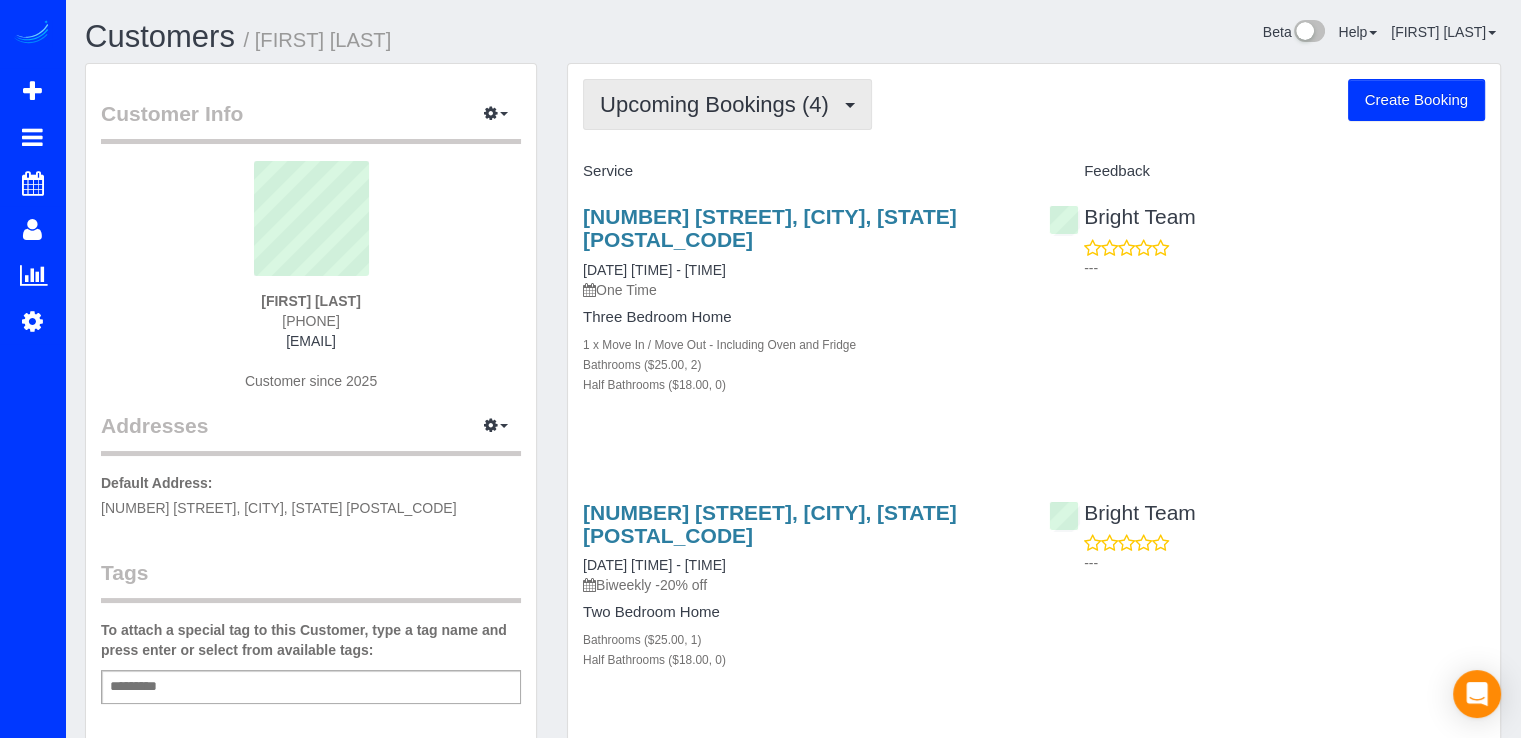 click on "Upcoming Bookings (4)" at bounding box center [719, 104] 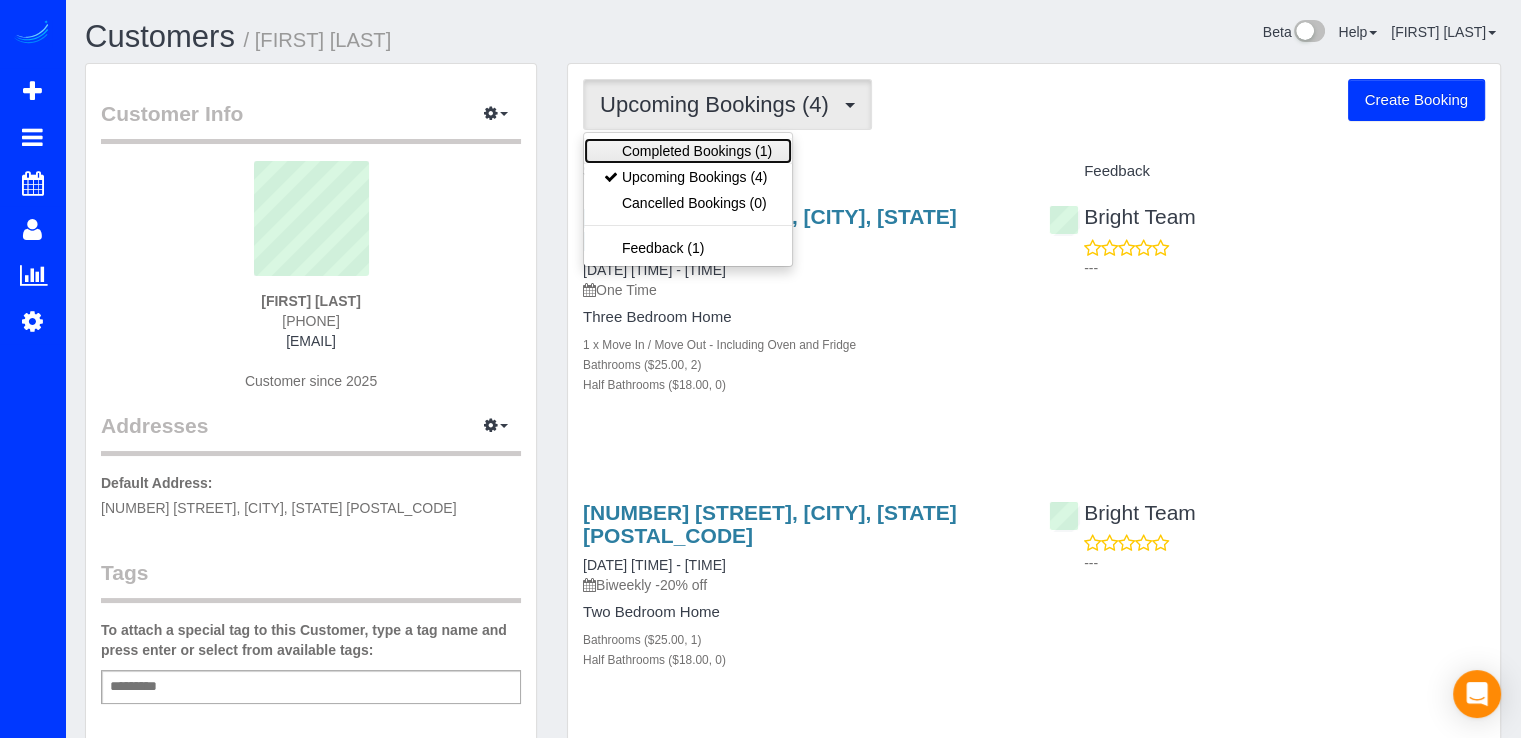 click on "Completed Bookings (1)" at bounding box center [688, 151] 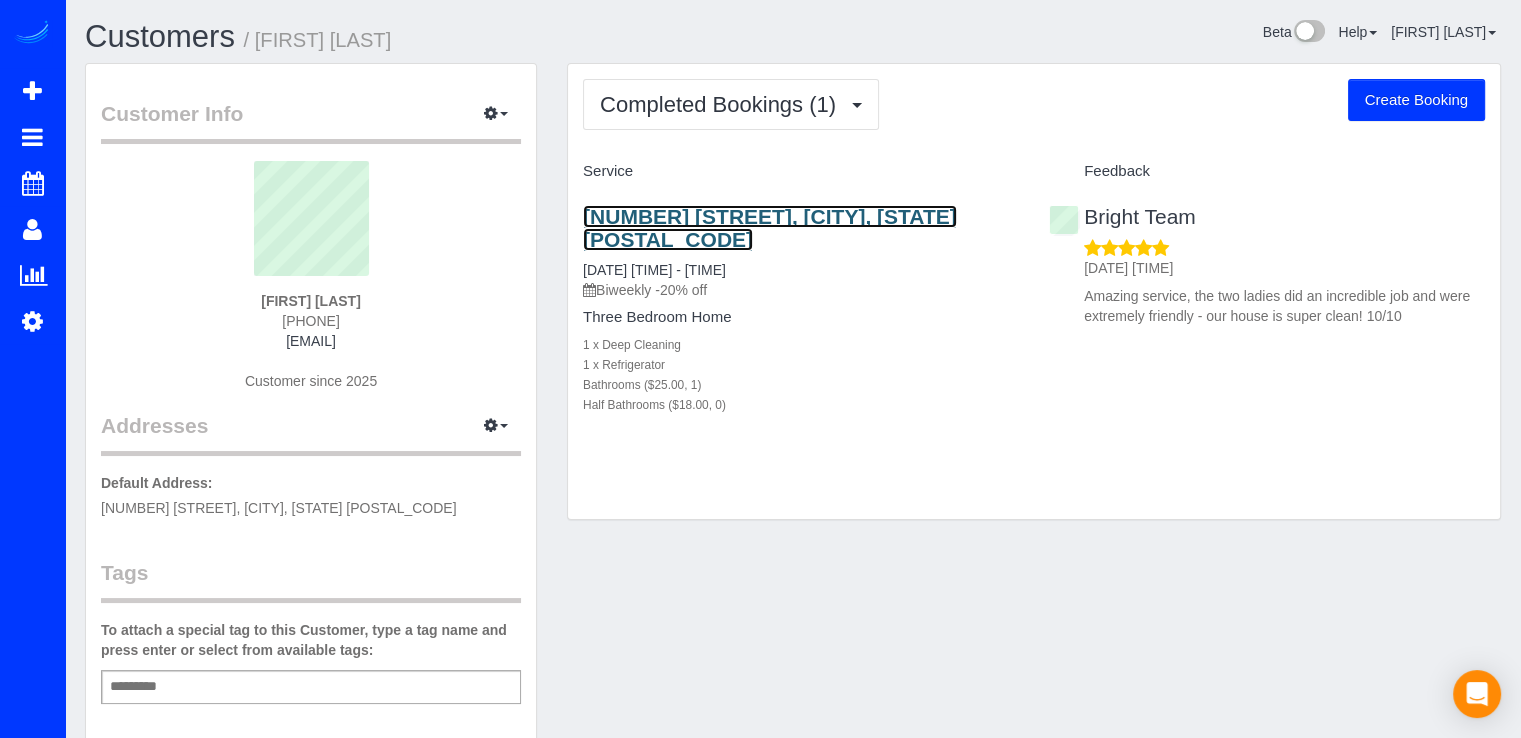 click on "4910 Crescent Street, Bethesda, MD 20816" at bounding box center [770, 228] 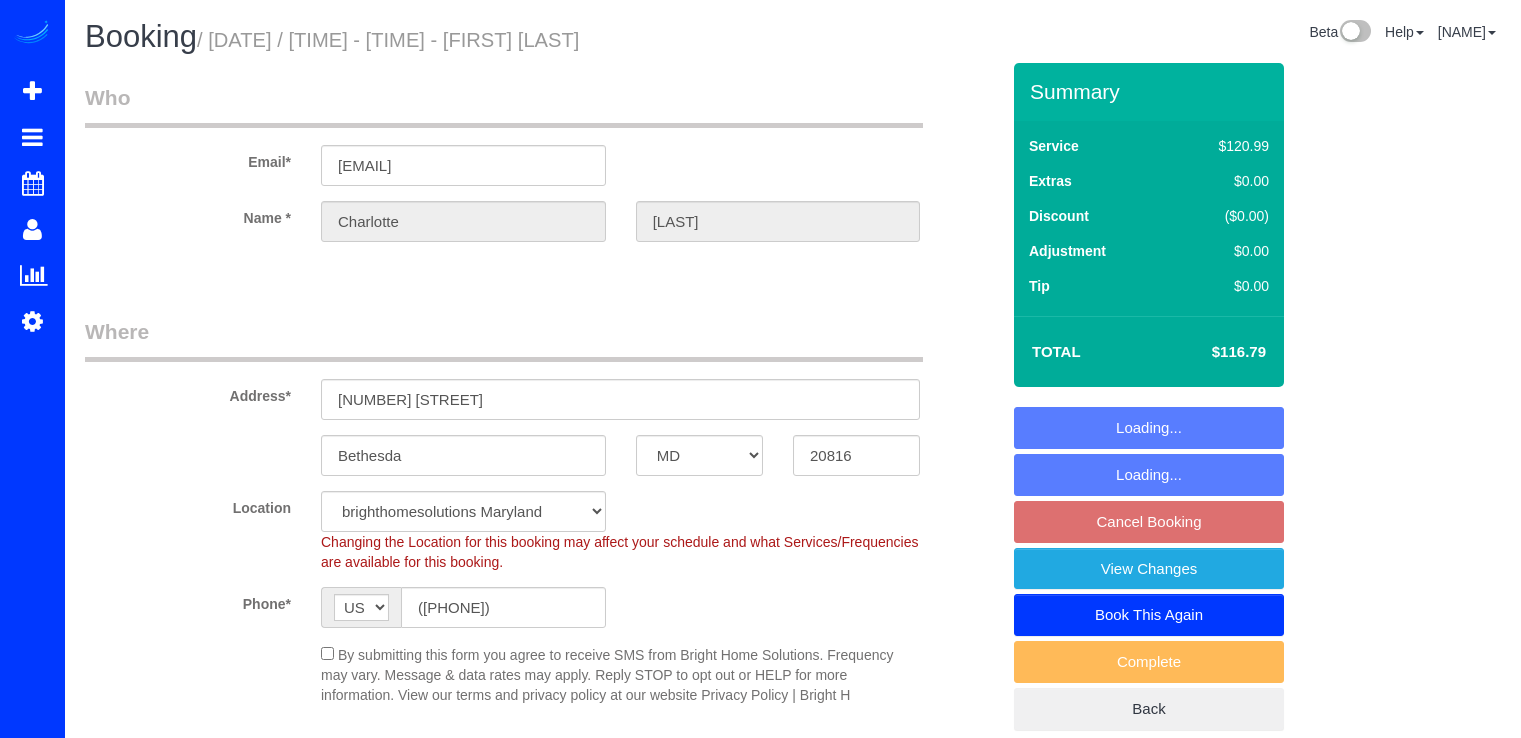 select on "MD" 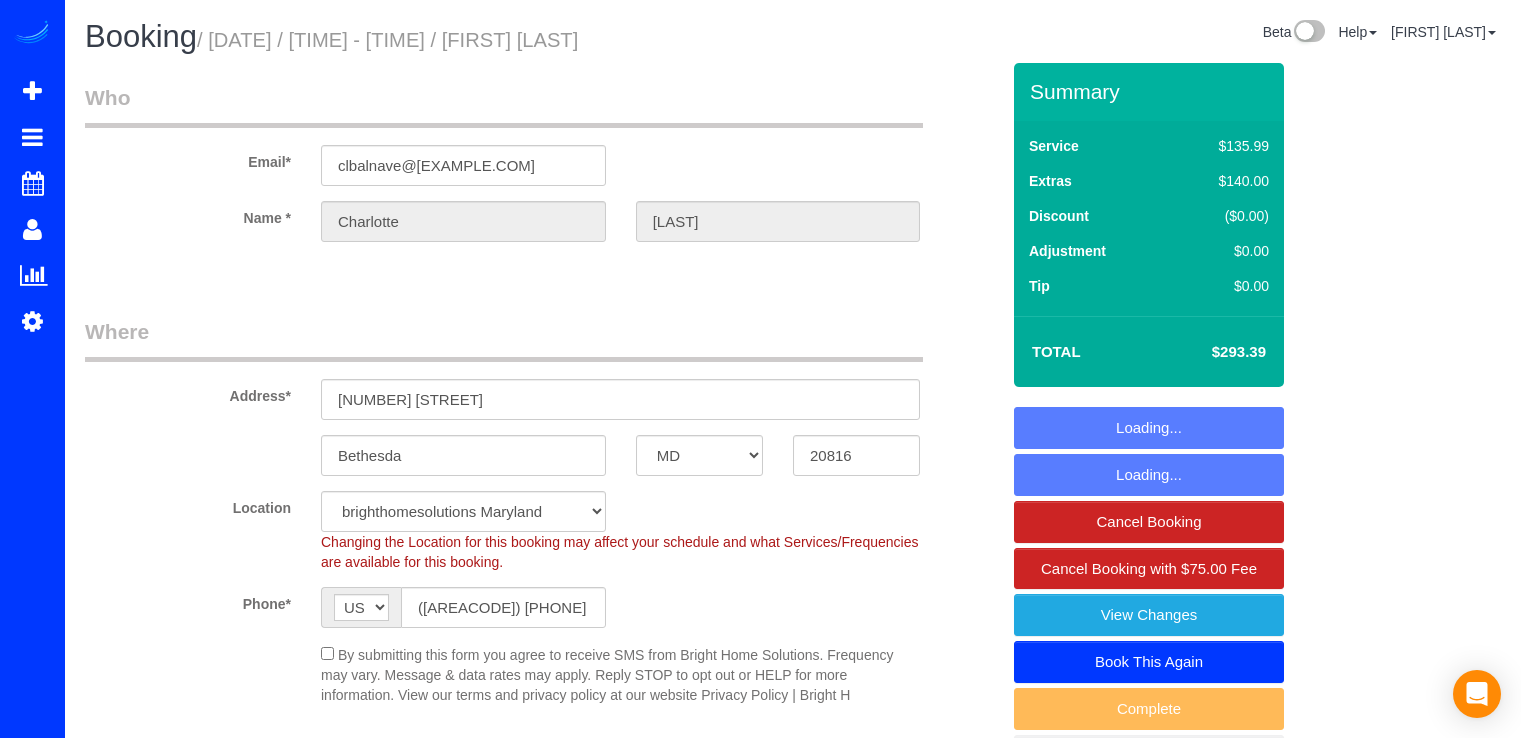 select on "MD" 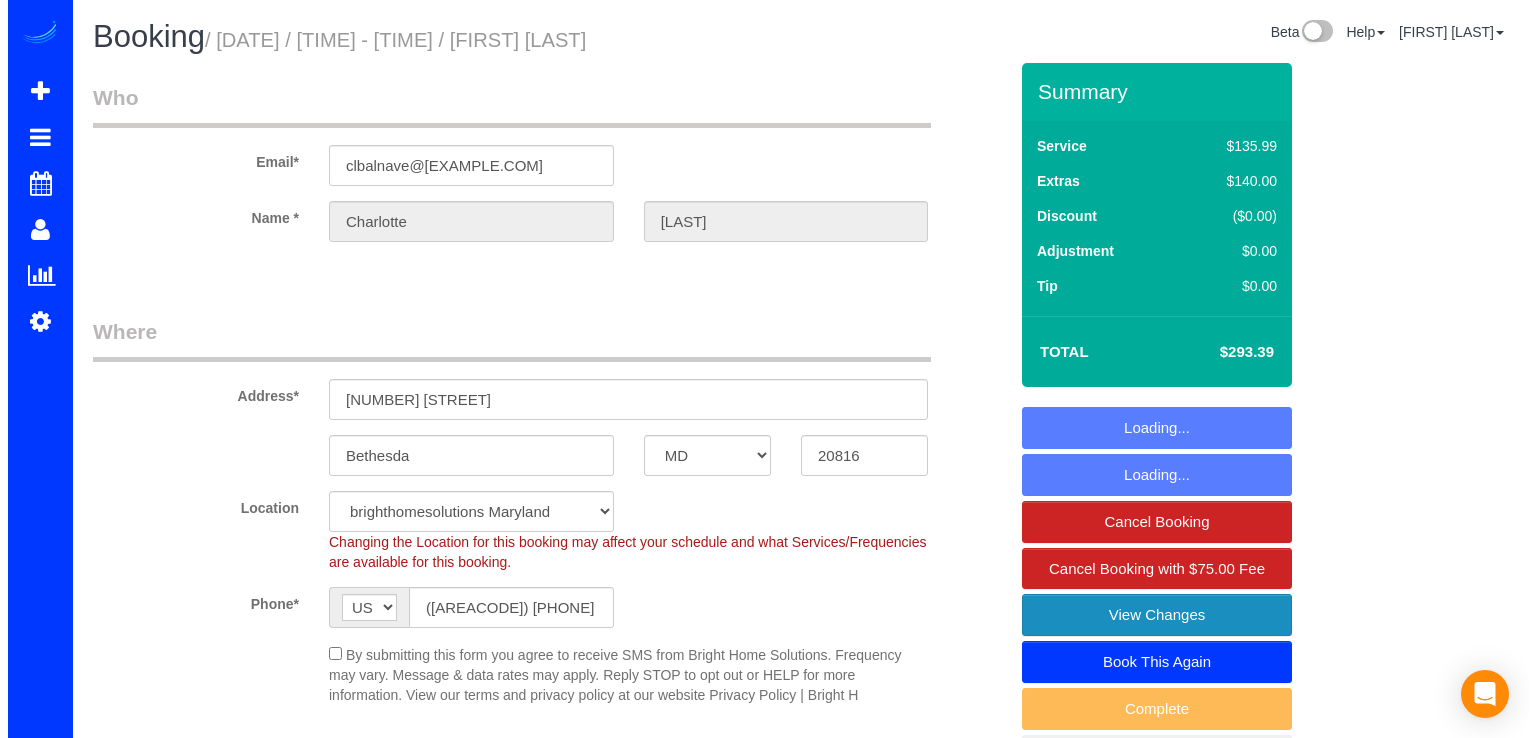 scroll, scrollTop: 0, scrollLeft: 0, axis: both 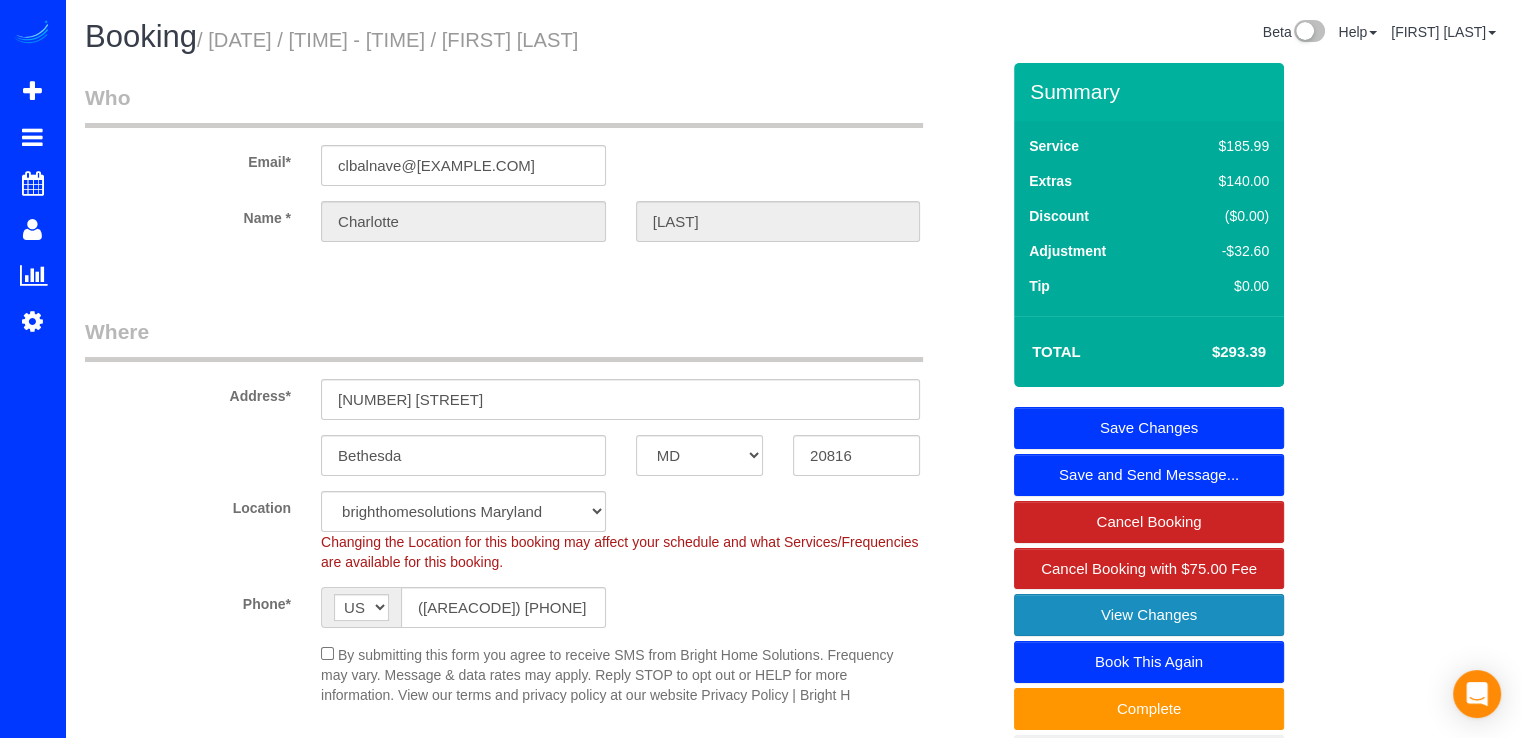click on "View Changes" at bounding box center (1149, 615) 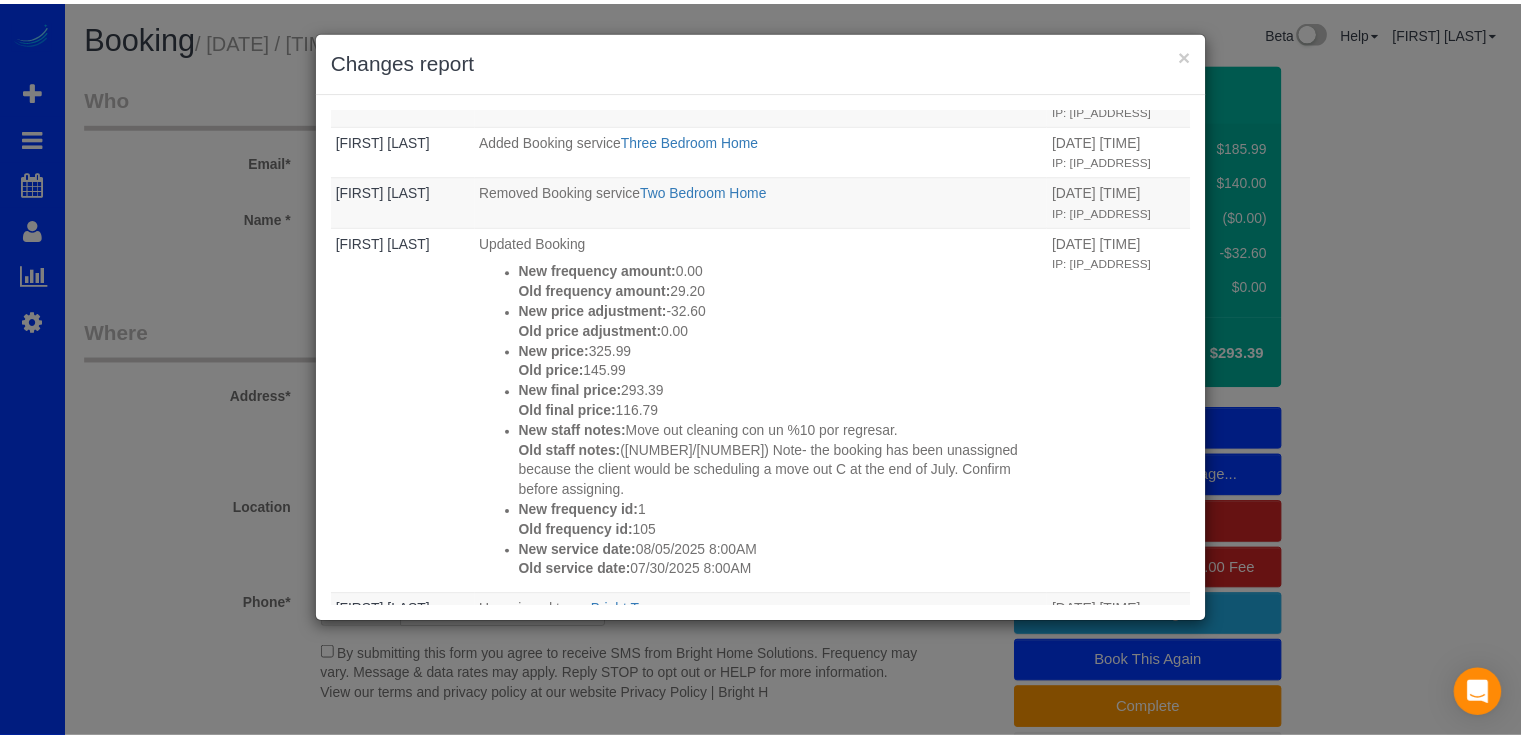 scroll, scrollTop: 0, scrollLeft: 0, axis: both 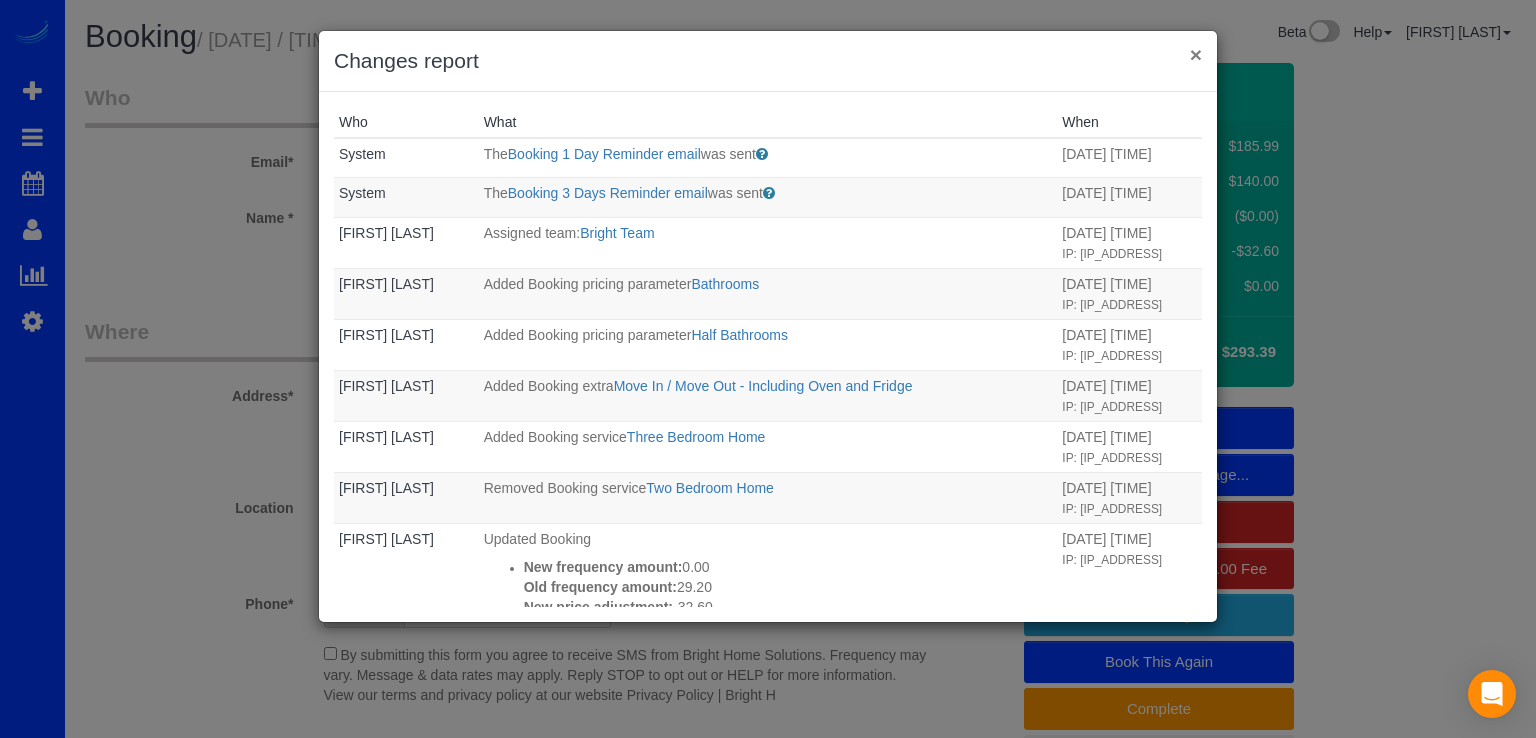 click on "×" at bounding box center (1196, 54) 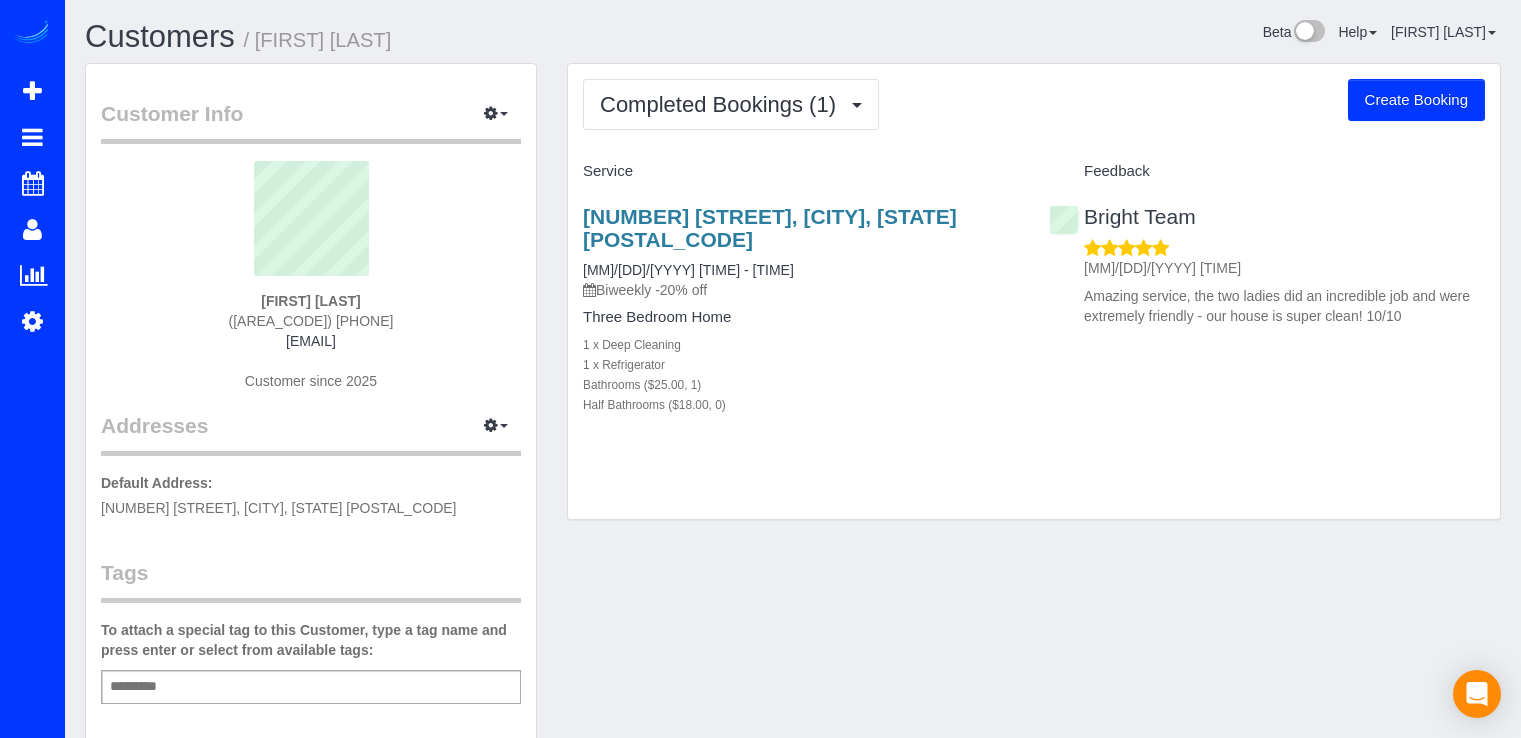 scroll, scrollTop: 0, scrollLeft: 0, axis: both 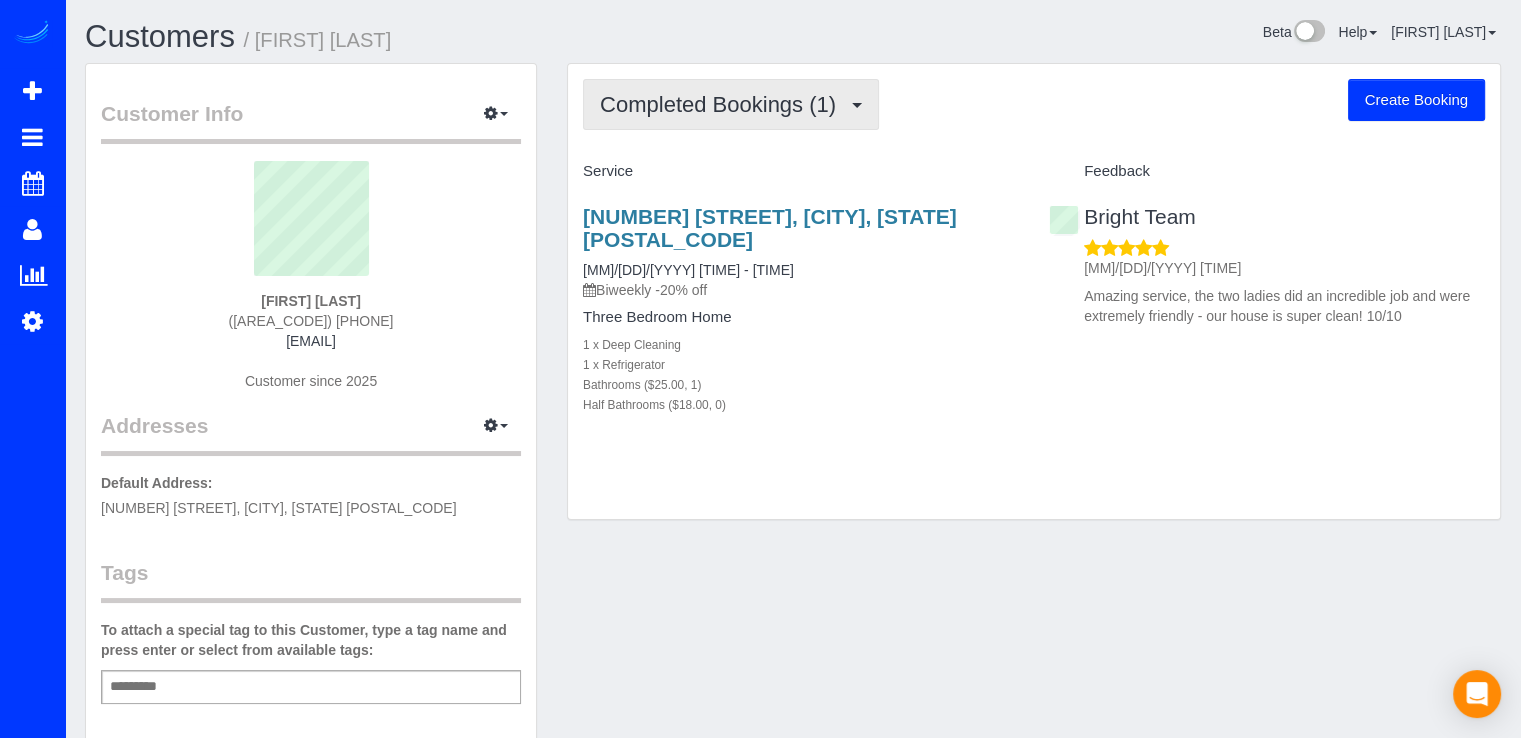 click on "Completed Bookings (1)" at bounding box center [731, 104] 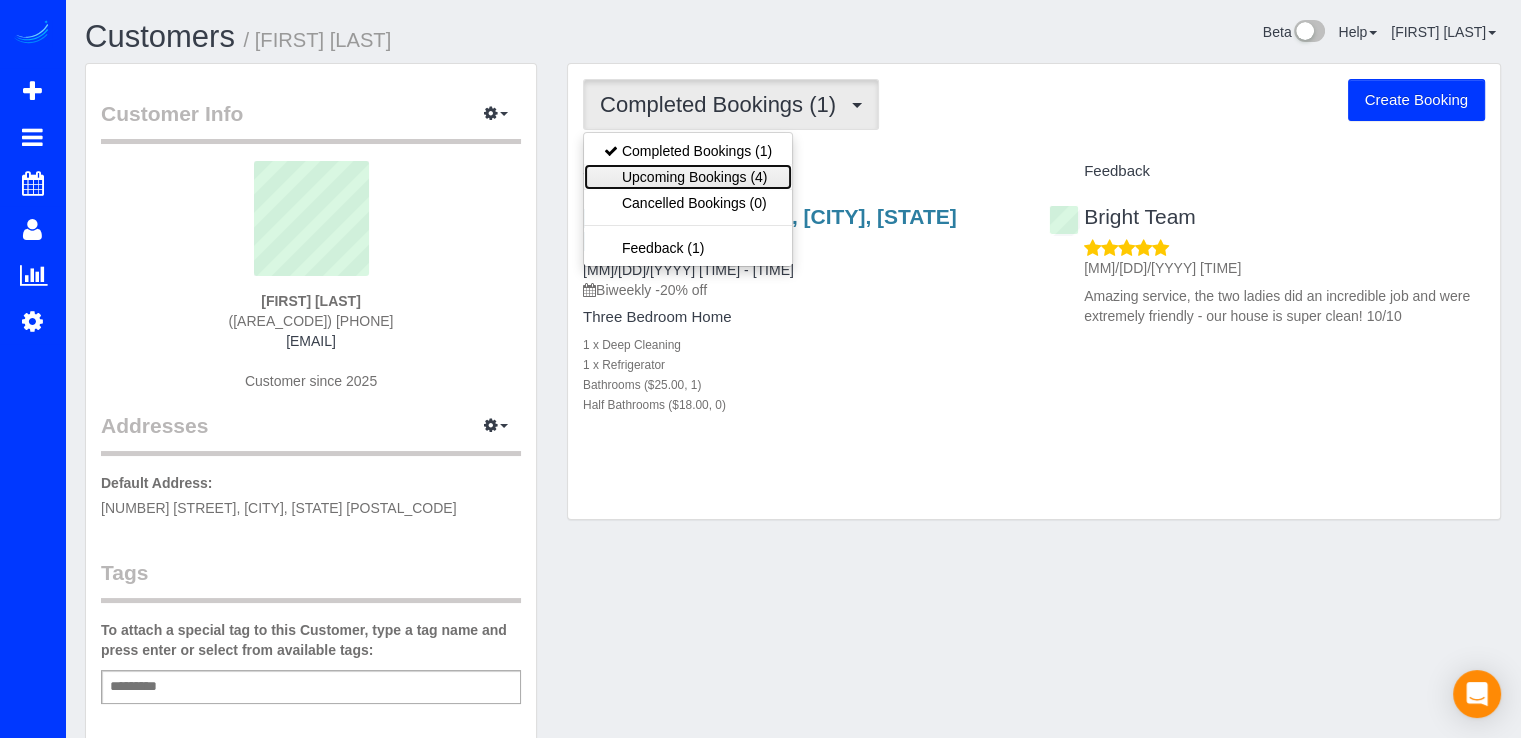 click on "Upcoming Bookings (4)" at bounding box center (688, 177) 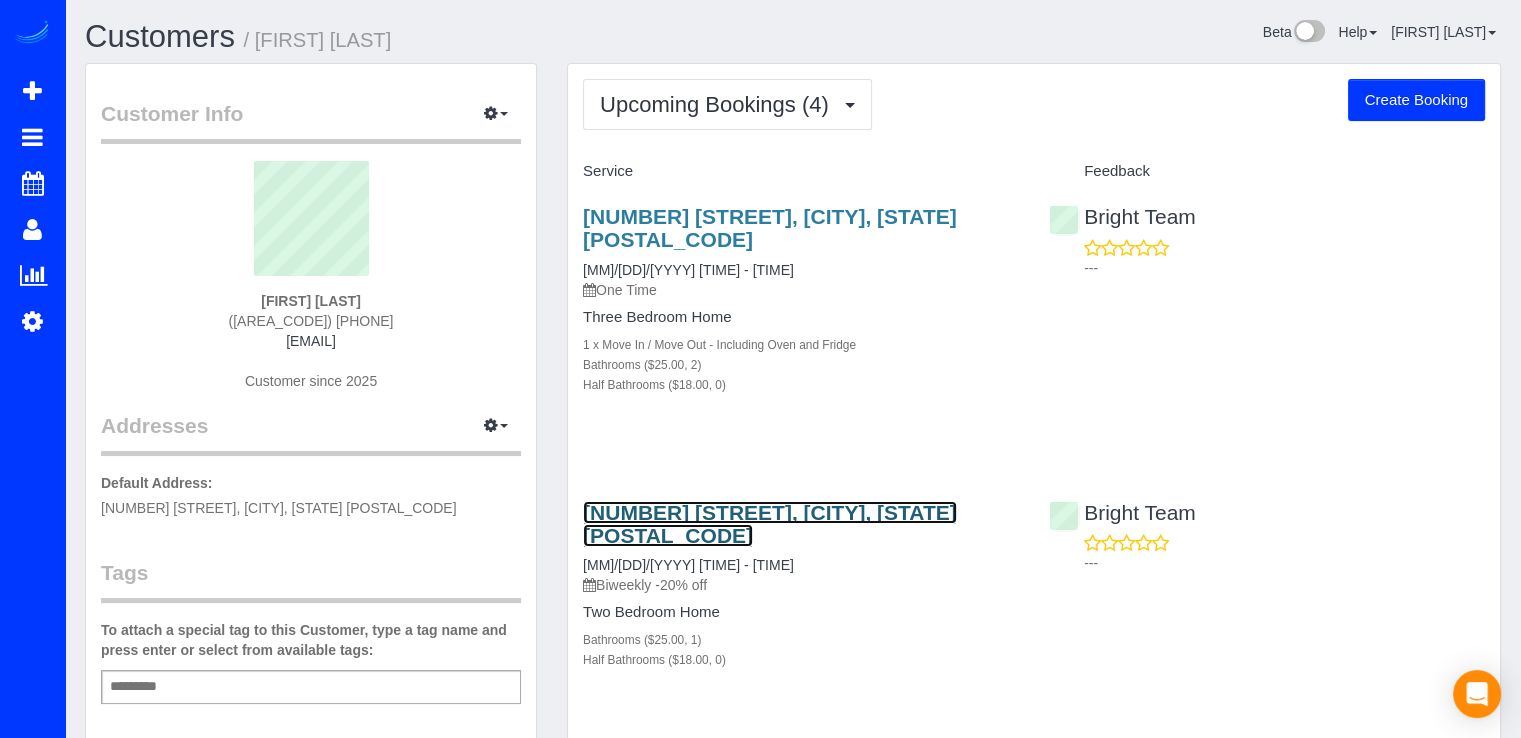 click on "[NUMBER] [STREET], [CITY], [STATE] [POSTAL_CODE]" at bounding box center (770, 524) 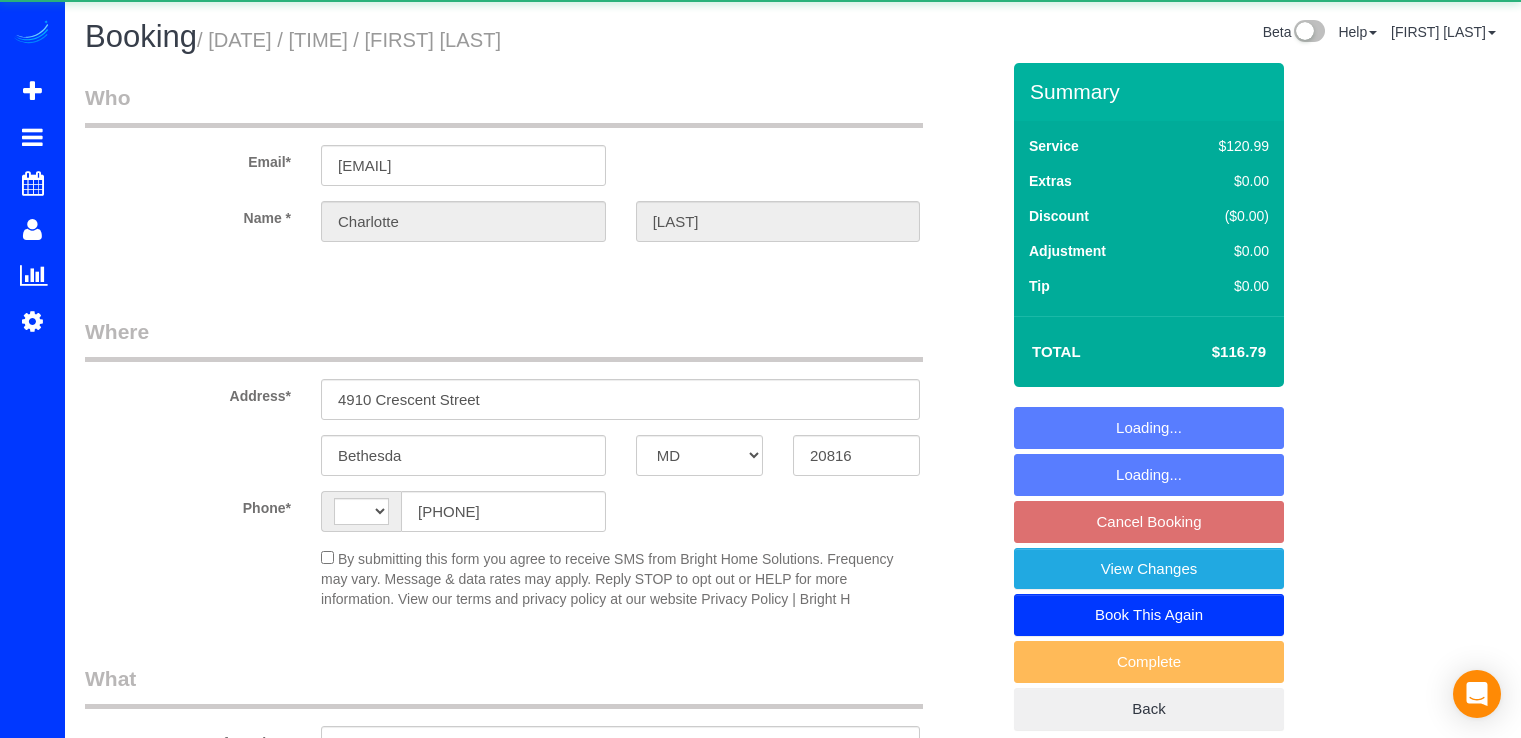 select on "MD" 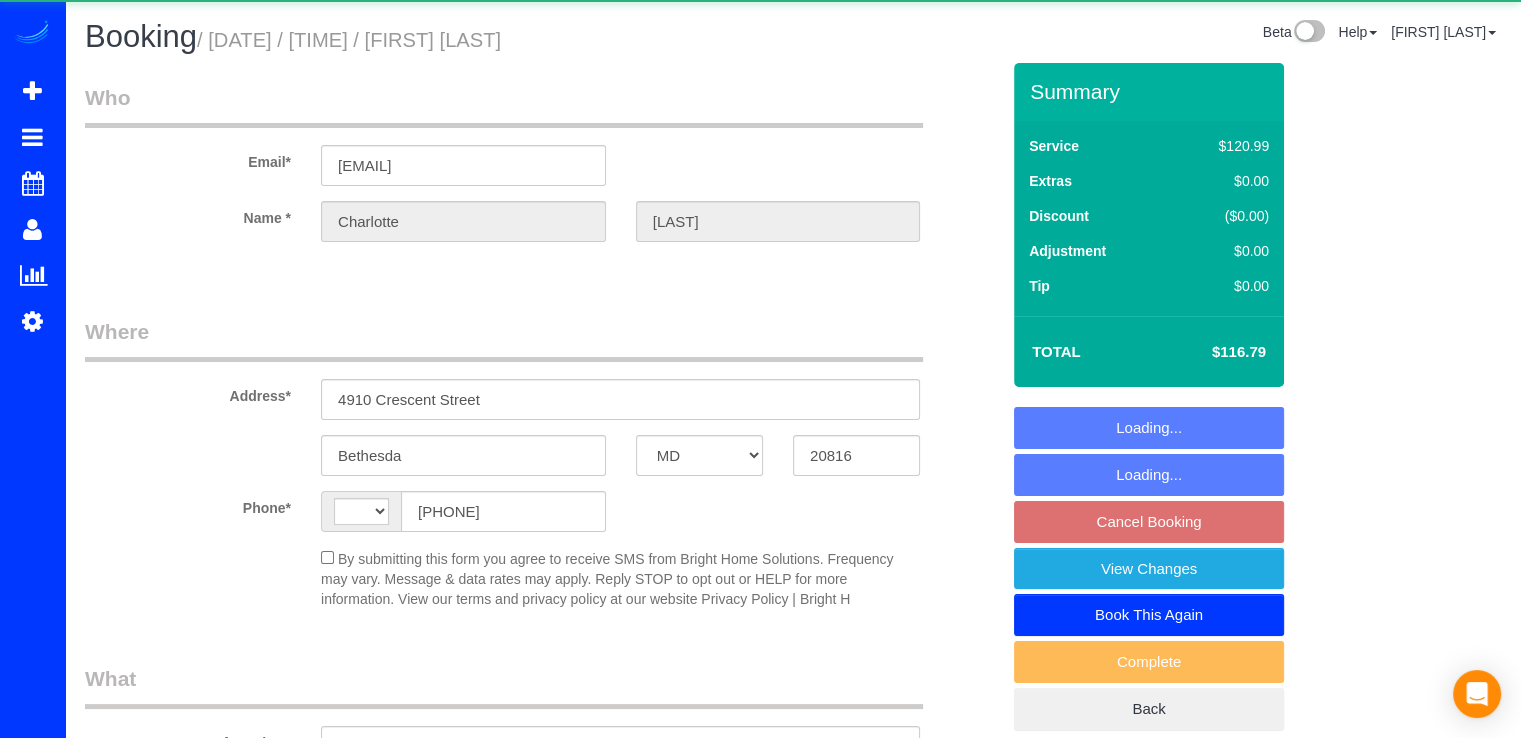 select on "string:US" 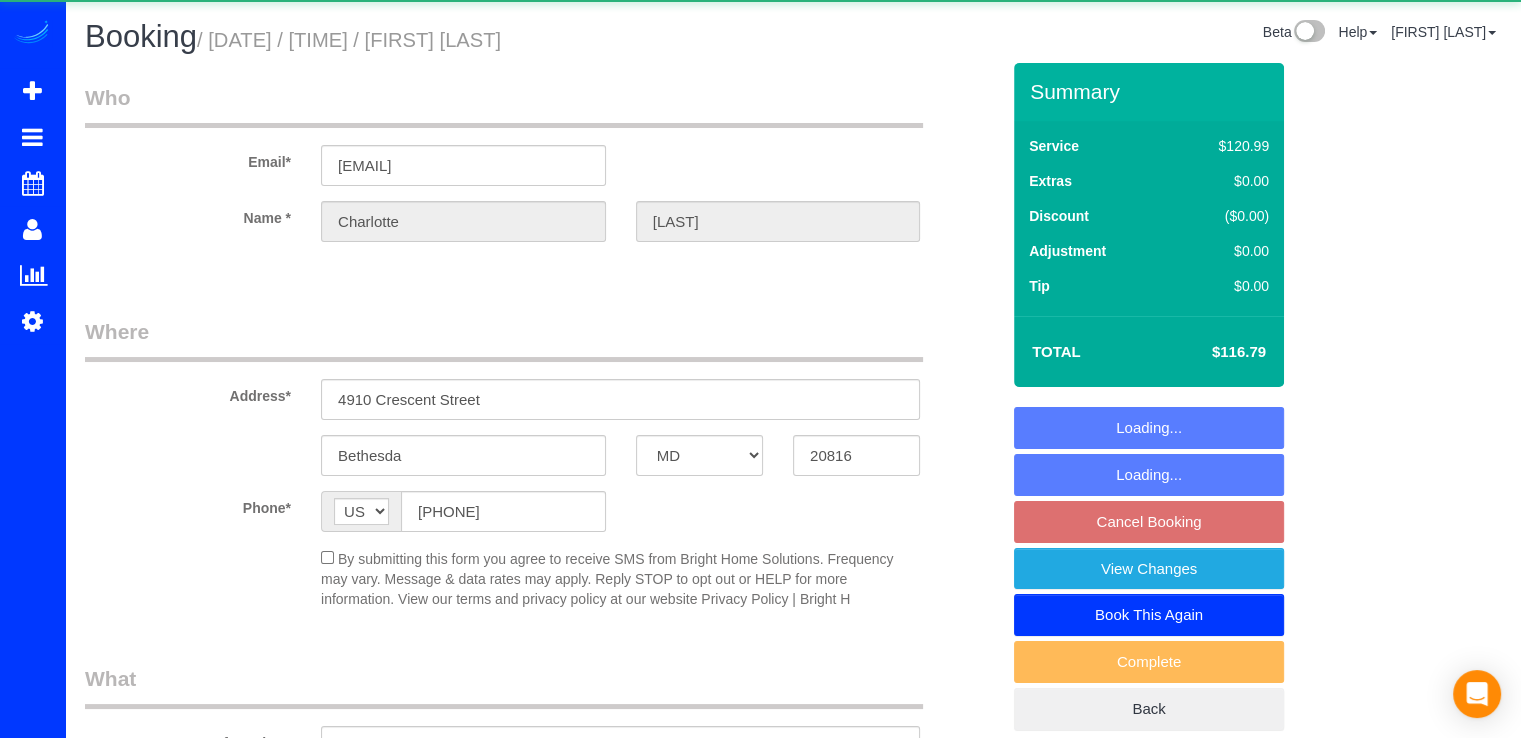 select on "string:fspay-a5bd675a-4bd6-40a6-9ec4-fdc1419d7932" 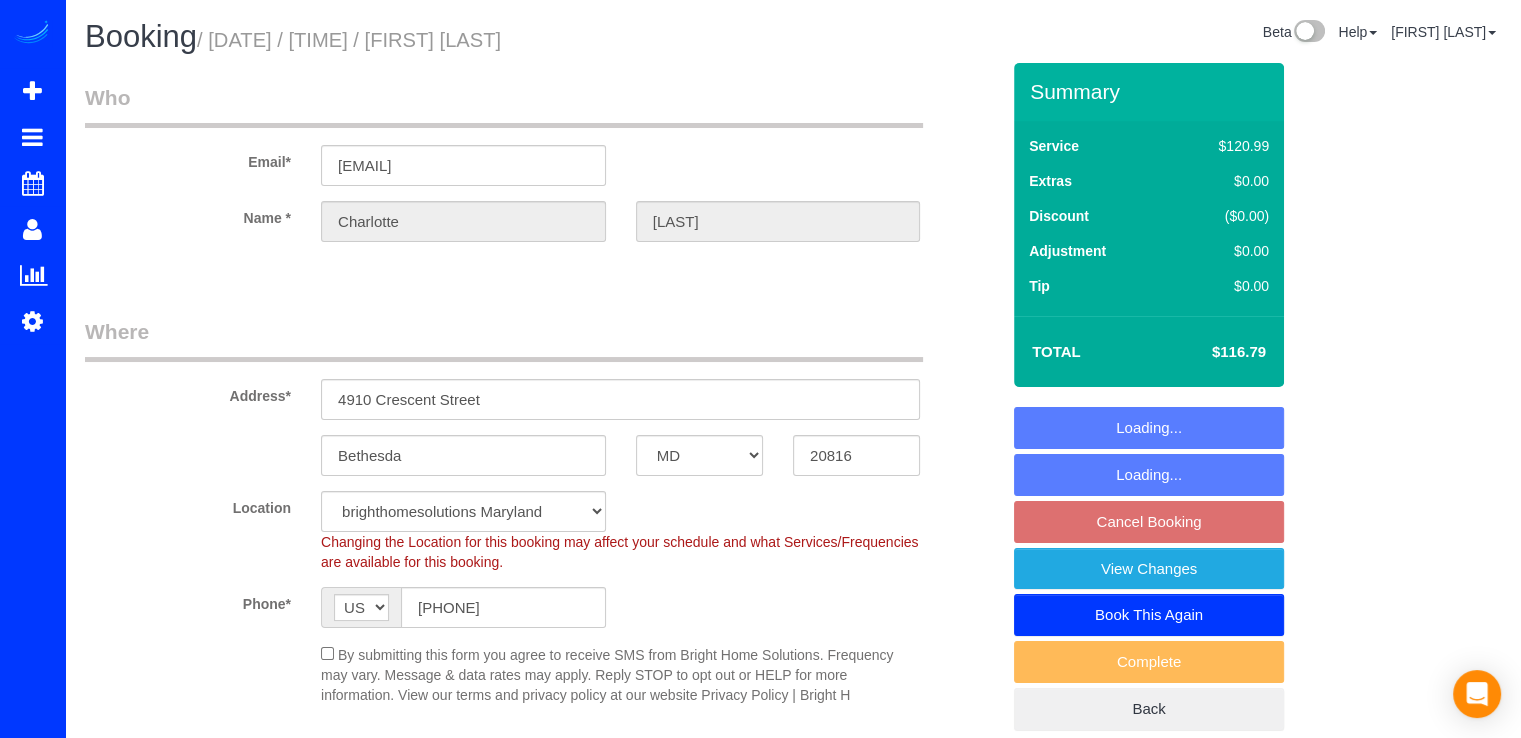 select on "object:839" 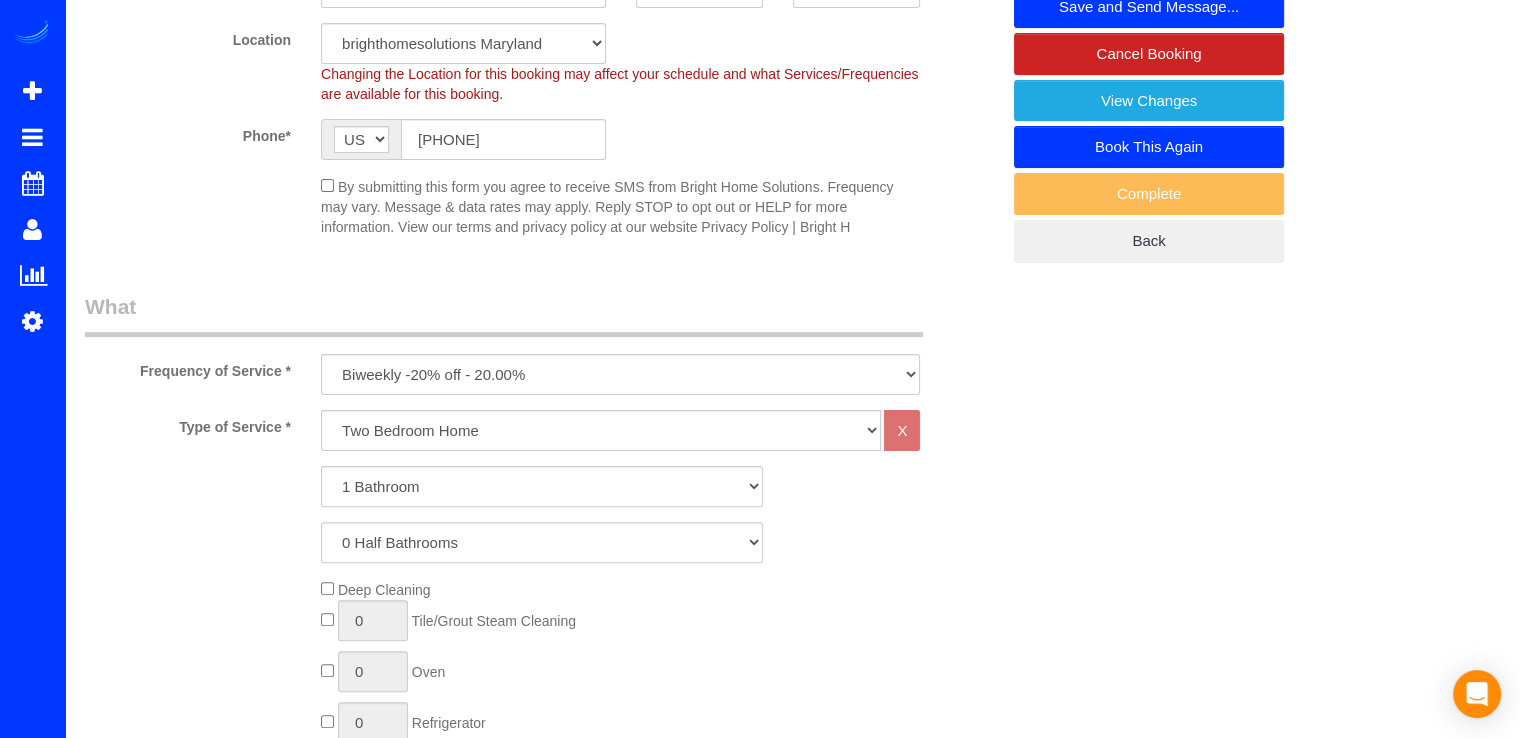 scroll, scrollTop: 500, scrollLeft: 0, axis: vertical 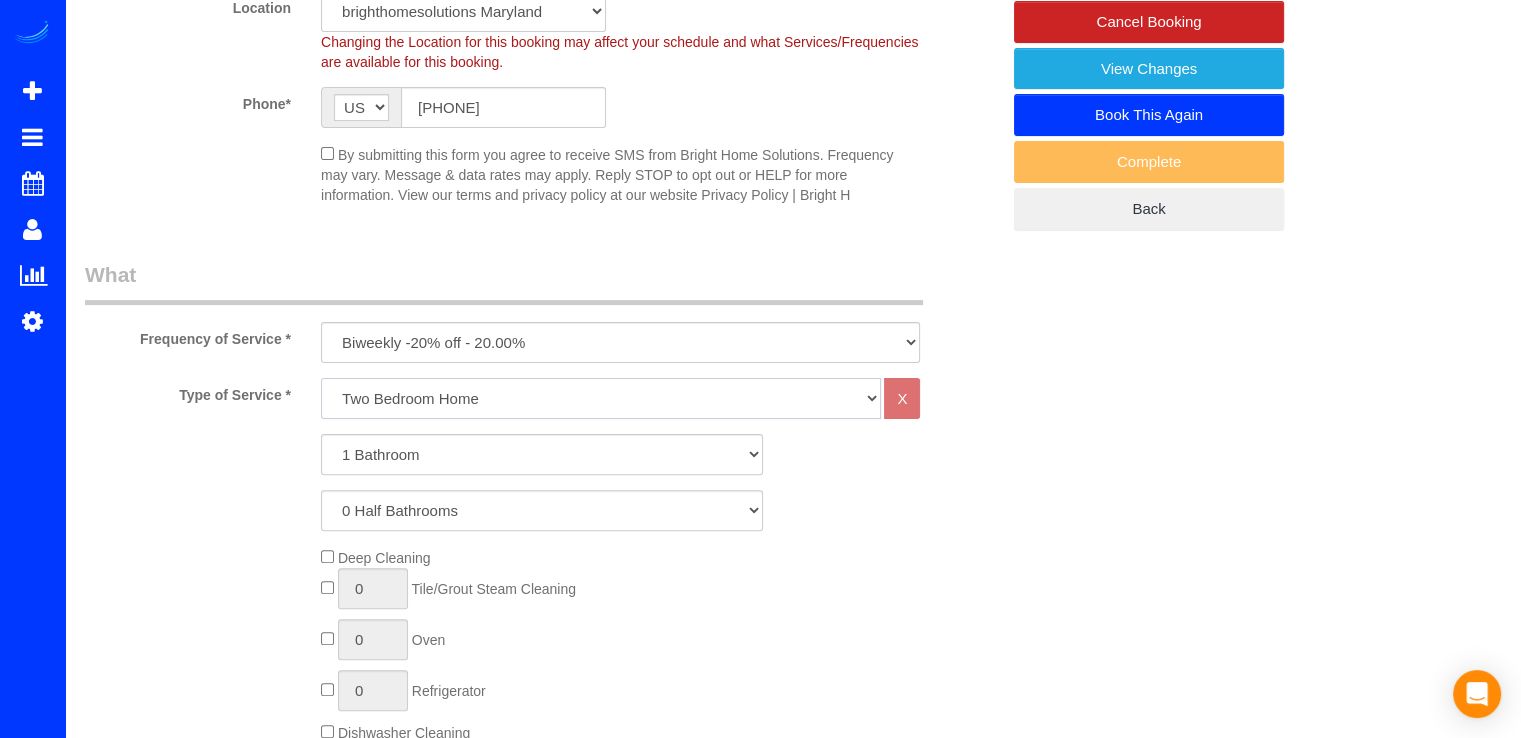 click on "One Bedroom Home Two Bedroom Home Two Bedroom Home Three Bedroom Home Four Bedroom Home Five Bedroom Home Six Bedroom Home COMMERCIAL FACILITY Trash Removal Service Seven Bedroom Home Eight Bedrooms Nine Bedrooms Ten Bedrooms Office Cleaning Garage Cleaning CARPET SHAMPOO Post-construction Cleaning Exterior Windows Cleaning" 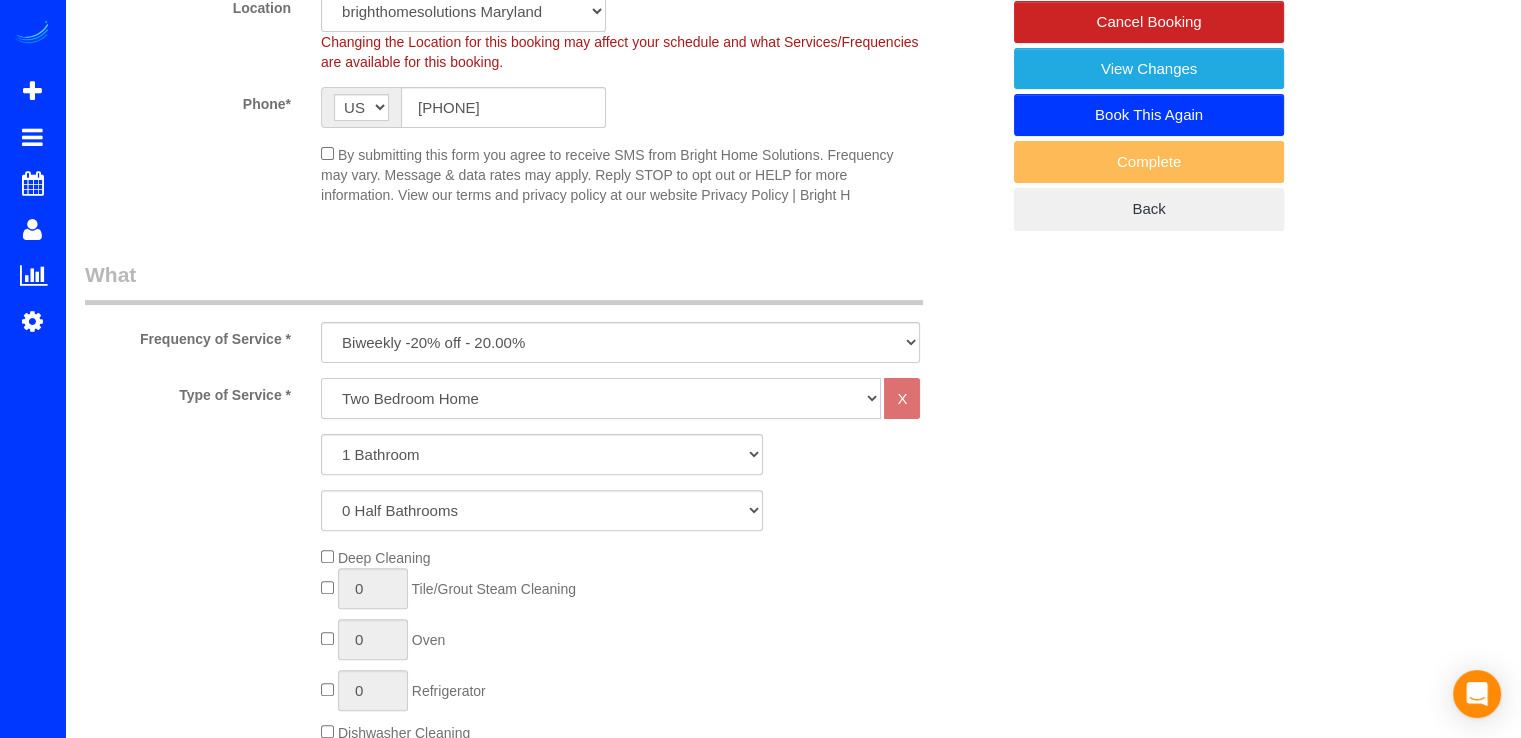 select on "258" 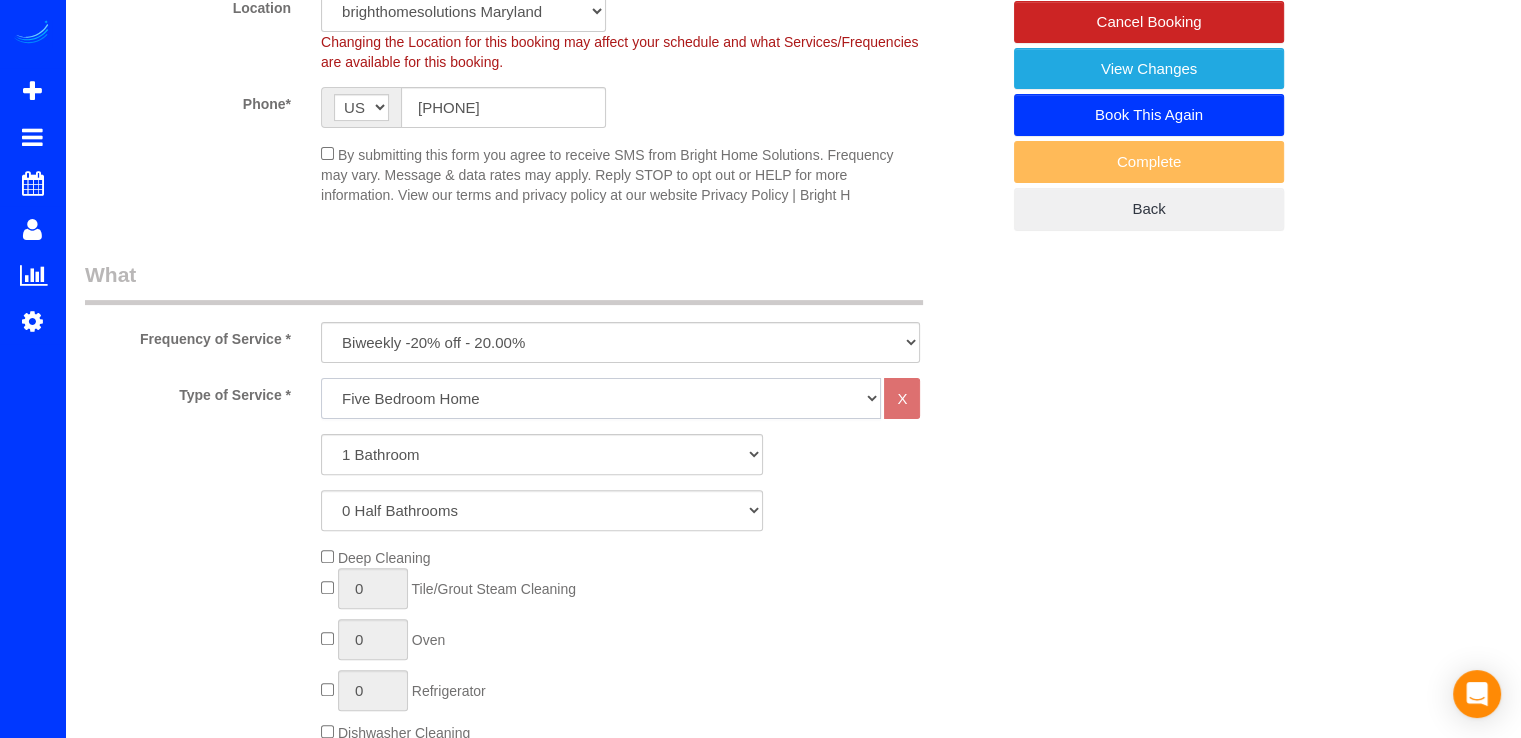 click on "One Bedroom Home Two Bedroom Home Two Bedroom Home Three Bedroom Home Four Bedroom Home Five Bedroom Home Six Bedroom Home COMMERCIAL FACILITY Trash Removal Service Seven Bedroom Home Eight Bedrooms Nine Bedrooms Ten Bedrooms Office Cleaning Garage Cleaning CARPET SHAMPOO Post-construction Cleaning Exterior Windows Cleaning" 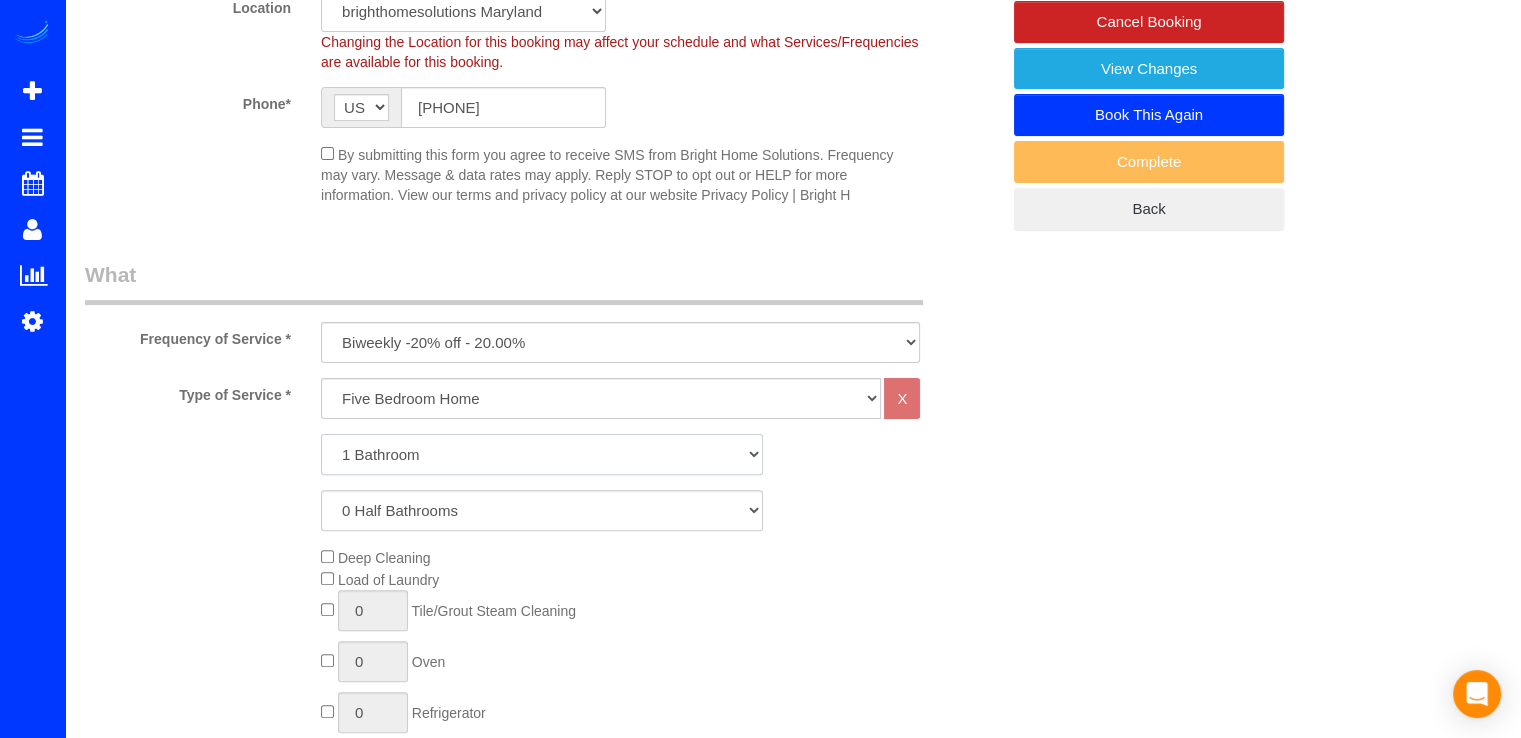 click on "1 Bathroom
2 Bathrooms
3 Bathrooms
4 Bathrooms
5 Bathrooms
6 Bathrooms
7 Bathrooms
8 Bathrooms
9 Bathrooms
10 Bathrooms" 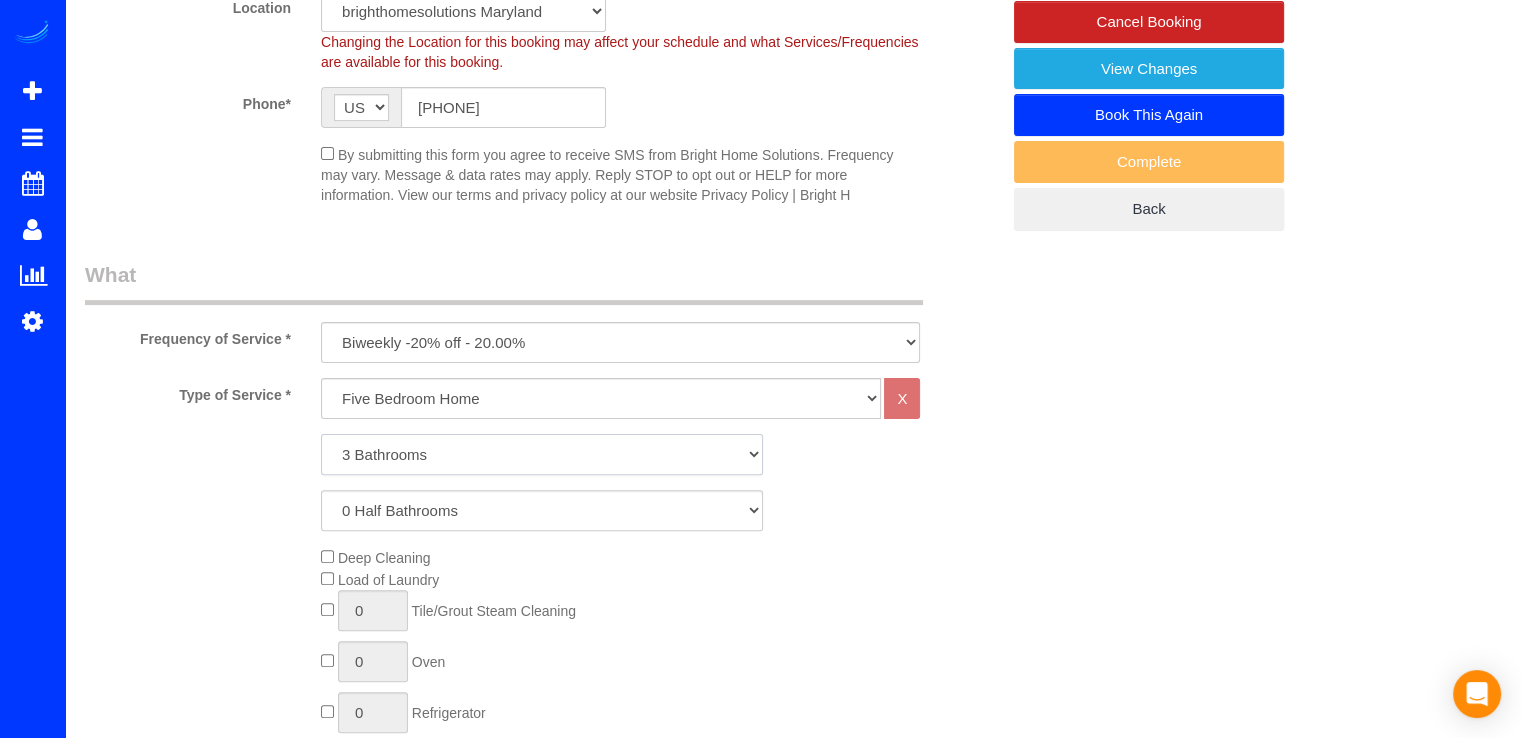 click on "1 Bathroom
2 Bathrooms
3 Bathrooms
4 Bathrooms
5 Bathrooms
6 Bathrooms
7 Bathrooms
8 Bathrooms
9 Bathrooms
10 Bathrooms" 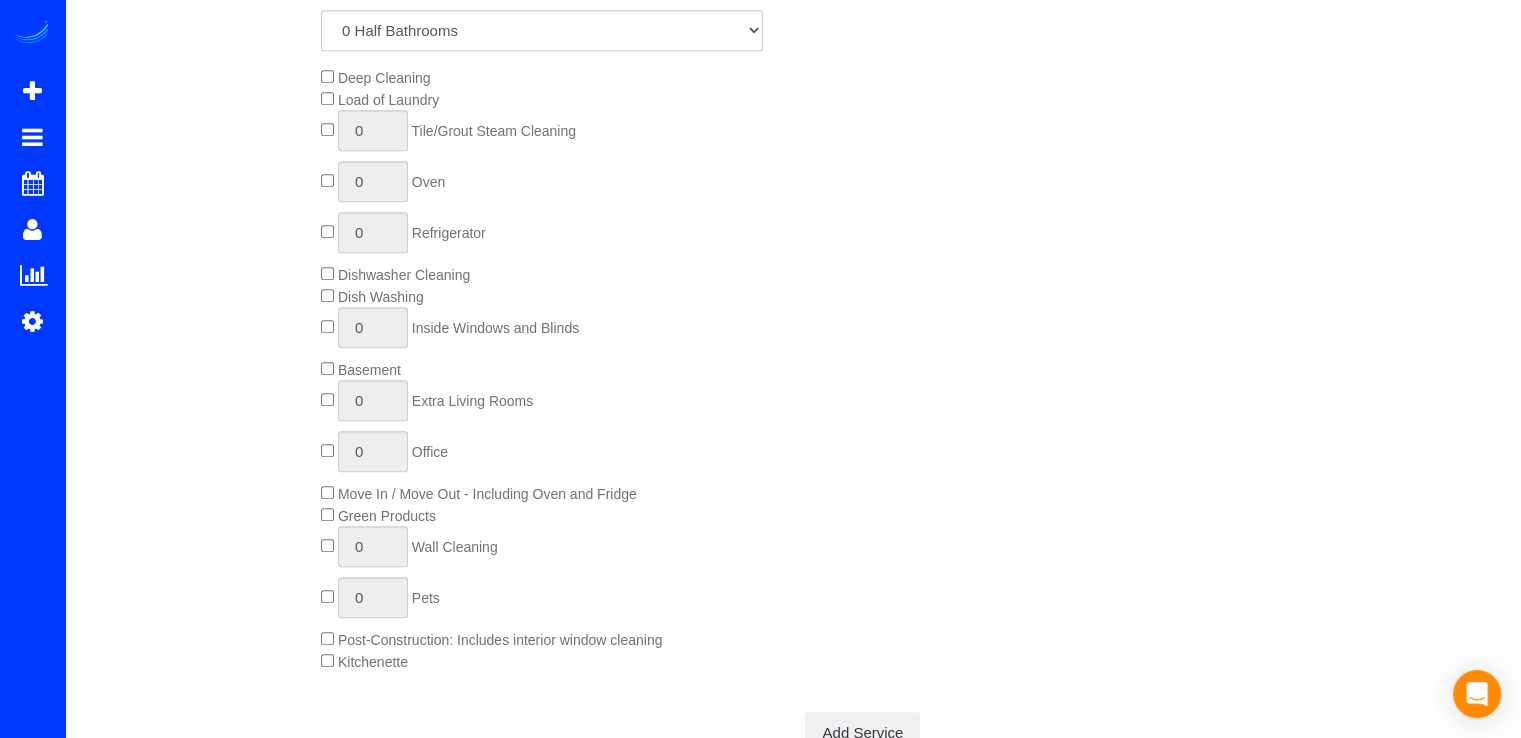 scroll, scrollTop: 1100, scrollLeft: 0, axis: vertical 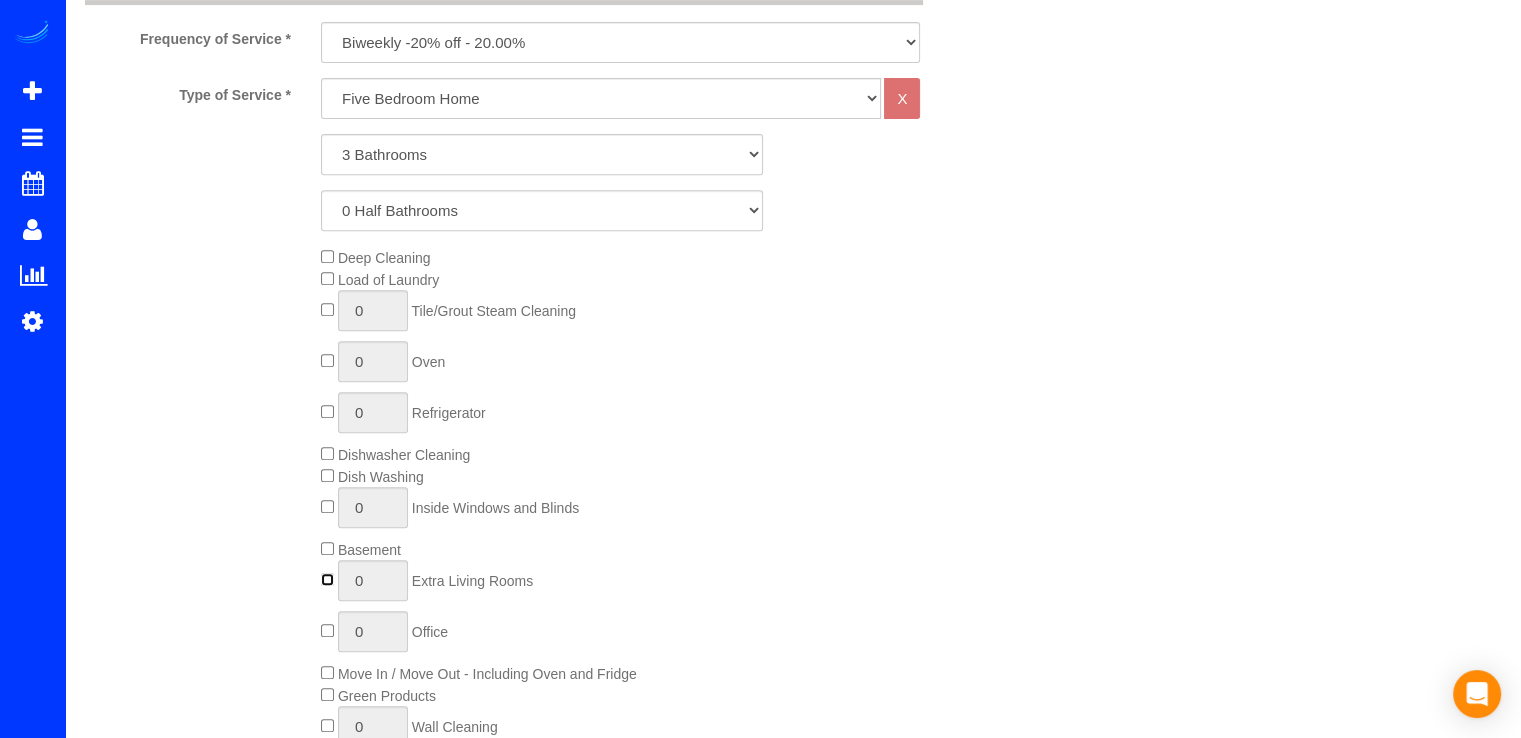 type on "1" 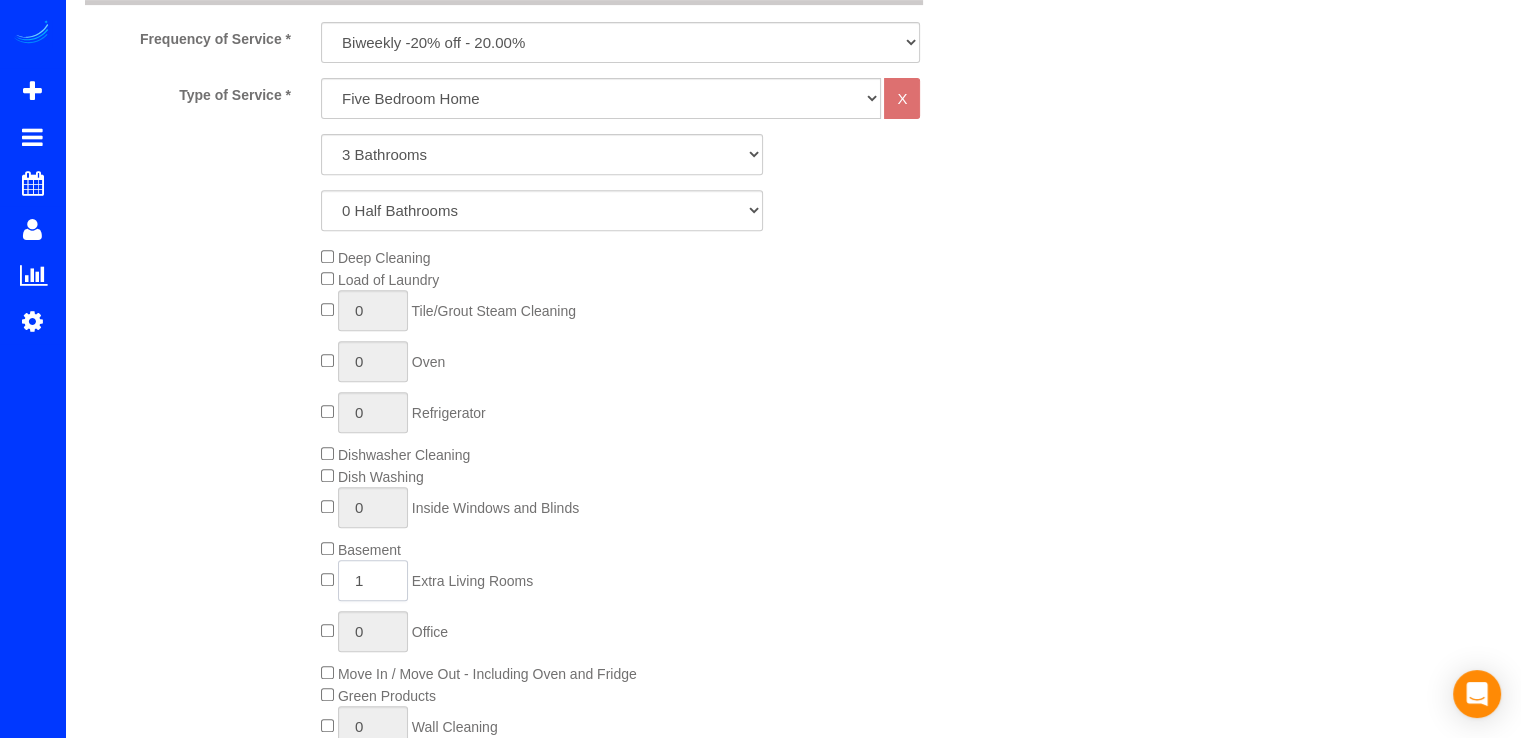 click on "1" 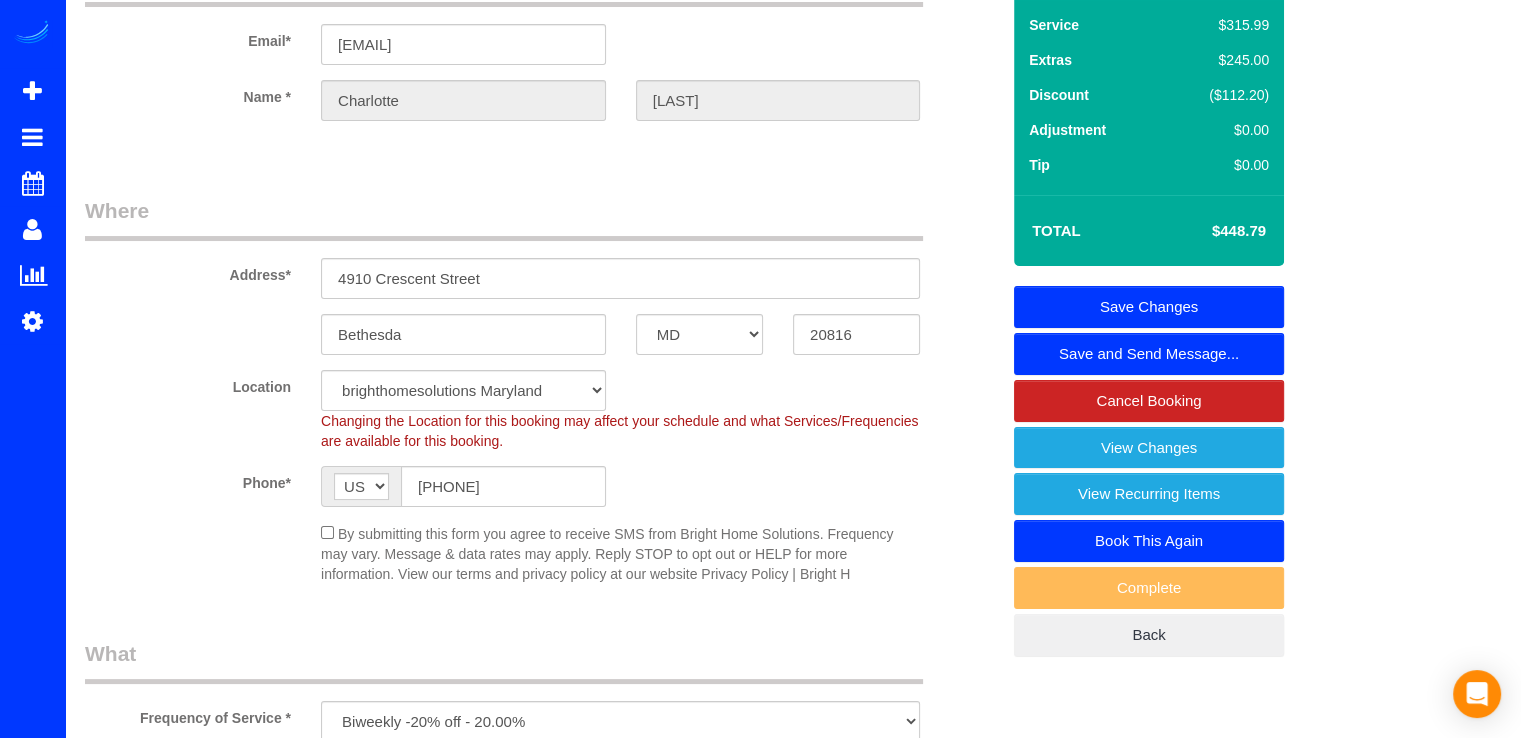 scroll, scrollTop: 0, scrollLeft: 0, axis: both 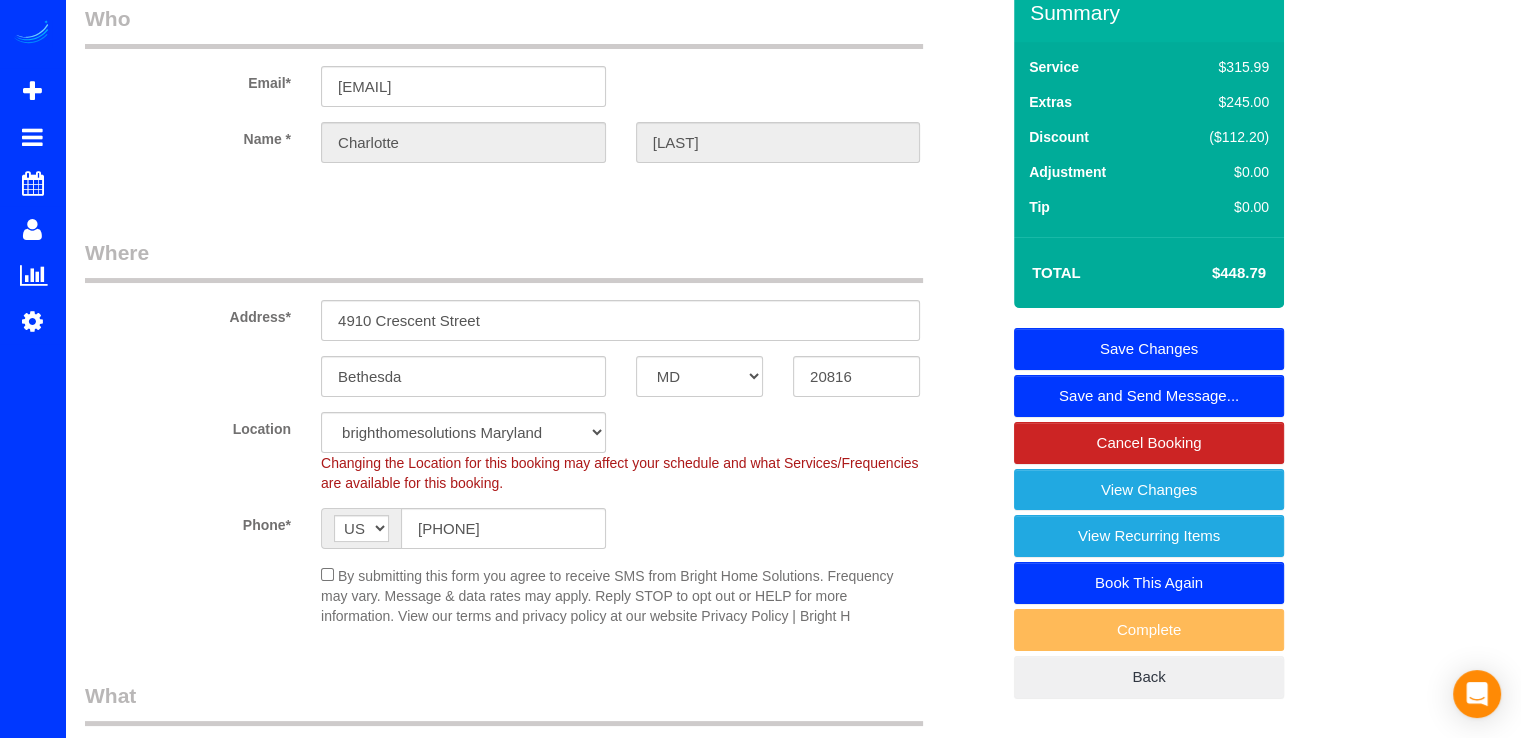 type on "2" 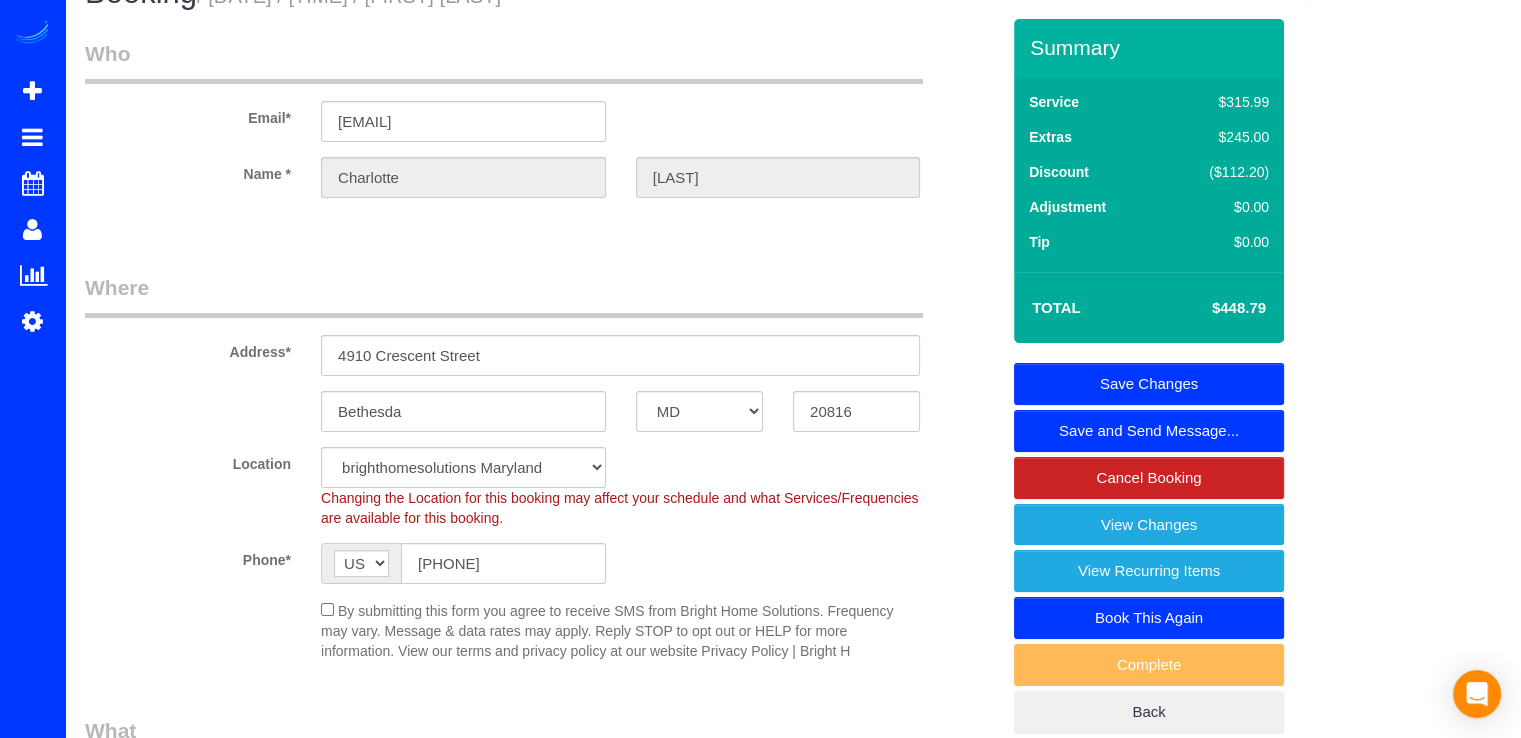 click on "Who
Email*
clbalnave@hotmail.com
Name *
Charlotte
Balnave
Where
Address*
4910 Crescent Street
Bethesda
AK
AL
AR
AZ
CA
CO
CT
DC
DE
FL
GA
HI
IA
ID
IL
IN
KS
KY
LA
MA
MD
ME
MI
MN
MO
MS
MT
NC
ND
NE" at bounding box center [793, 1693] 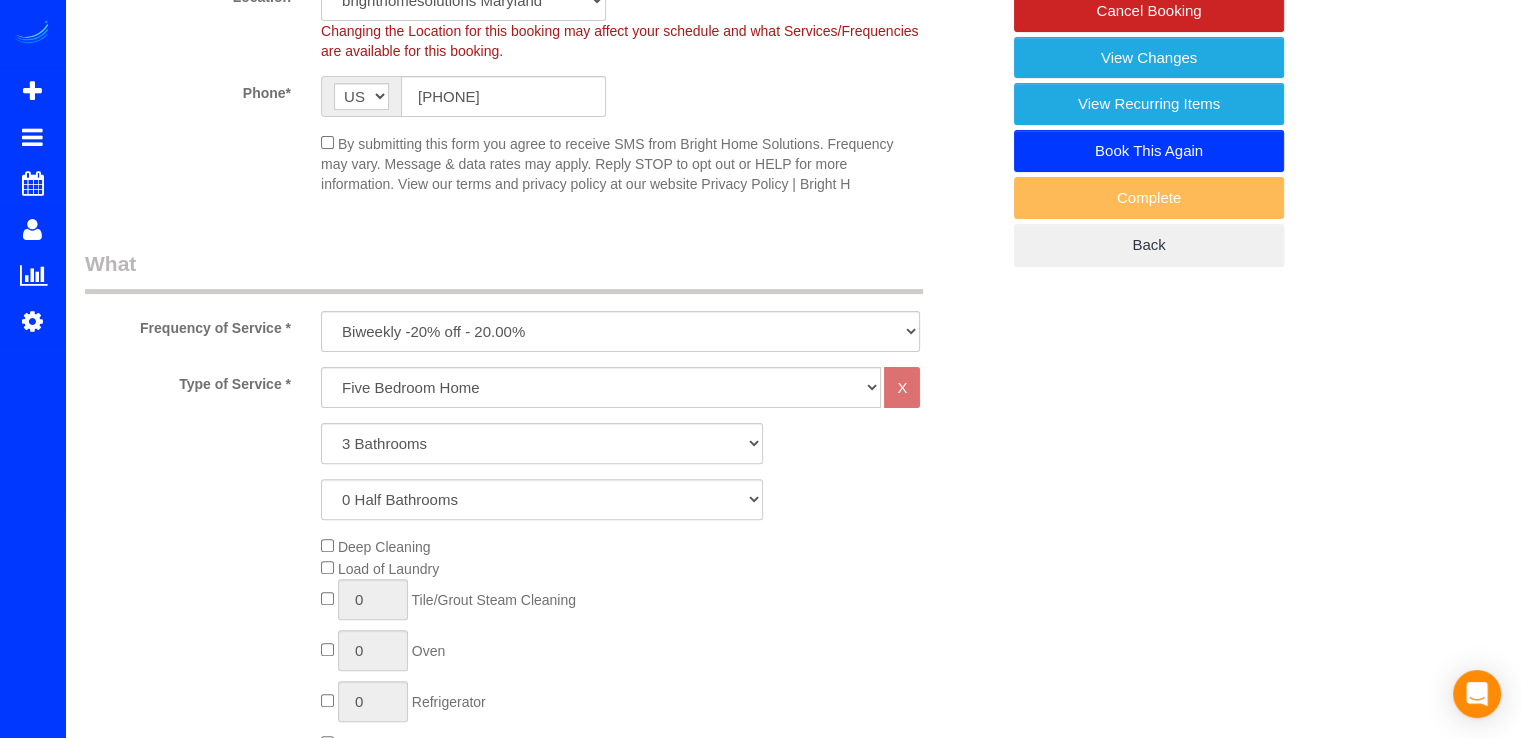 scroll, scrollTop: 544, scrollLeft: 0, axis: vertical 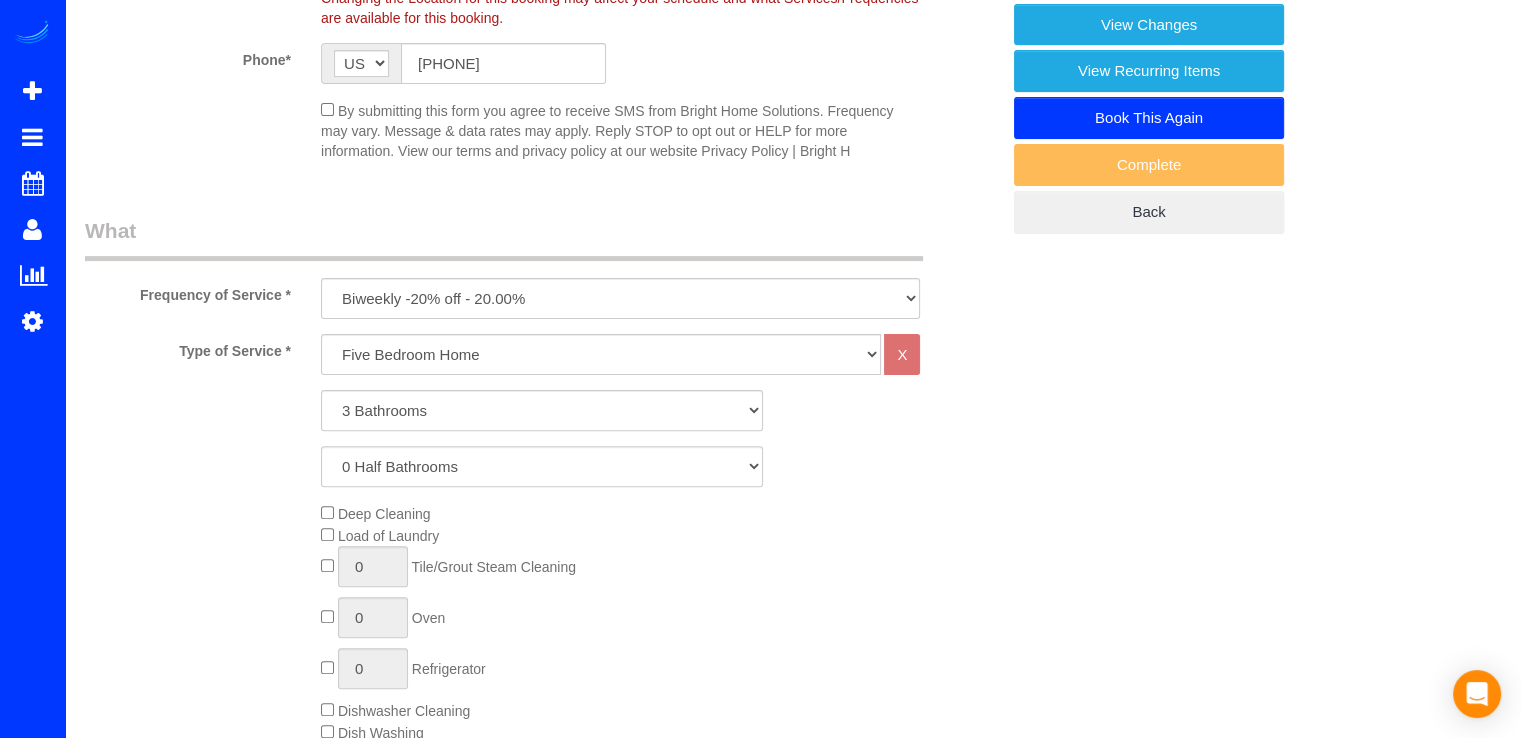 click on "What
Frequency of Service *
Every Three Months triweekly -15% off - 15.00% Biweekly -20% off - 20.00% Monthly -10% off - 10.00% One Time Weekly -30% OFF - 30.00%
Type of Service *
One Bedroom Home Two Bedroom Home Two Bedroom Home Three Bedroom Home Four Bedroom Home Five Bedroom Home Six Bedroom Home COMMERCIAL FACILITY Trash Removal Service Seven Bedroom Home Eight Bedrooms Nine Bedrooms Ten Bedrooms Office Cleaning Garage Cleaning CARPET SHAMPOO Post-construction Cleaning Exterior Windows Cleaning
X" at bounding box center (542, 914) 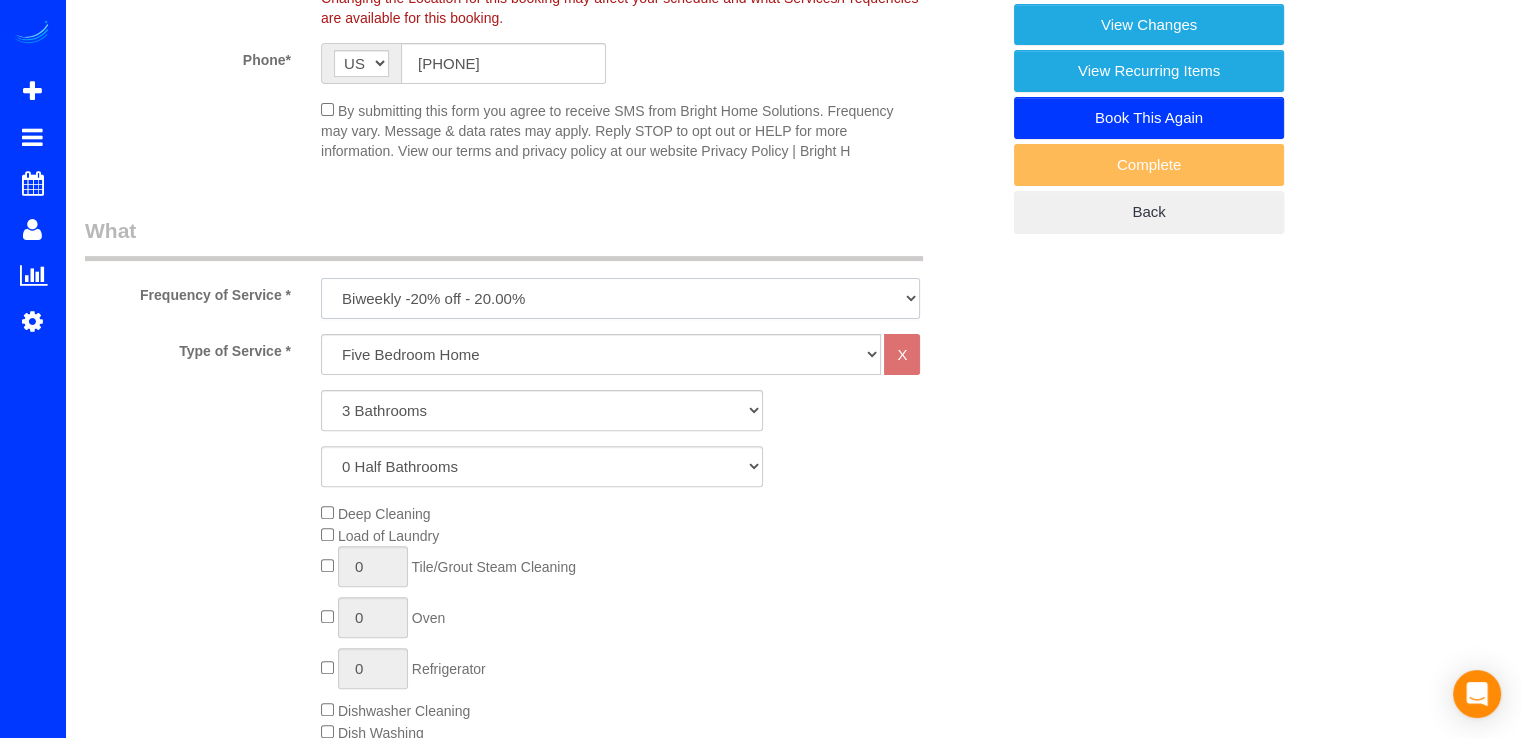 click on "Every Three Months triweekly -15% off - 15.00% Biweekly -20% off - 20.00% Monthly -10% off - 10.00% One Time Weekly -30% OFF - 30.00%" at bounding box center (620, 298) 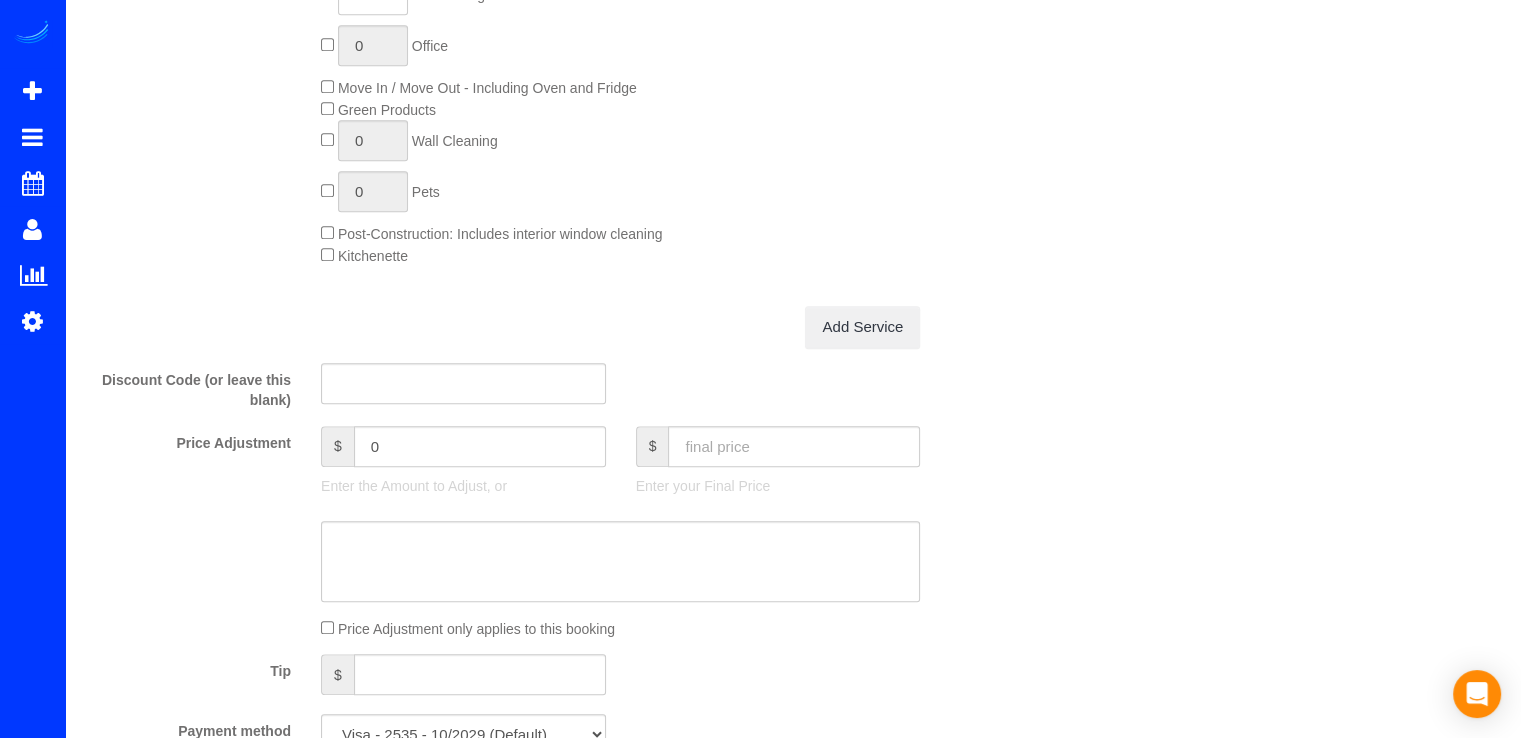 scroll, scrollTop: 1544, scrollLeft: 0, axis: vertical 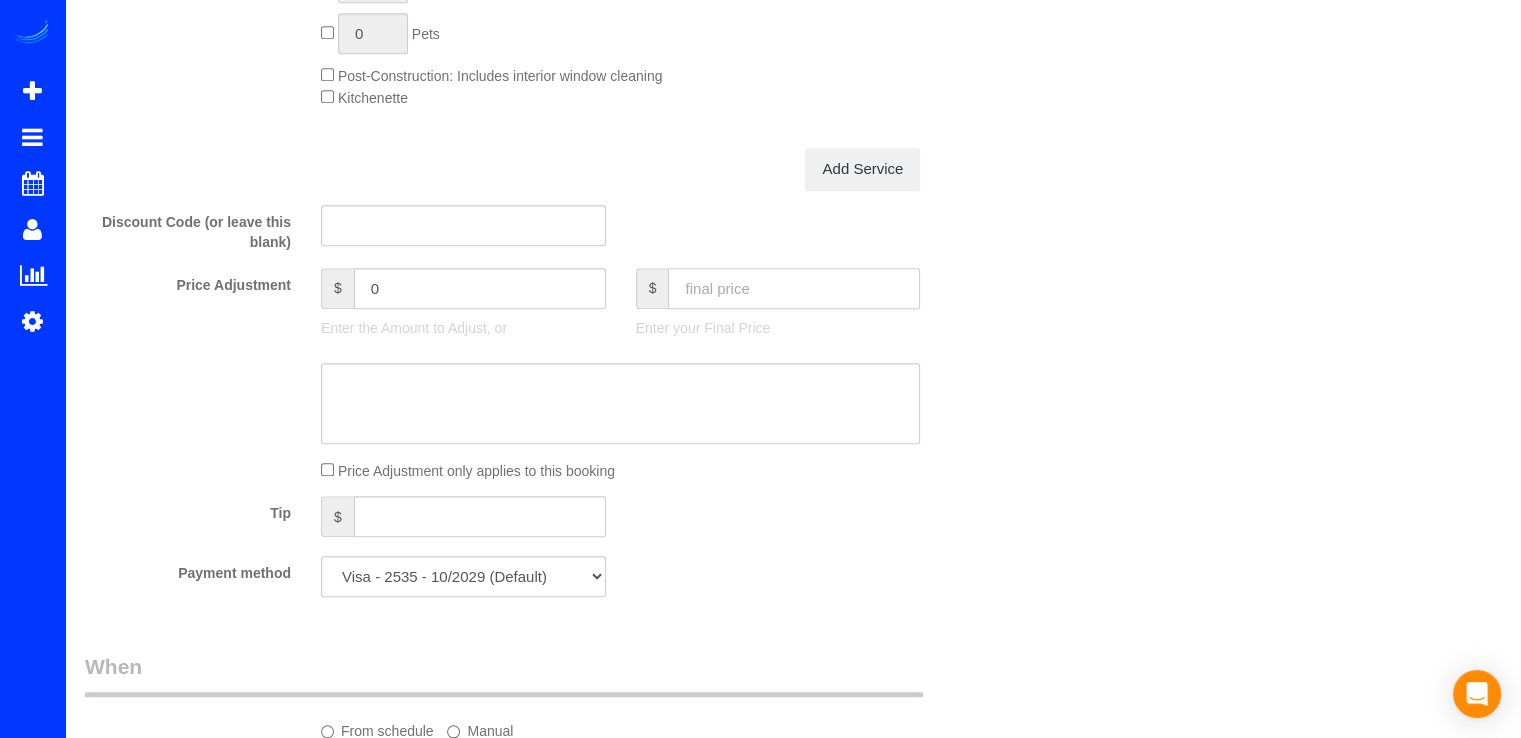click 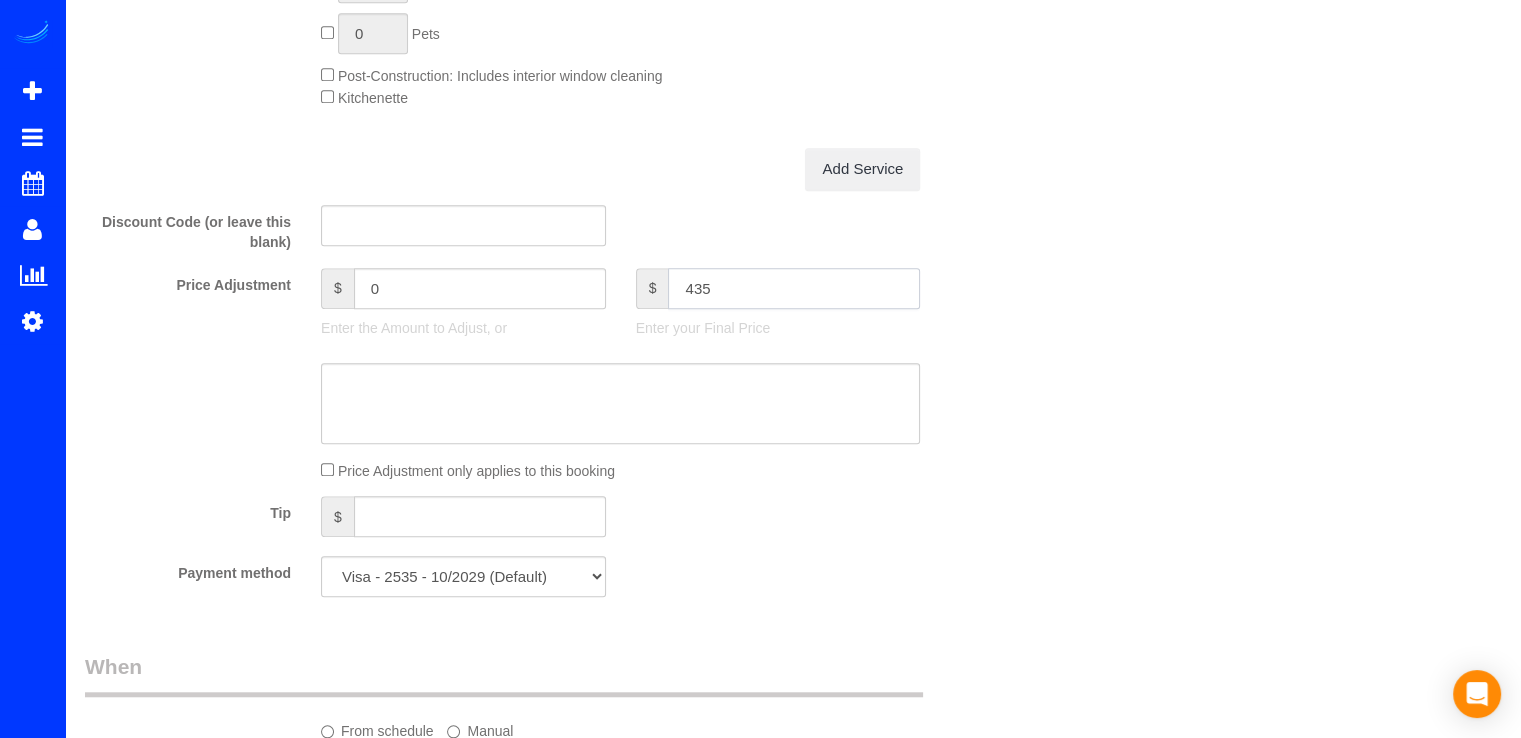 type on "435." 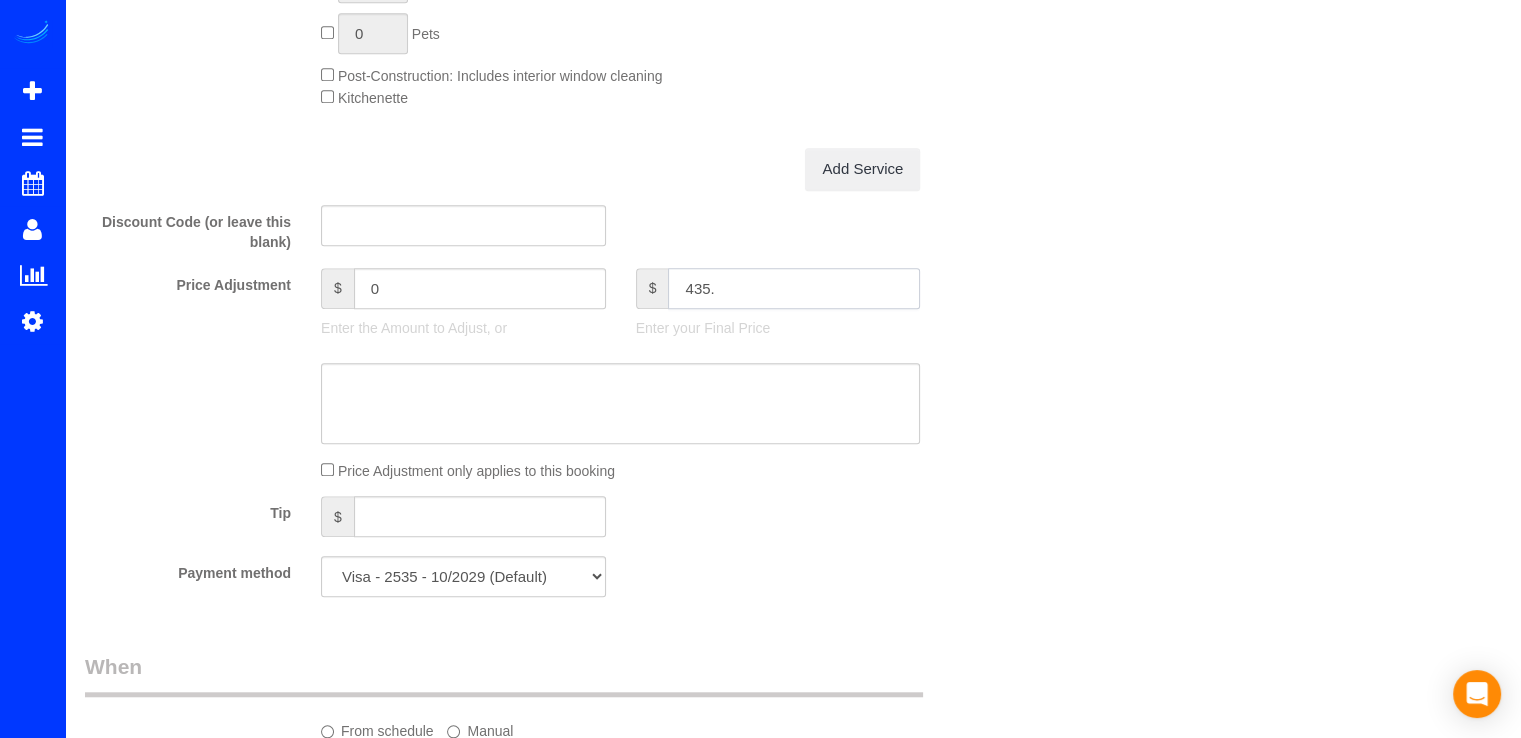 type on "-41.79" 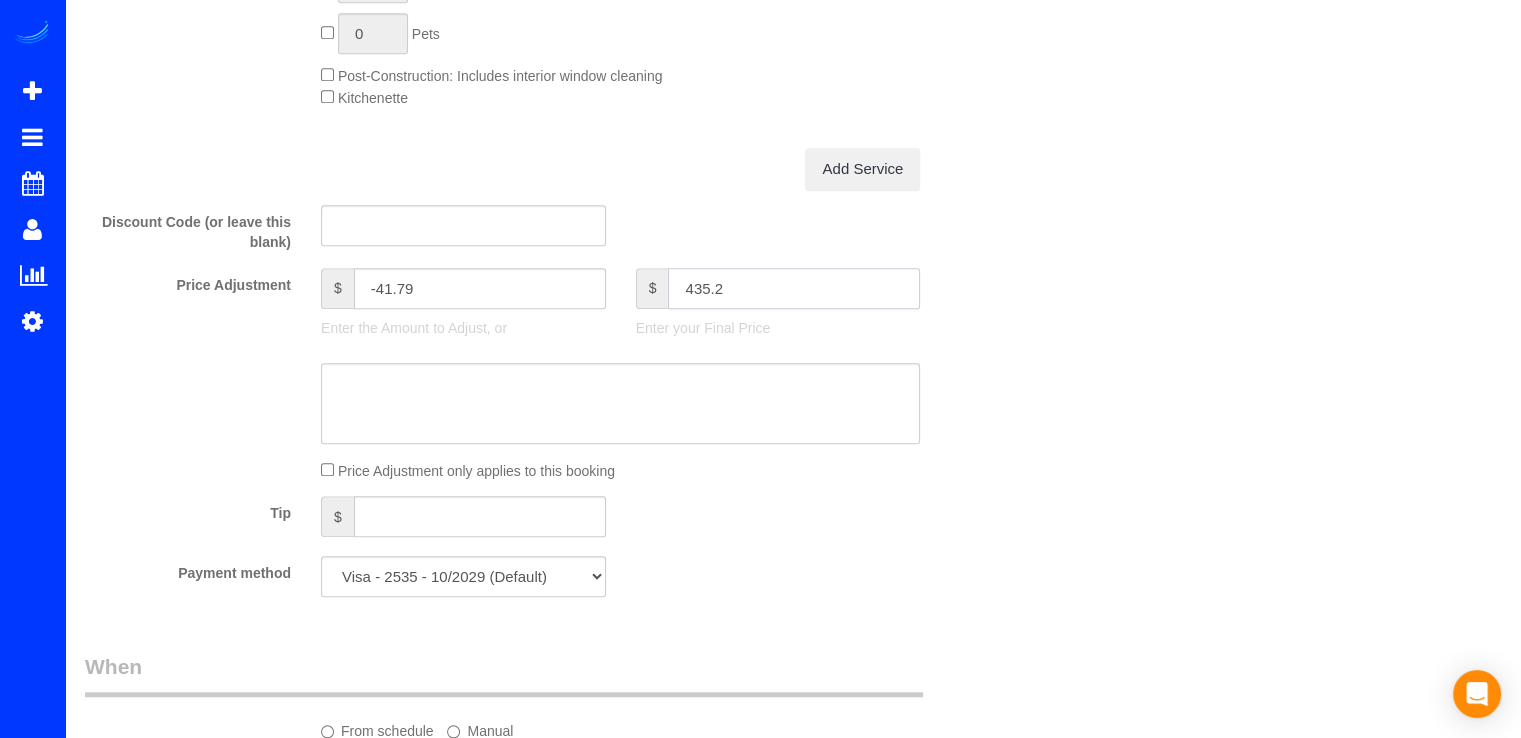 type on "435.20" 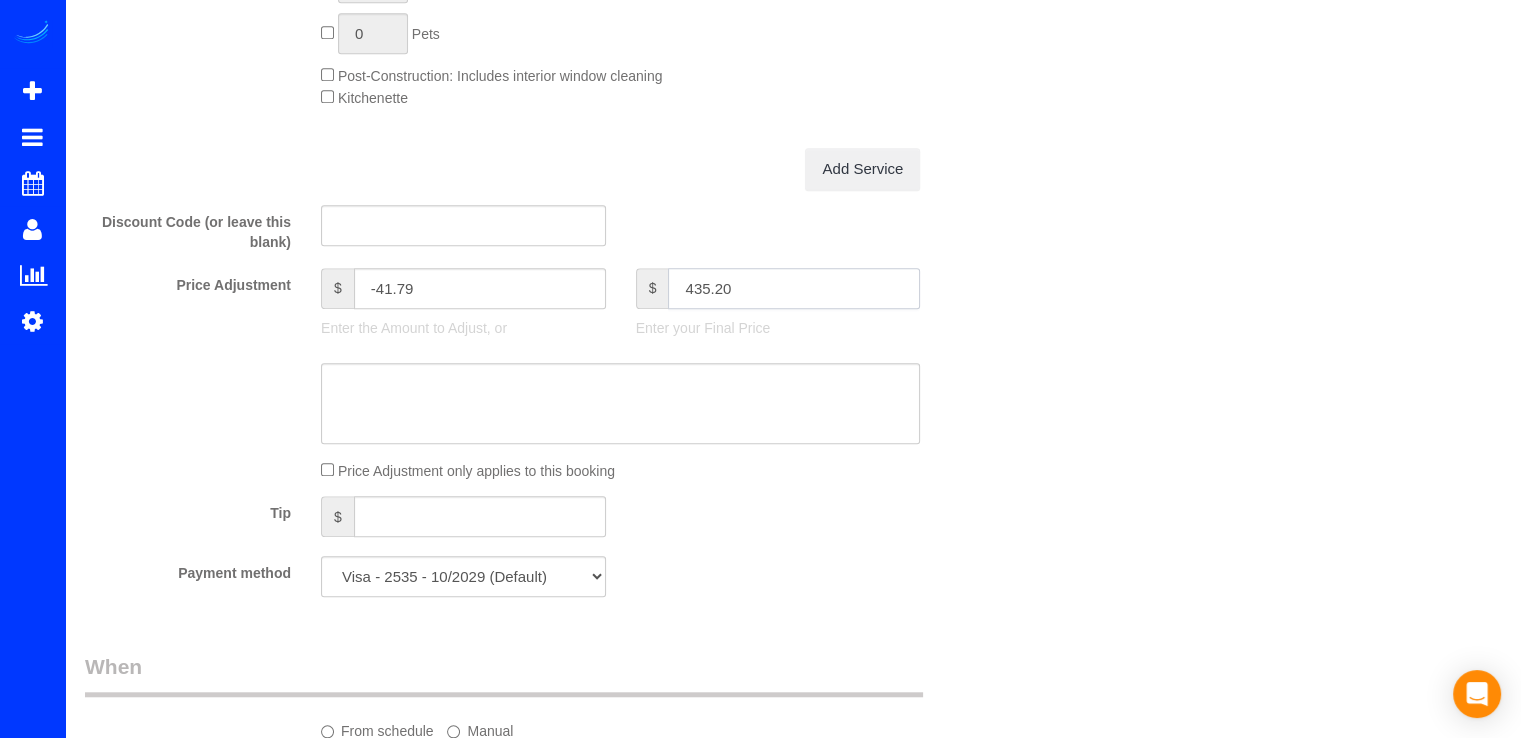 type on "-41.59" 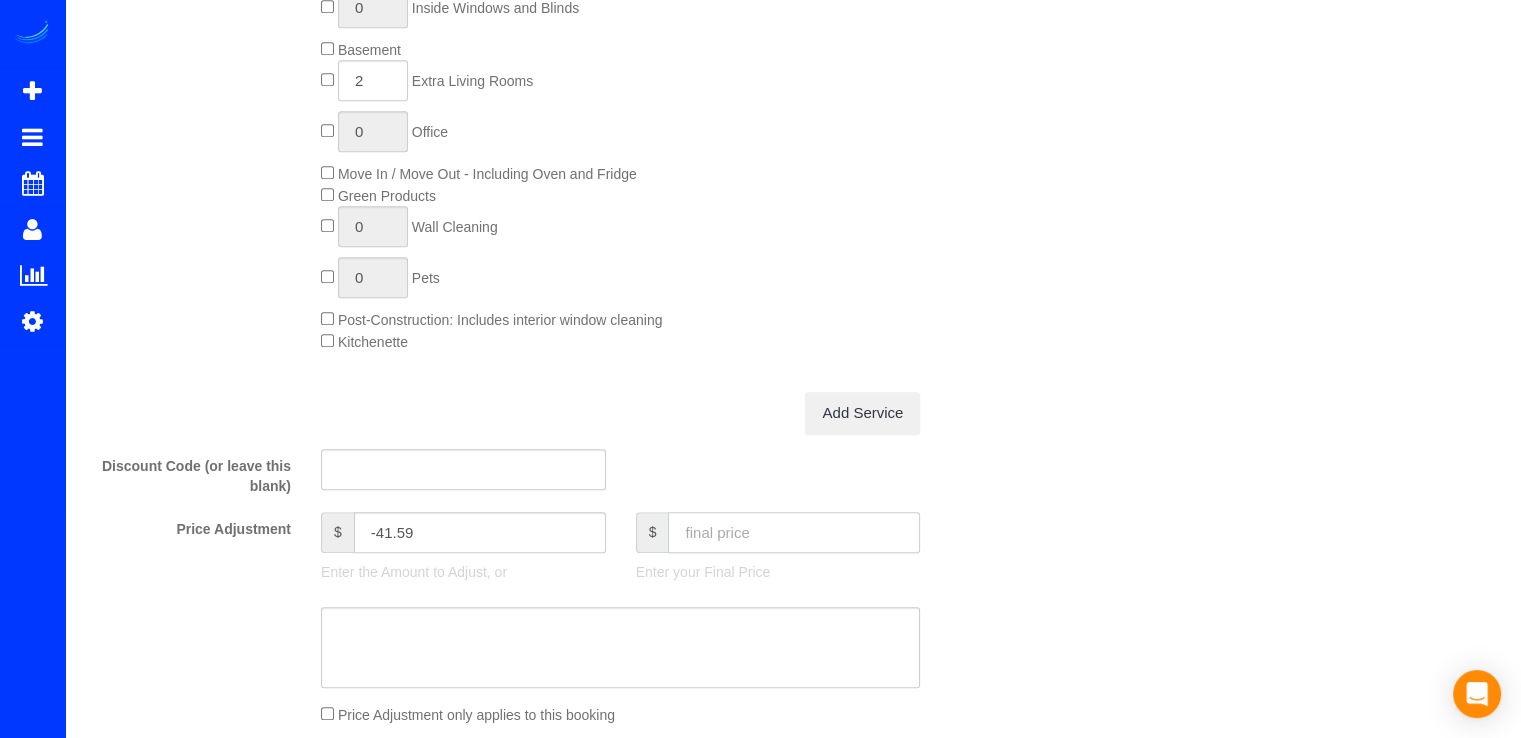 scroll, scrollTop: 1544, scrollLeft: 0, axis: vertical 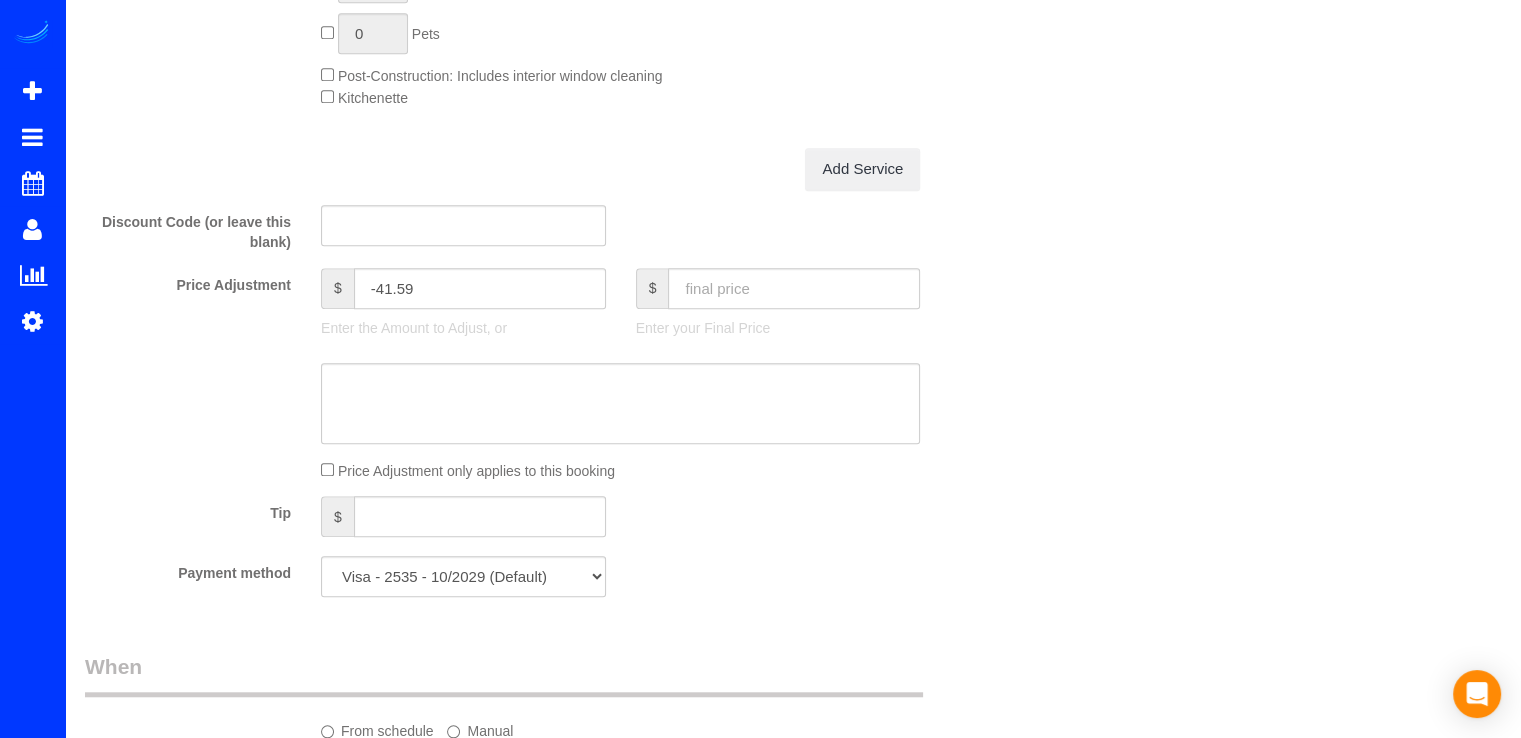 click on "Who
Email*
clbalnave@hotmail.com
Name *
Charlotte
Balnave
Where
Address*
4910 Crescent Street
Bethesda
AK
AL
AR
AZ
CA
CO
CT
DC
DE
FL
GA
HI
IA
ID
IL
IN
KS
KY
LA
MA
MD
ME
MI
MN
MO
MS
MT
NC
ND
NE" at bounding box center [793, 193] 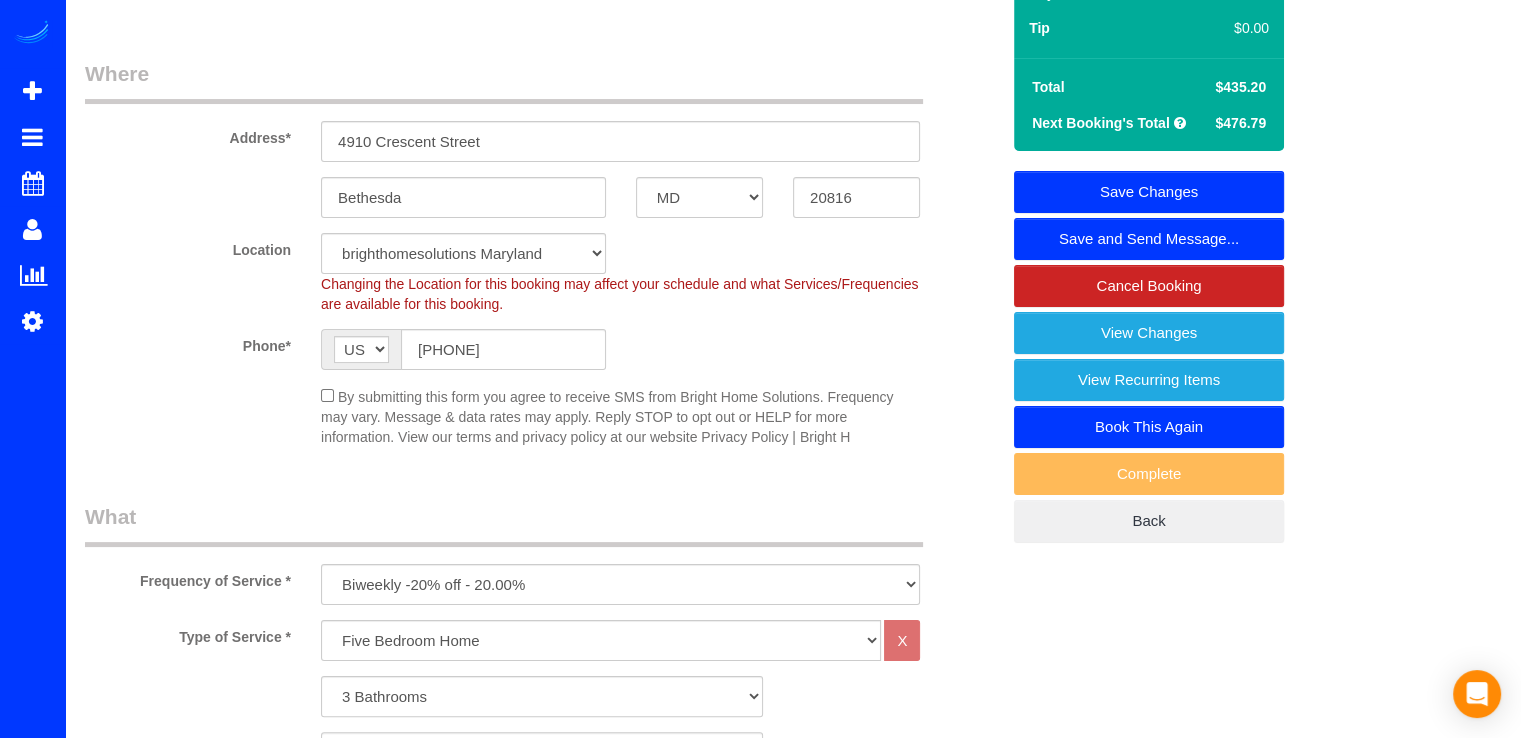 scroll, scrollTop: 0, scrollLeft: 0, axis: both 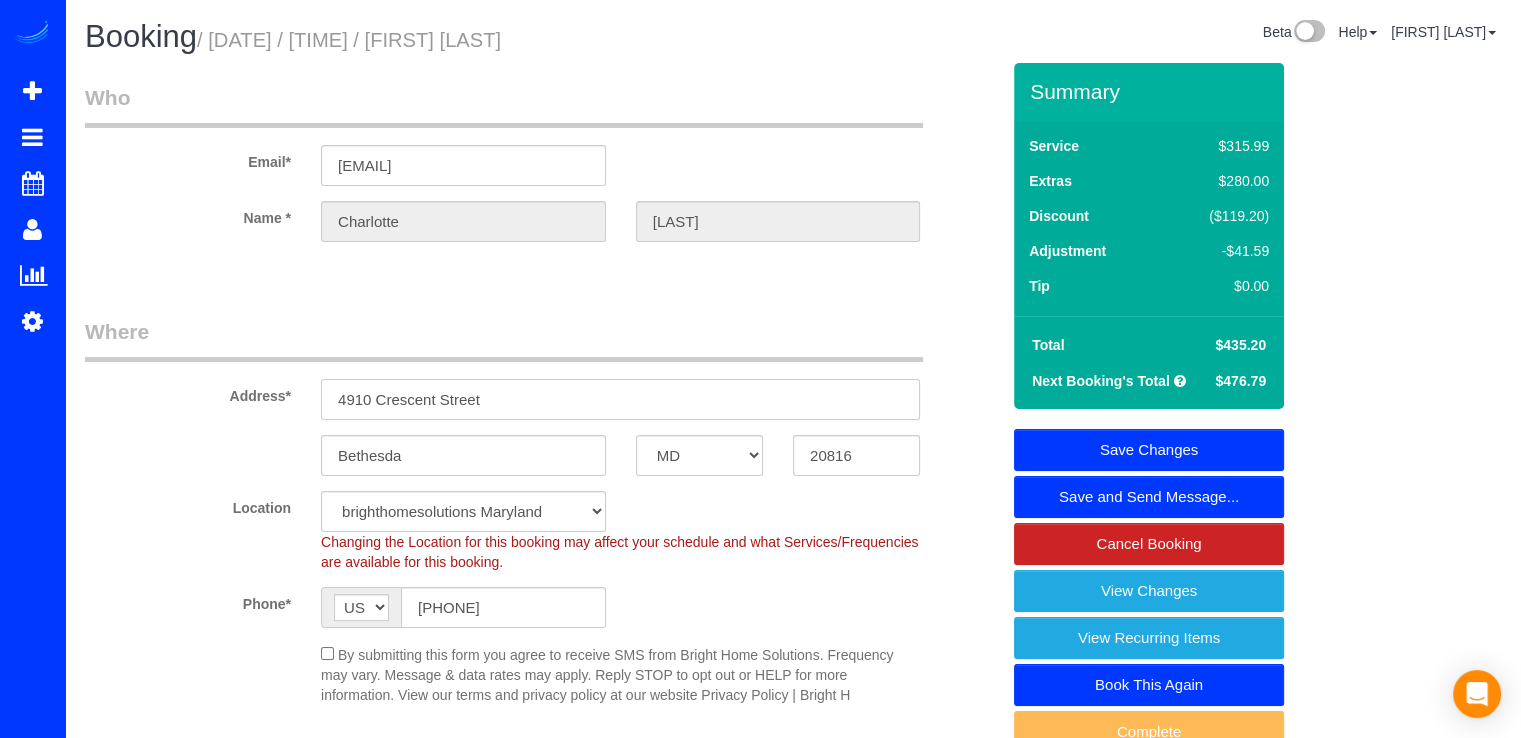 drag, startPoint x: 518, startPoint y: 408, endPoint x: 274, endPoint y: 394, distance: 244.4013 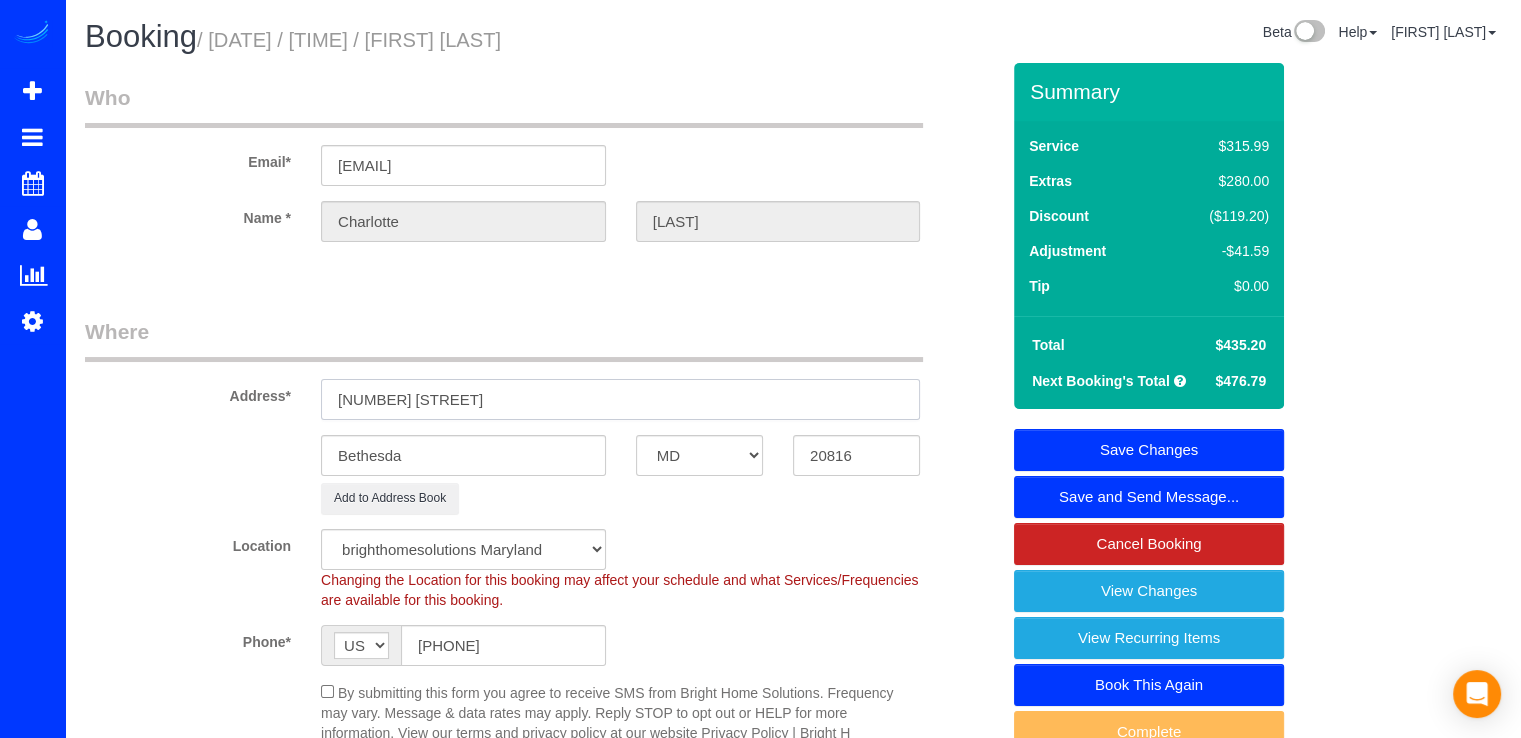 type on "6914 Wilson Lane" 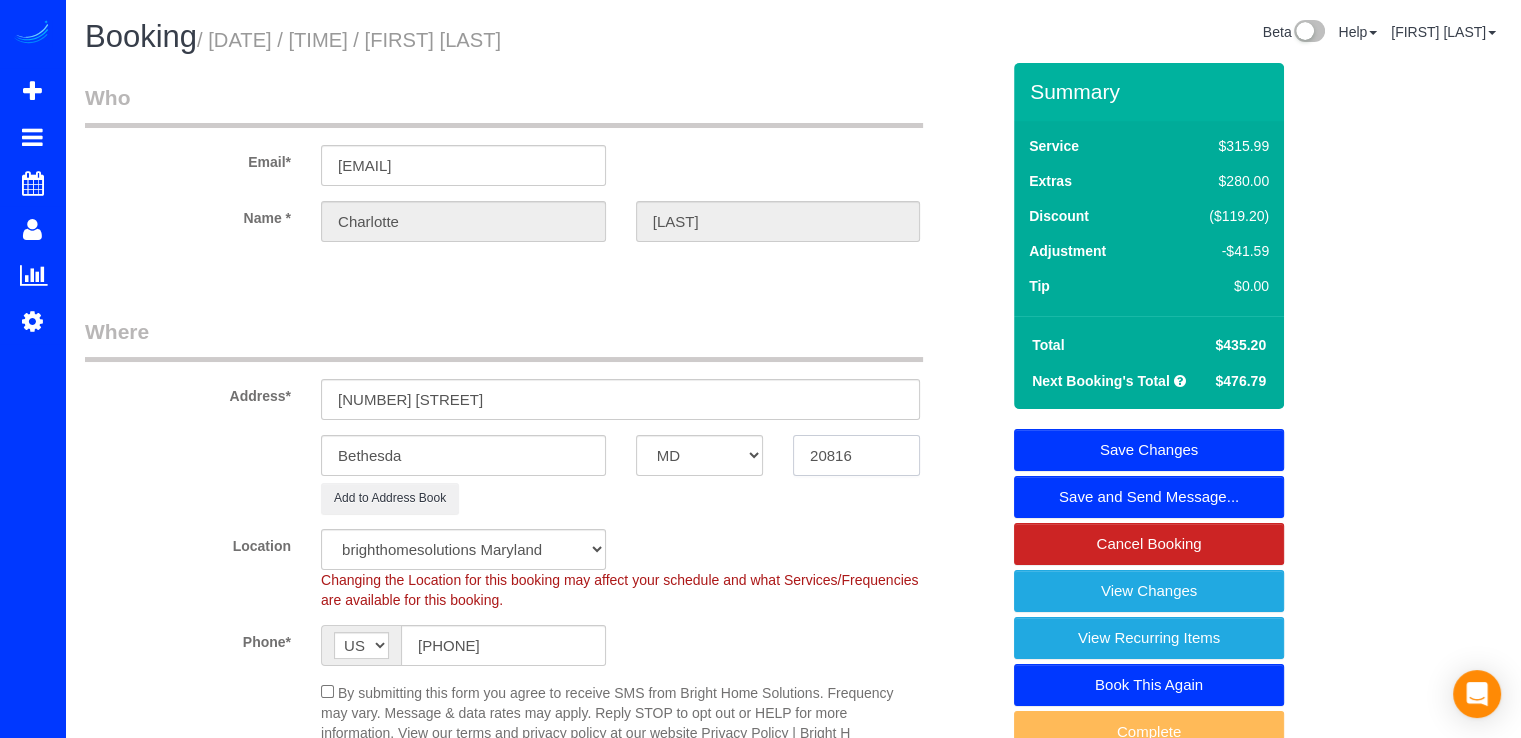 click on "20816" at bounding box center [856, 455] 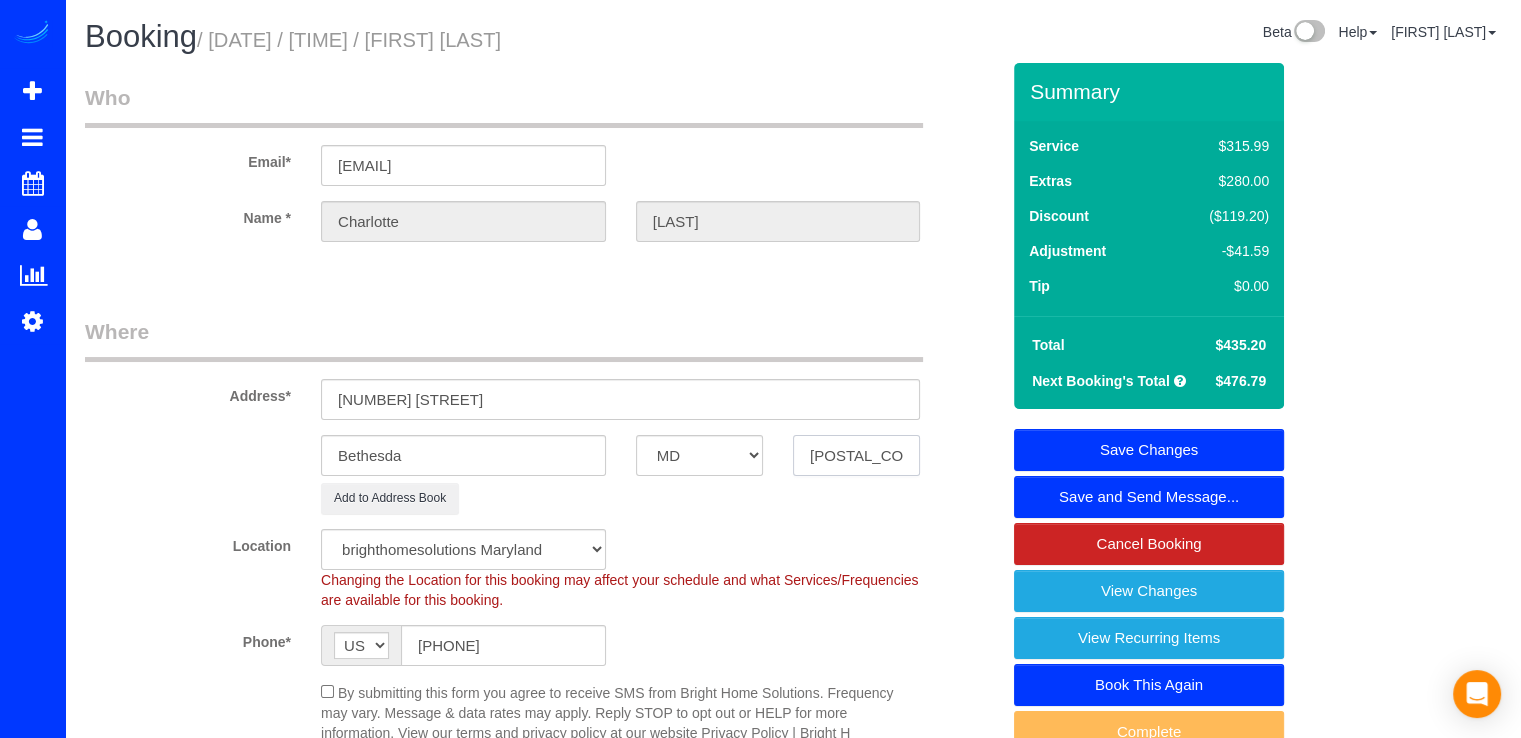 type on "20817" 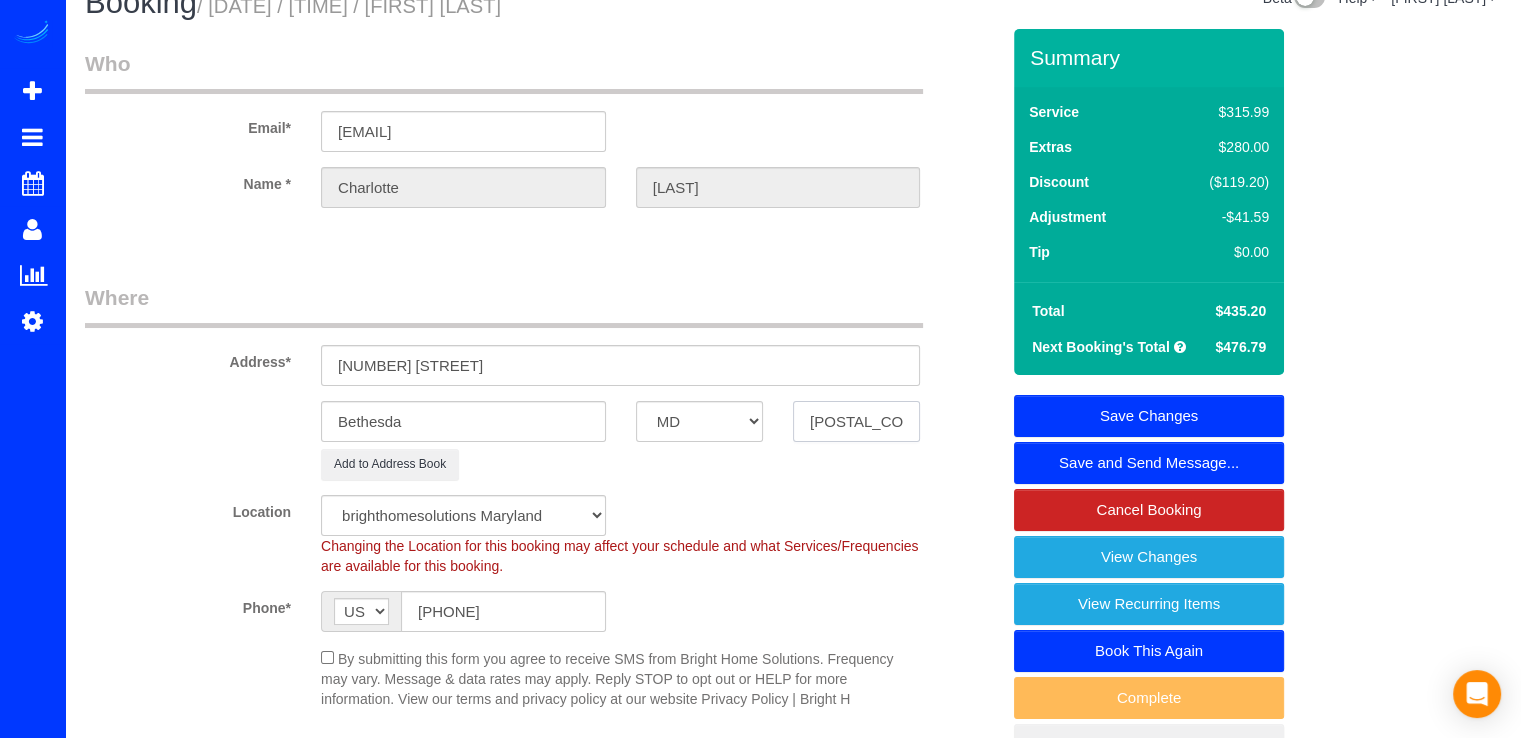 scroll, scrollTop: 0, scrollLeft: 0, axis: both 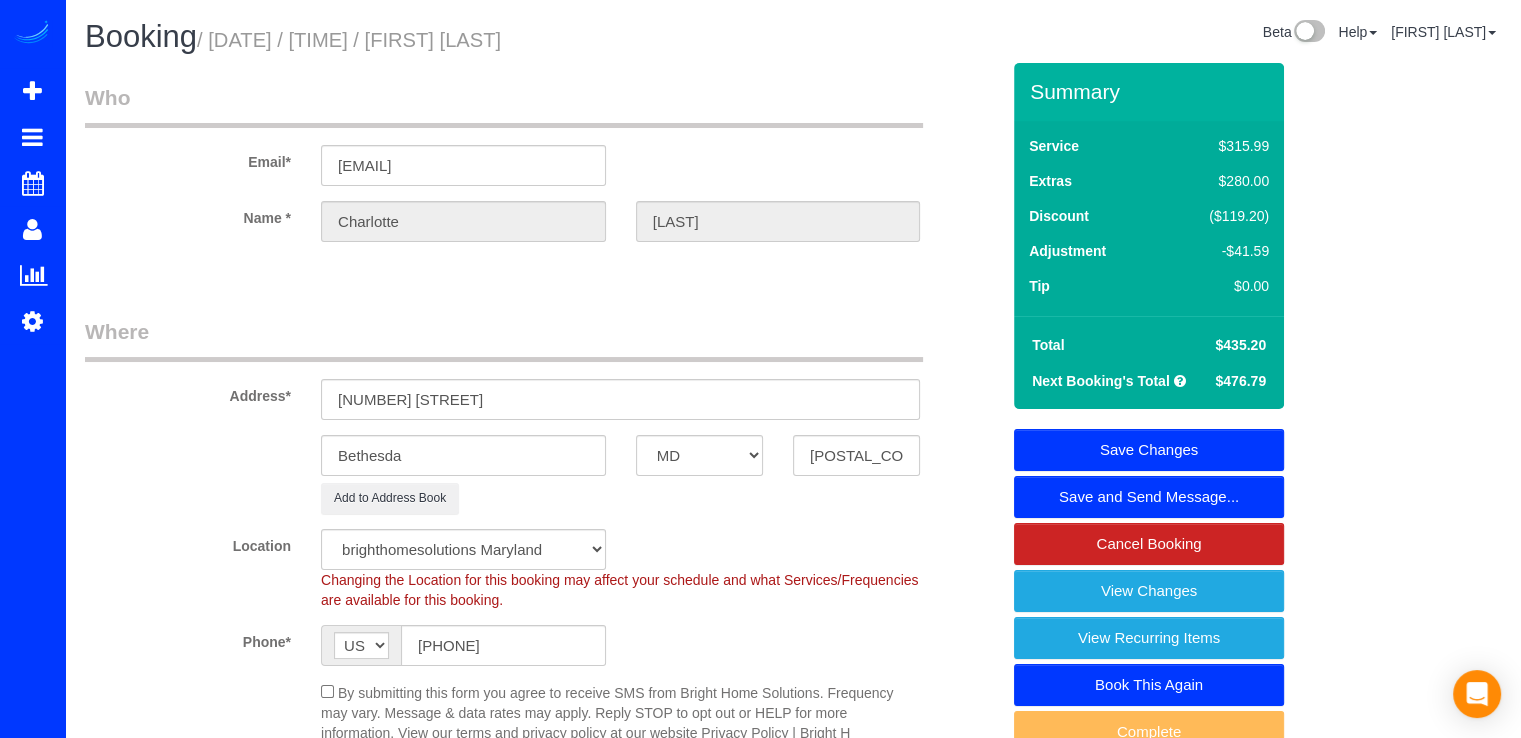 click on "Save Changes" at bounding box center (1149, 450) 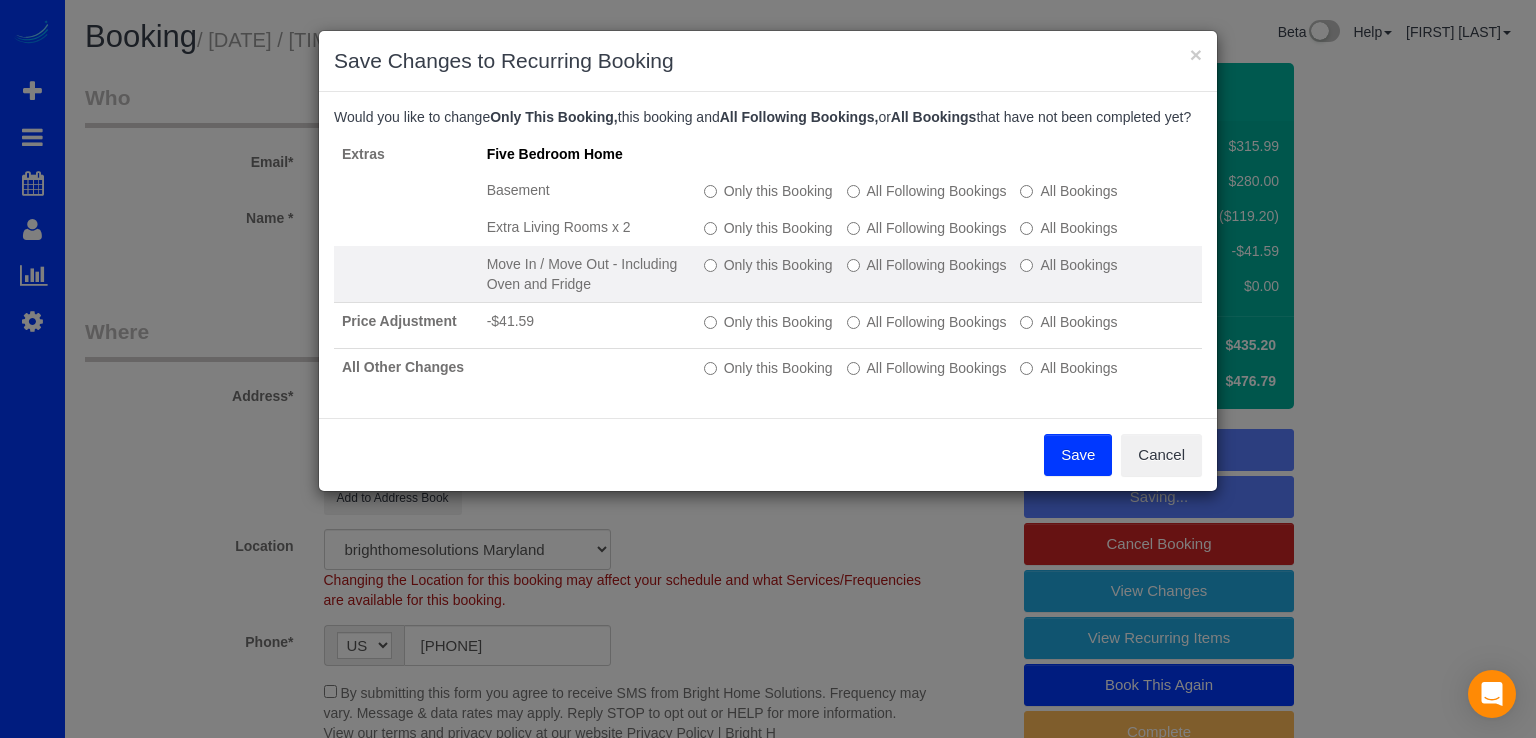click on "Only this Booking" at bounding box center [768, 265] 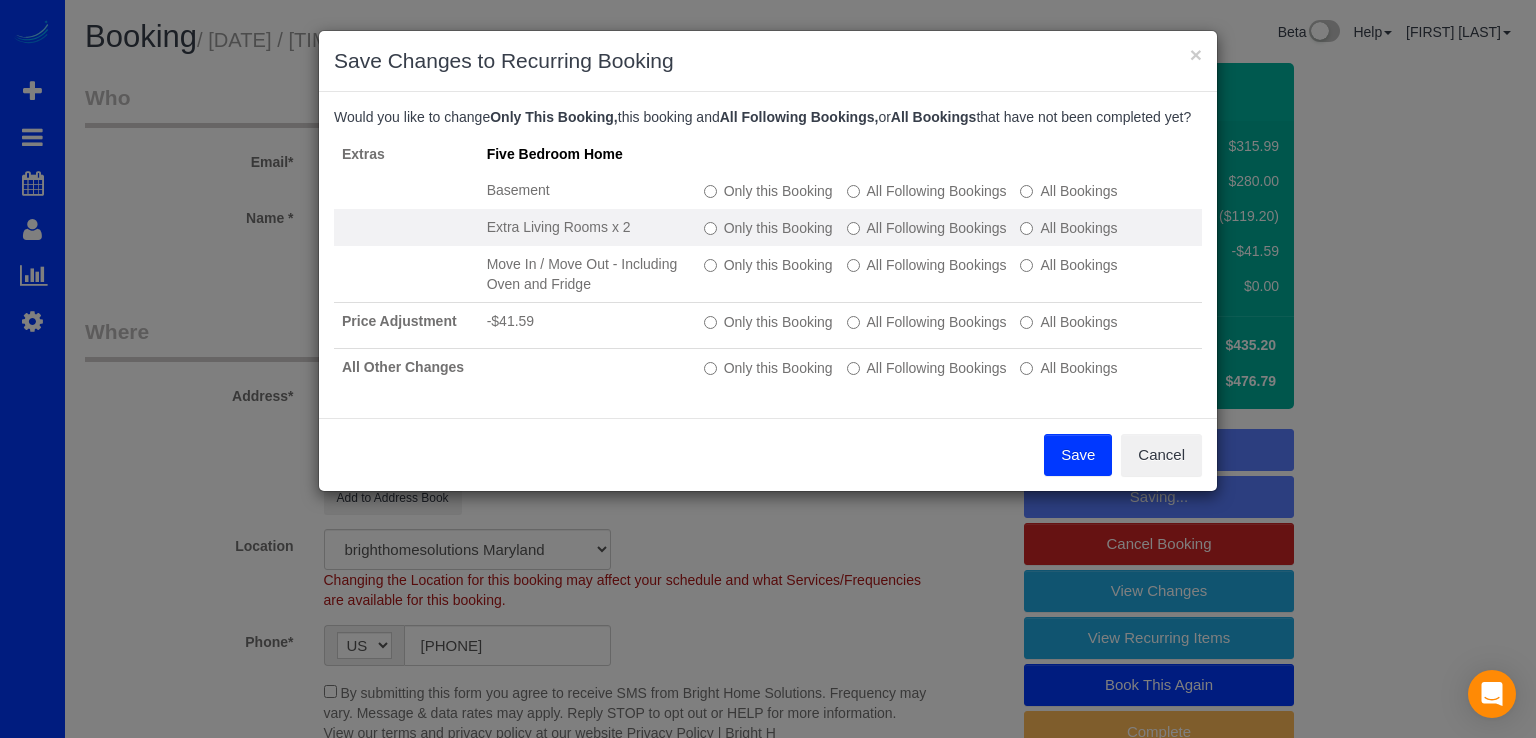 click on "All Following Bookings" at bounding box center (927, 228) 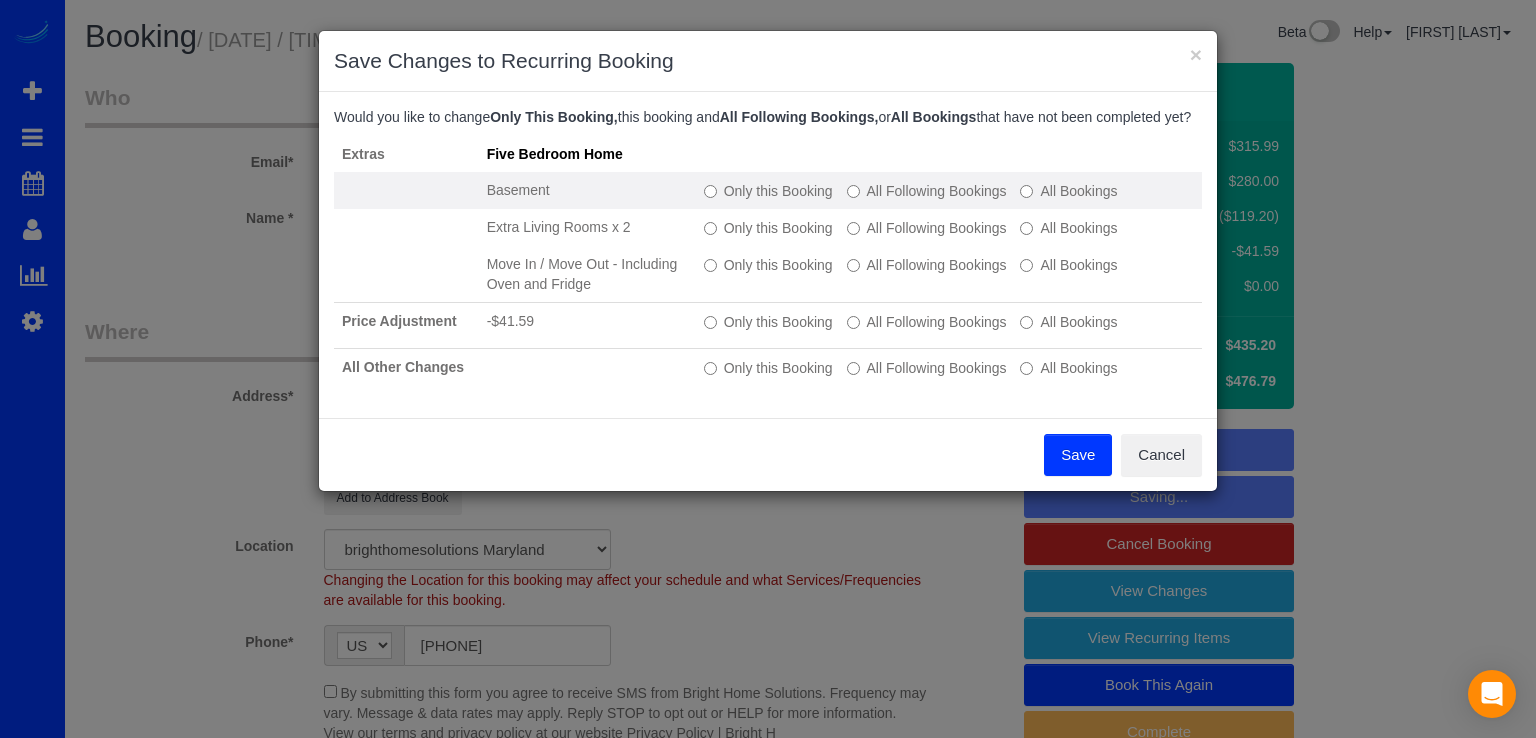 click on "Only this Booking
All Following Bookings
All Bookings" at bounding box center [949, 190] 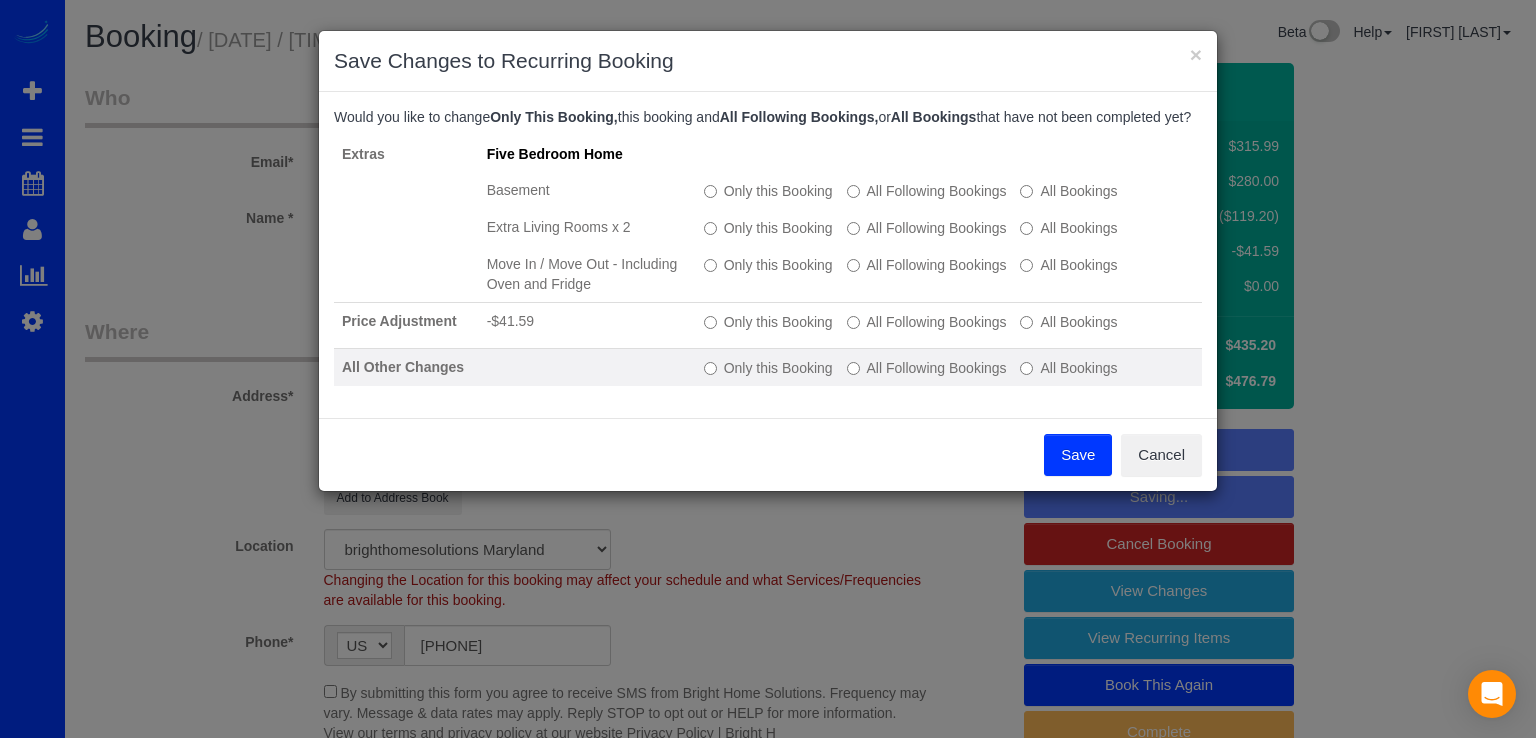click on "All Following Bookings" at bounding box center [927, 368] 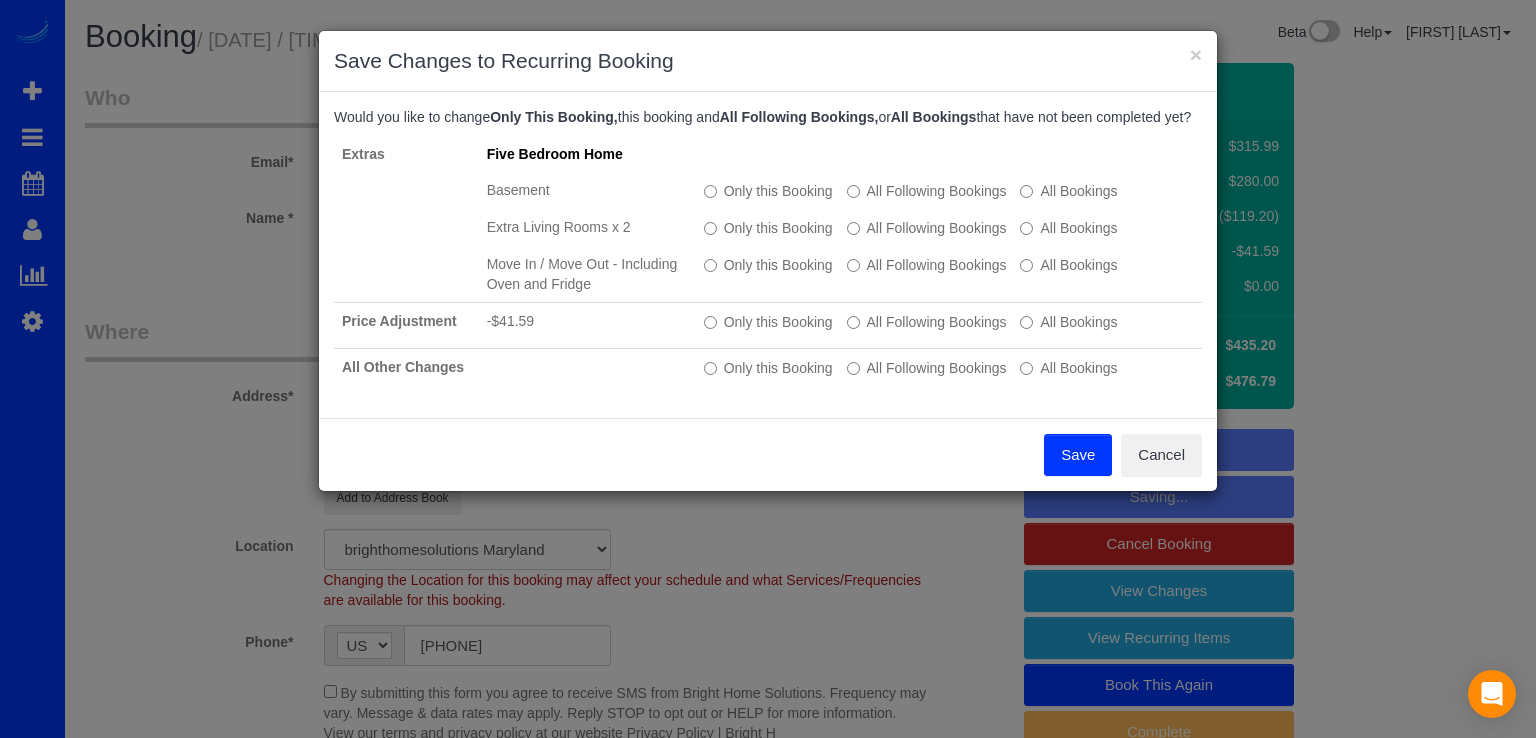 click on "Save" at bounding box center [1078, 455] 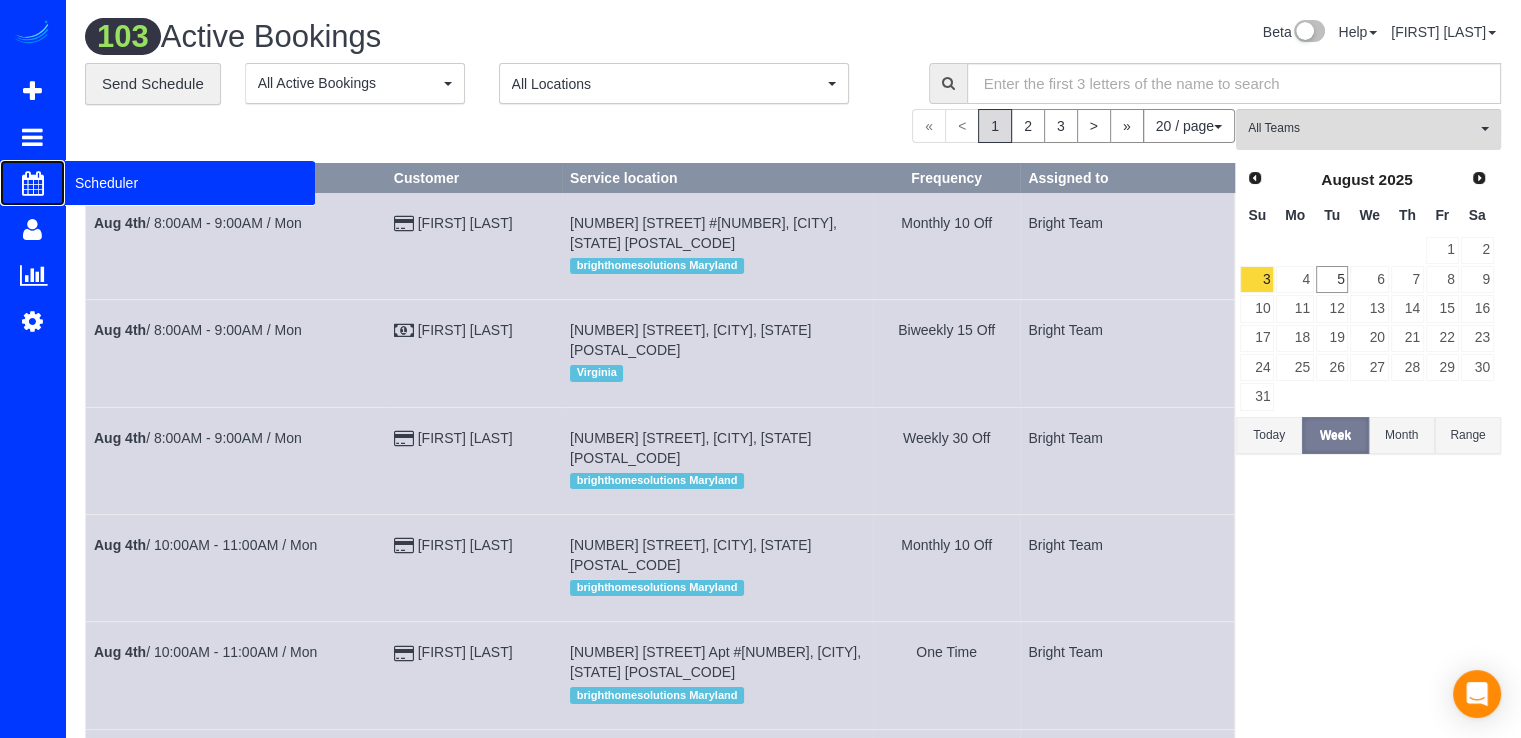 click on "Scheduler" at bounding box center [190, 183] 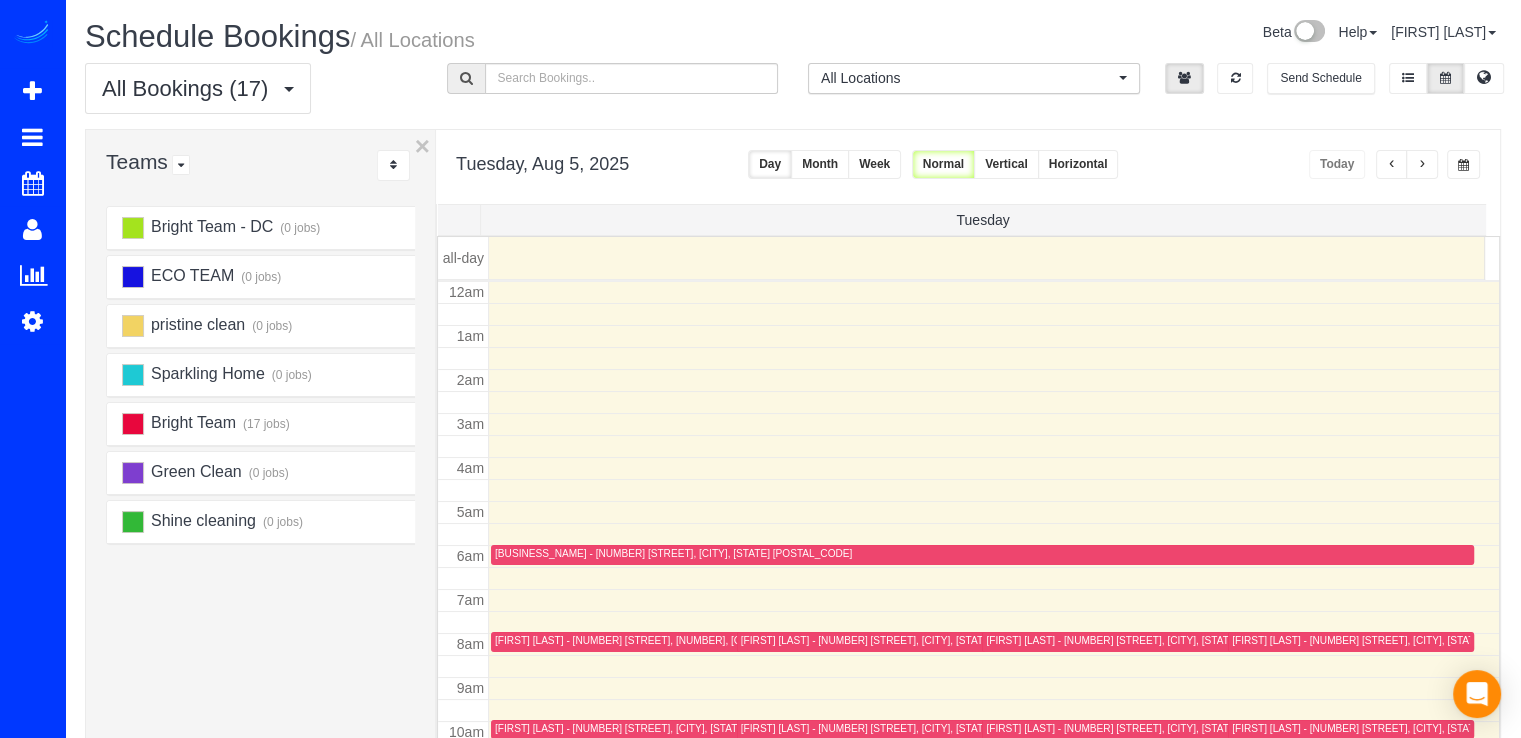 scroll, scrollTop: 263, scrollLeft: 0, axis: vertical 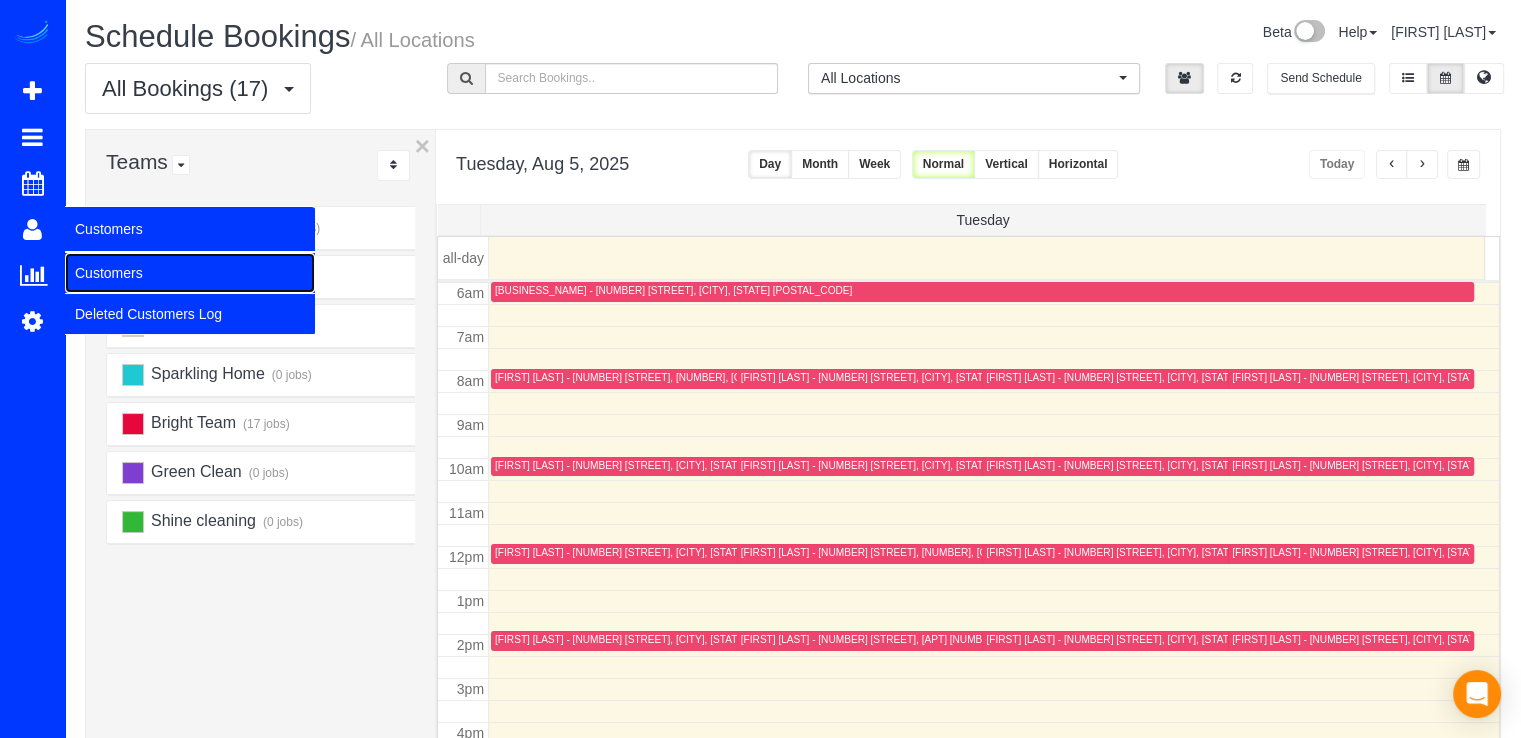 click on "Customers" at bounding box center [190, 273] 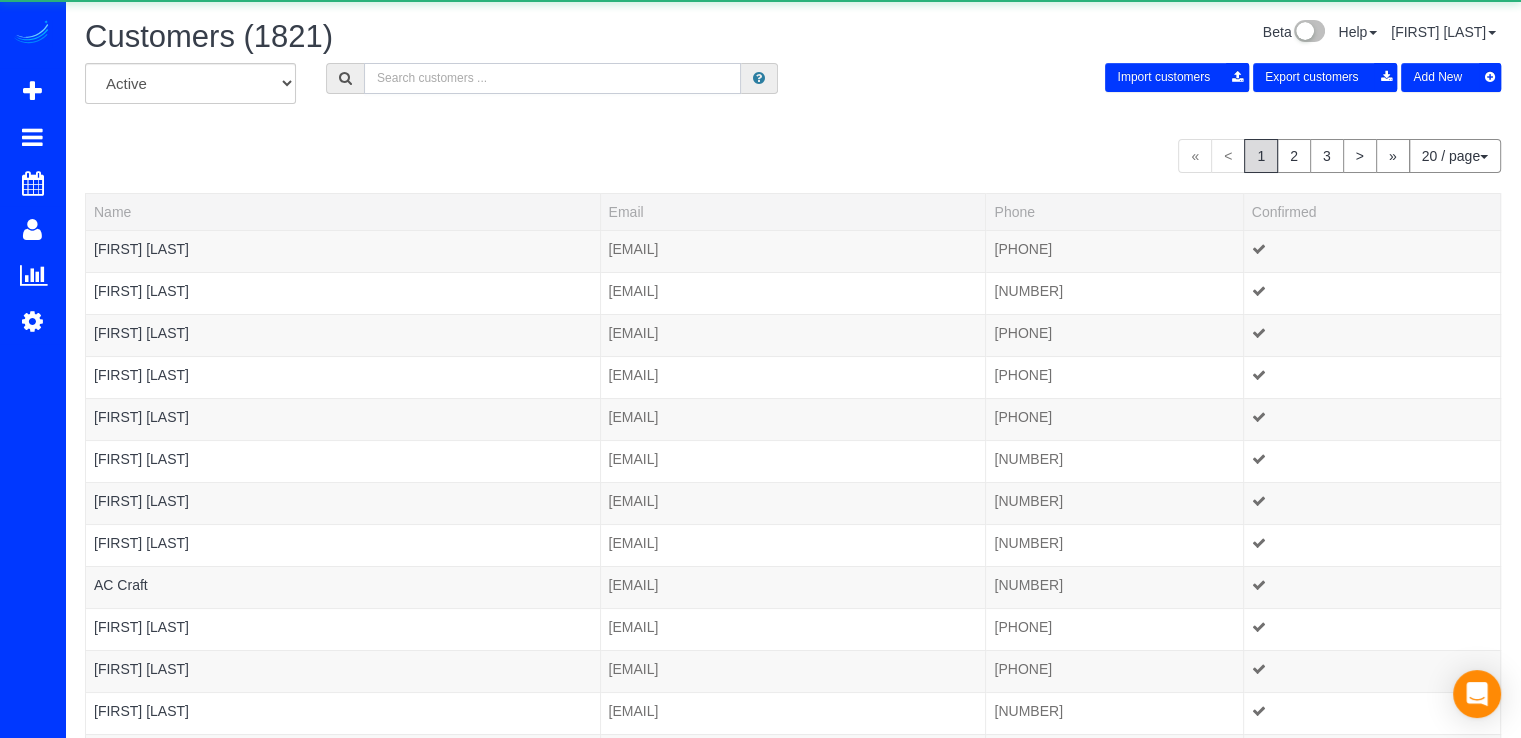 click at bounding box center [552, 78] 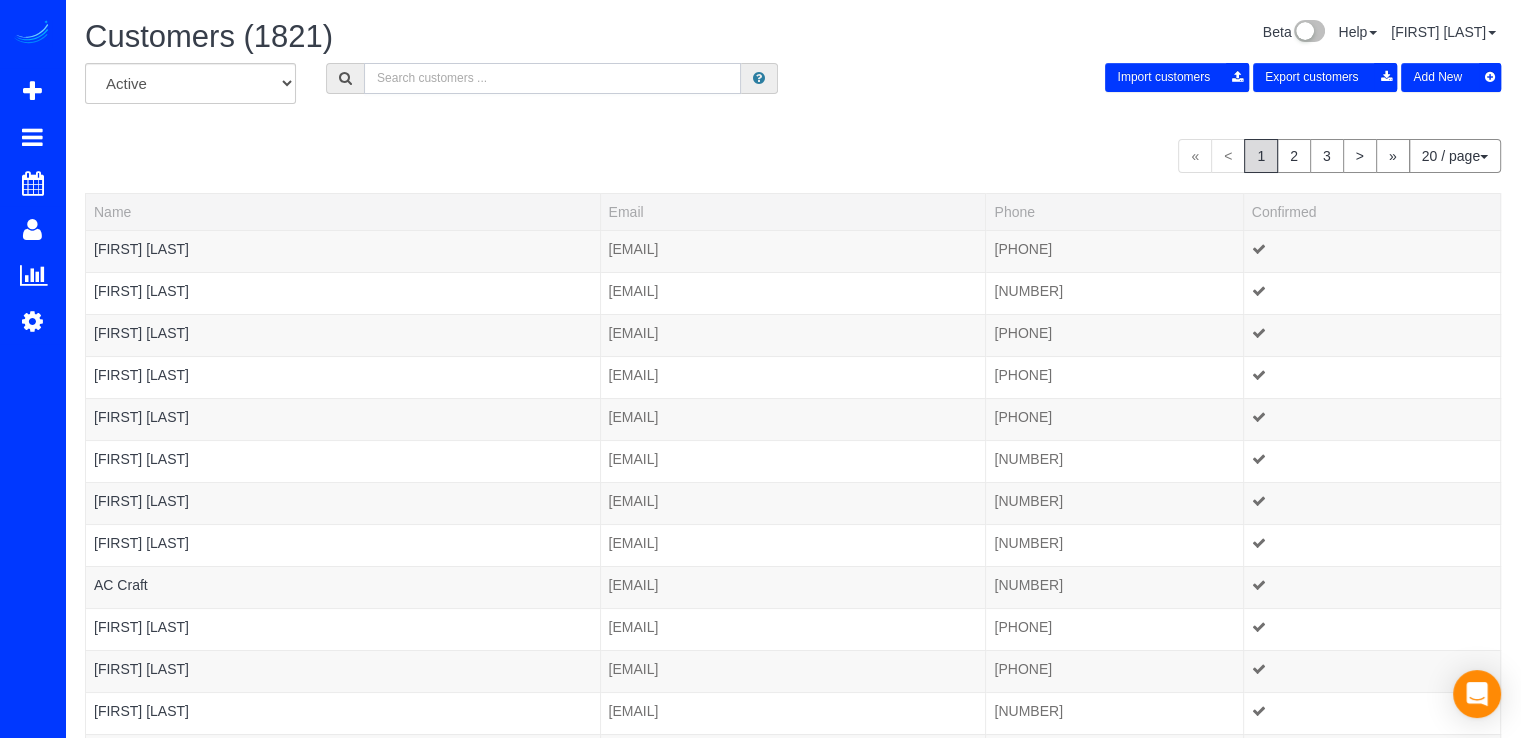 paste on "1663 Primrose Rd" 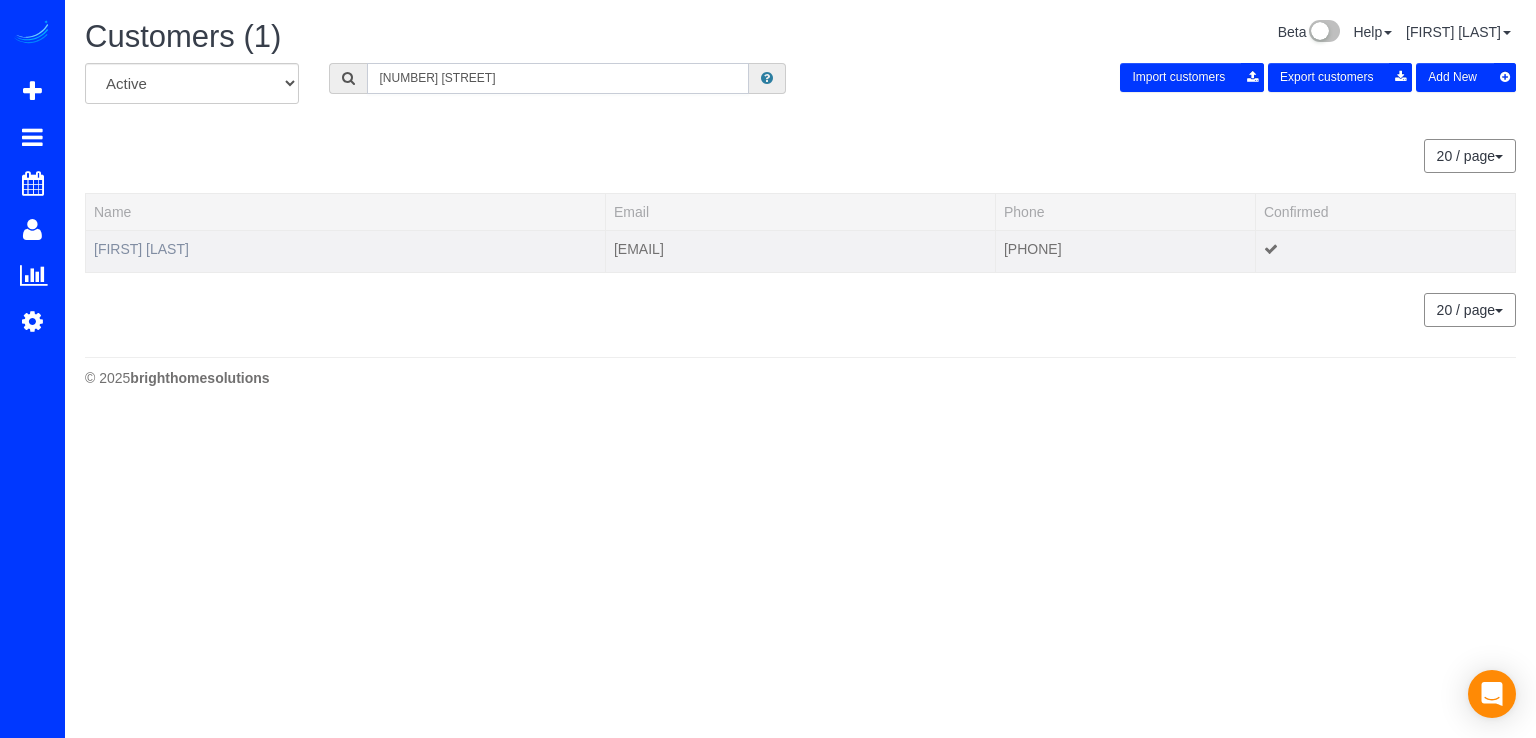 type on "1663 Primrose Rd" 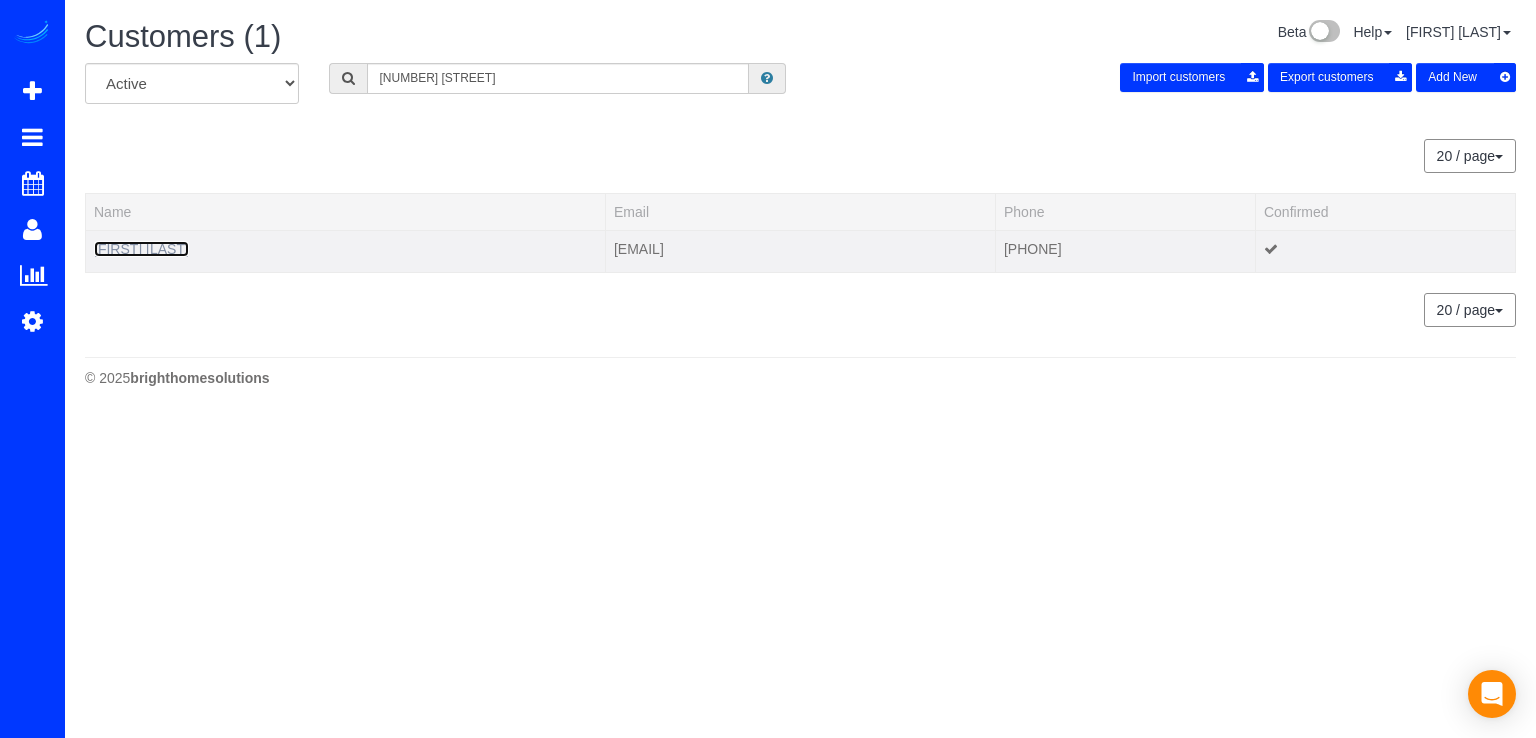 click on "Penny Ngo" at bounding box center (141, 249) 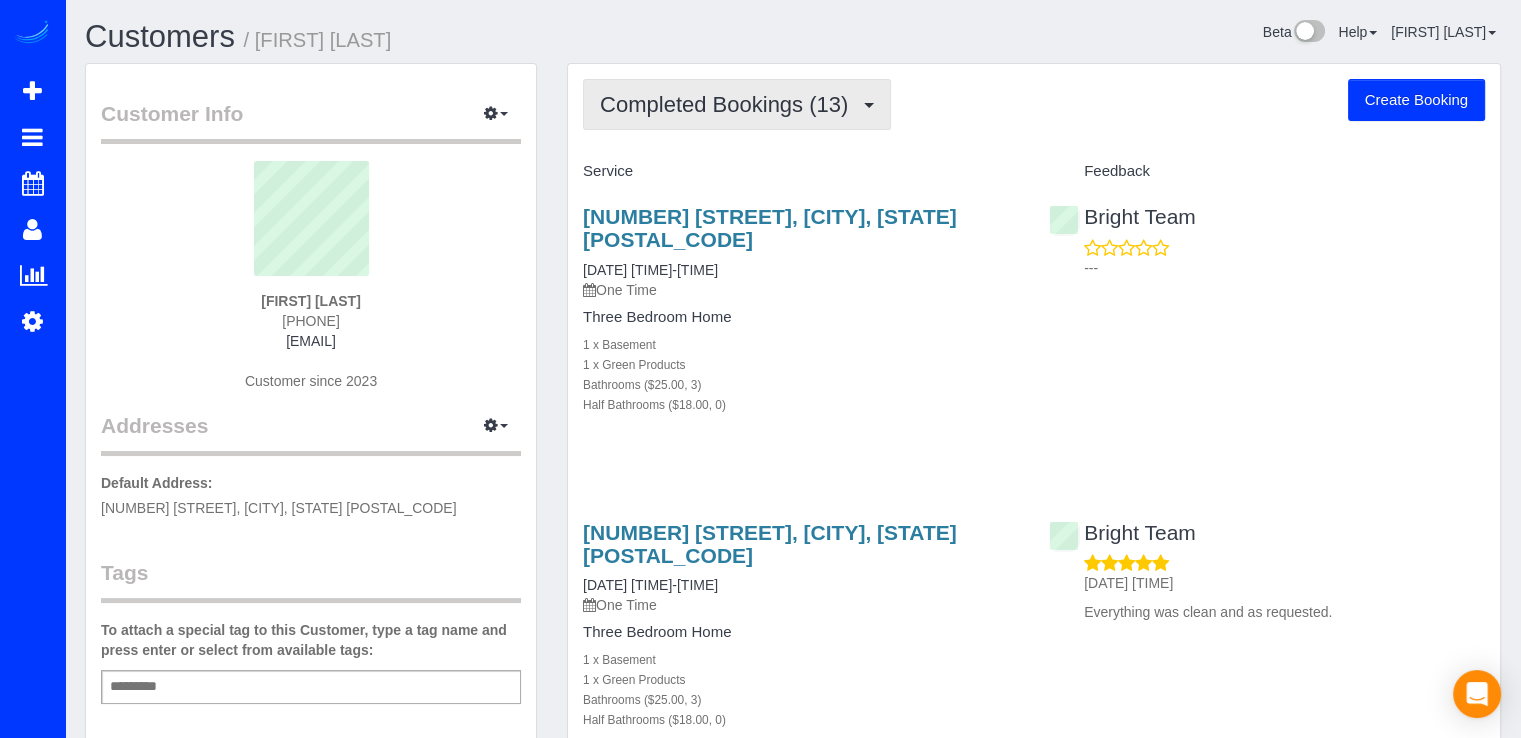 click on "Completed Bookings (13)" at bounding box center [729, 104] 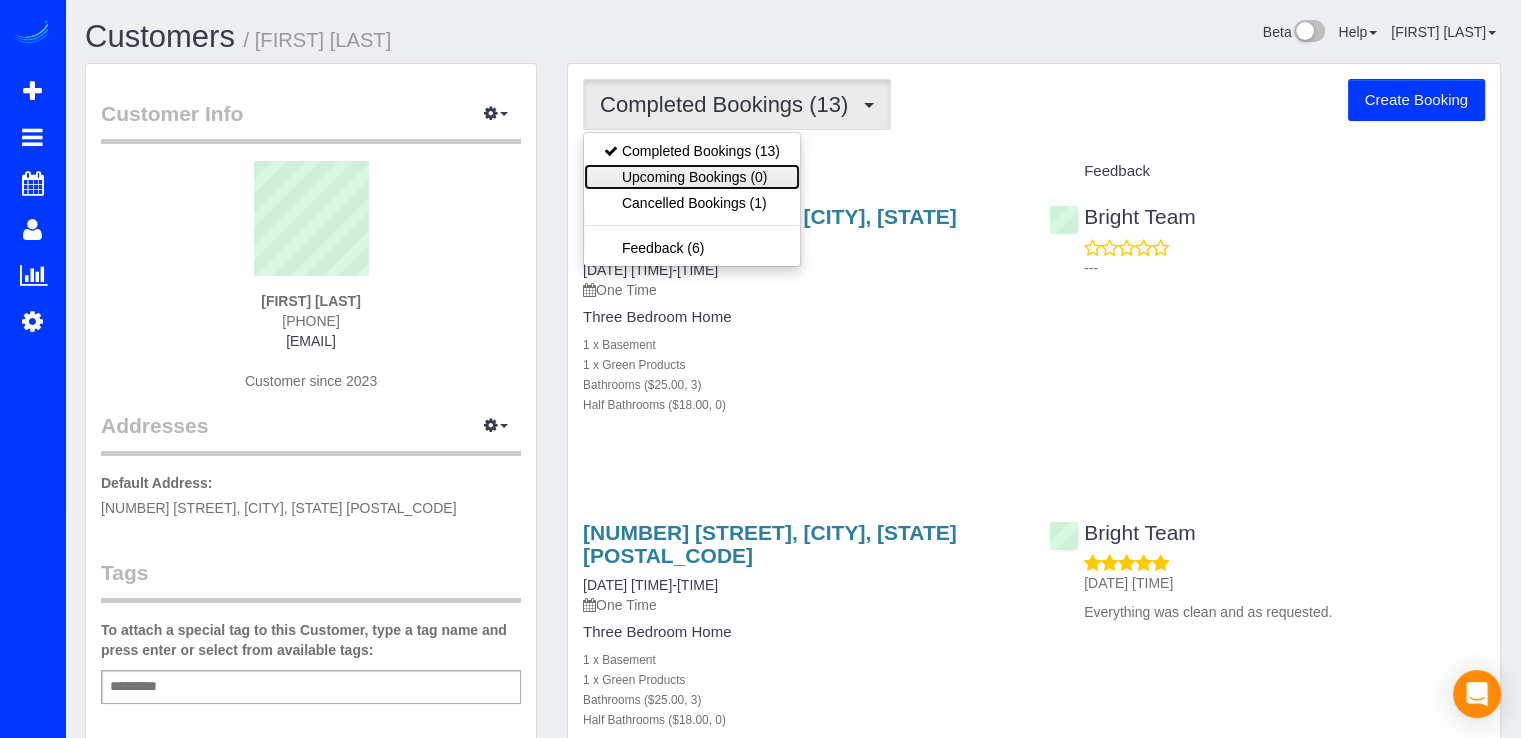 click on "Upcoming Bookings (0)" at bounding box center (692, 177) 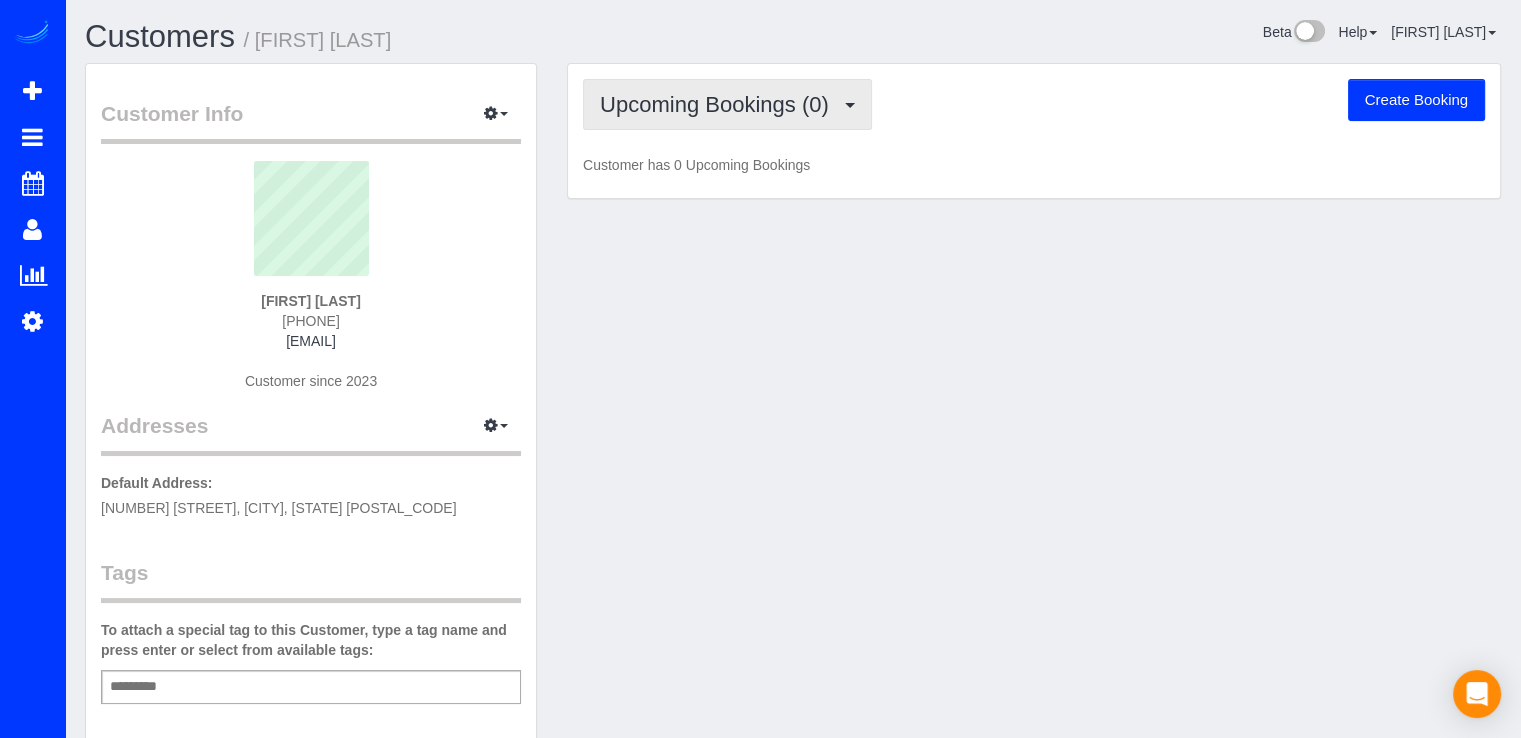 click on "Upcoming Bookings (0)" at bounding box center (719, 104) 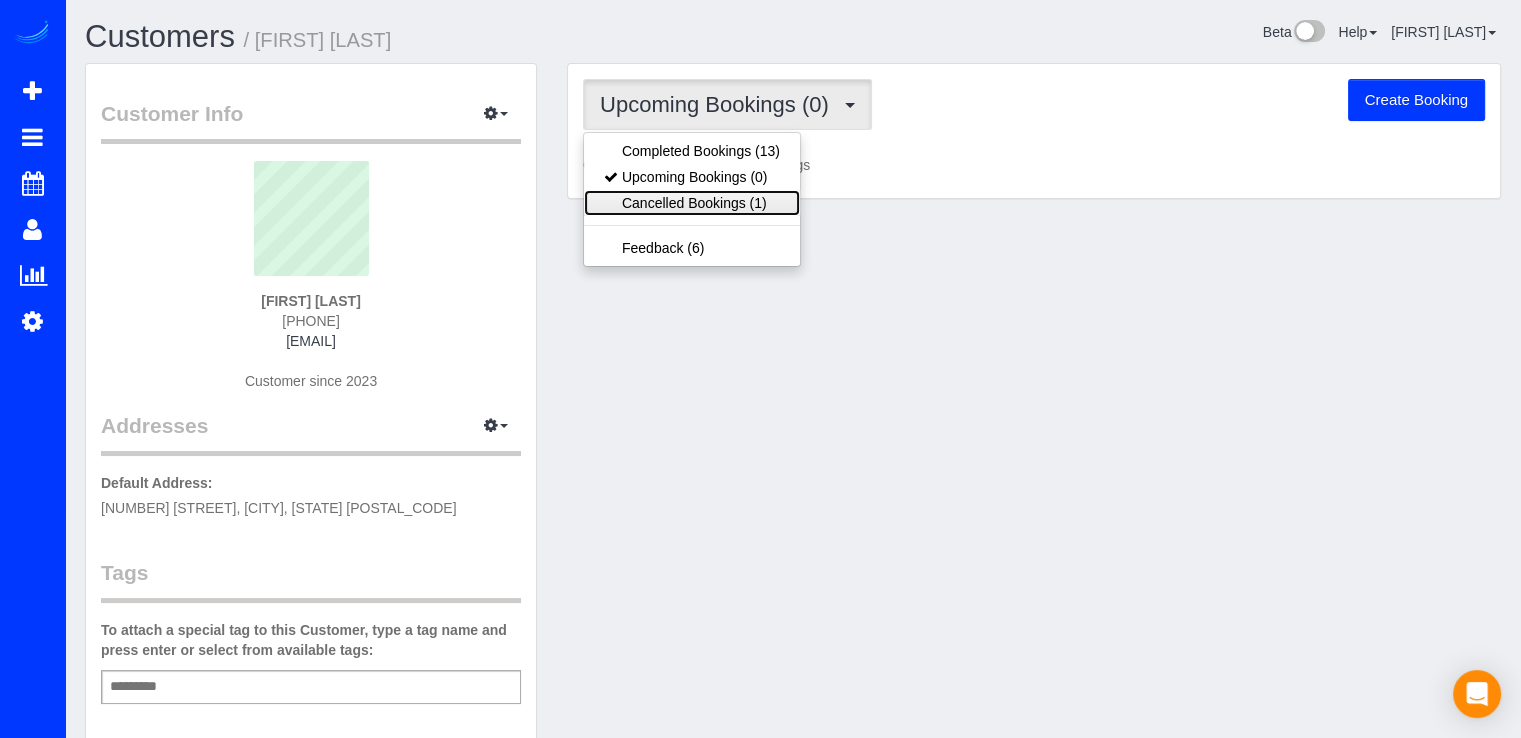 click on "Cancelled Bookings (1)" at bounding box center [692, 203] 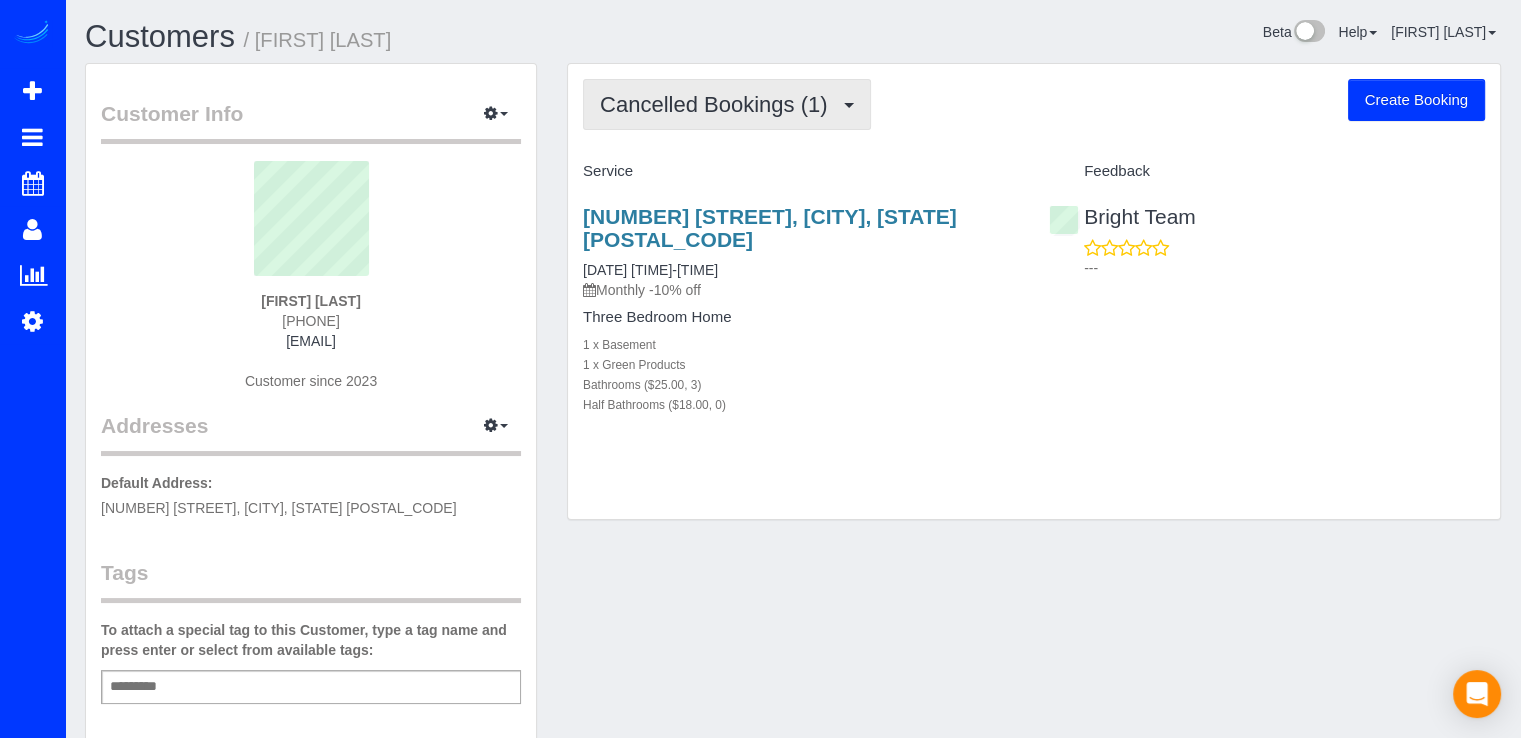 click on "Cancelled Bookings (1)" at bounding box center (718, 104) 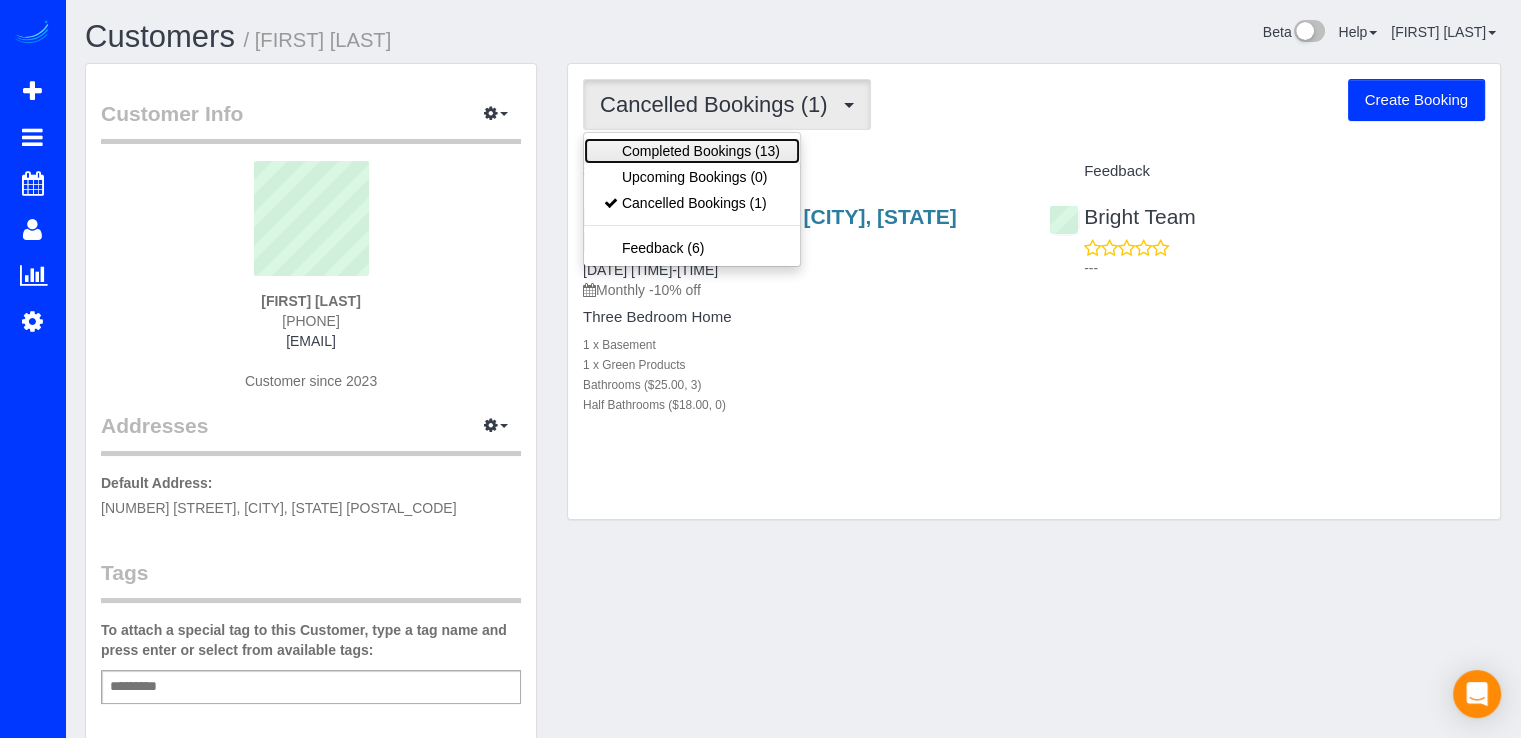 click on "Completed Bookings (13)" at bounding box center (692, 151) 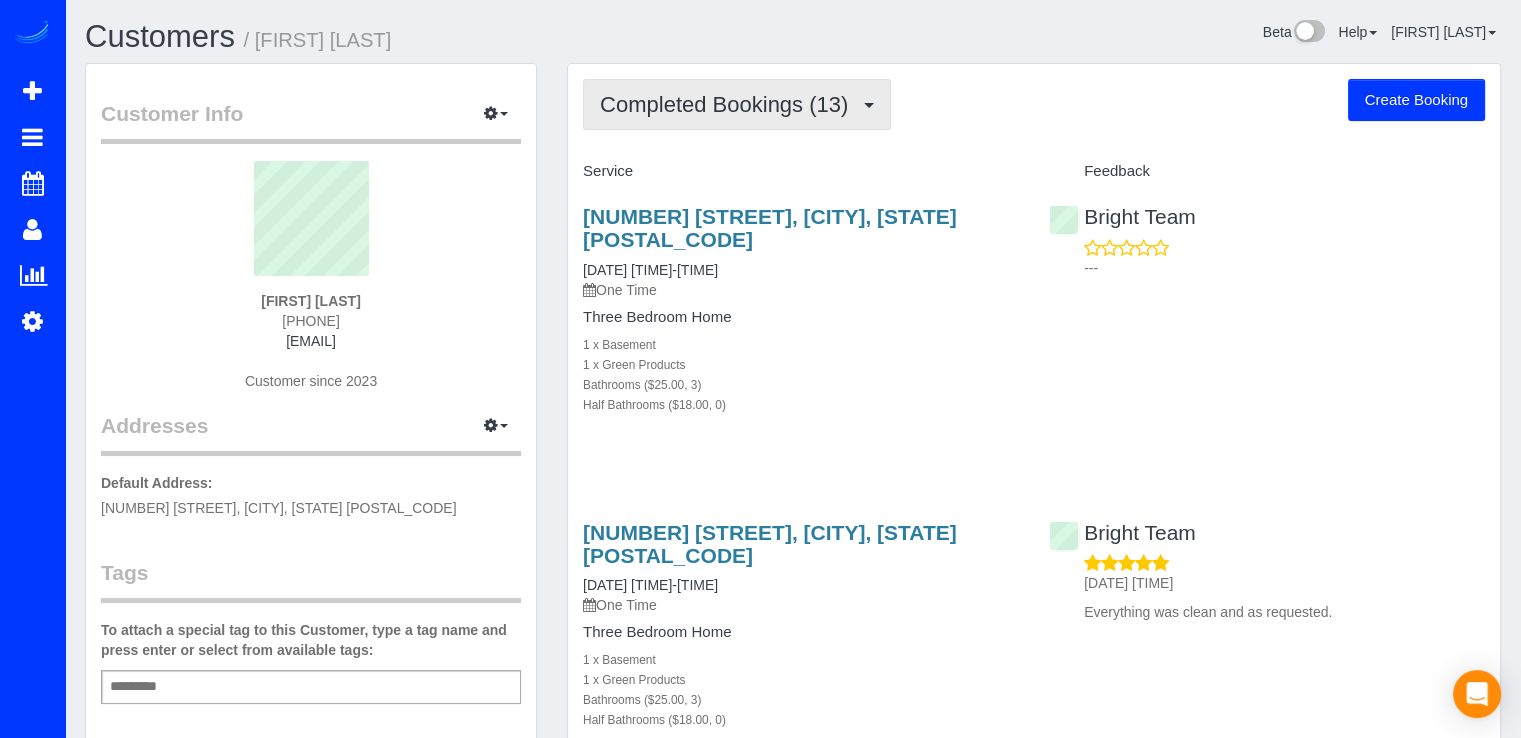 click on "Completed Bookings (13)" at bounding box center [737, 104] 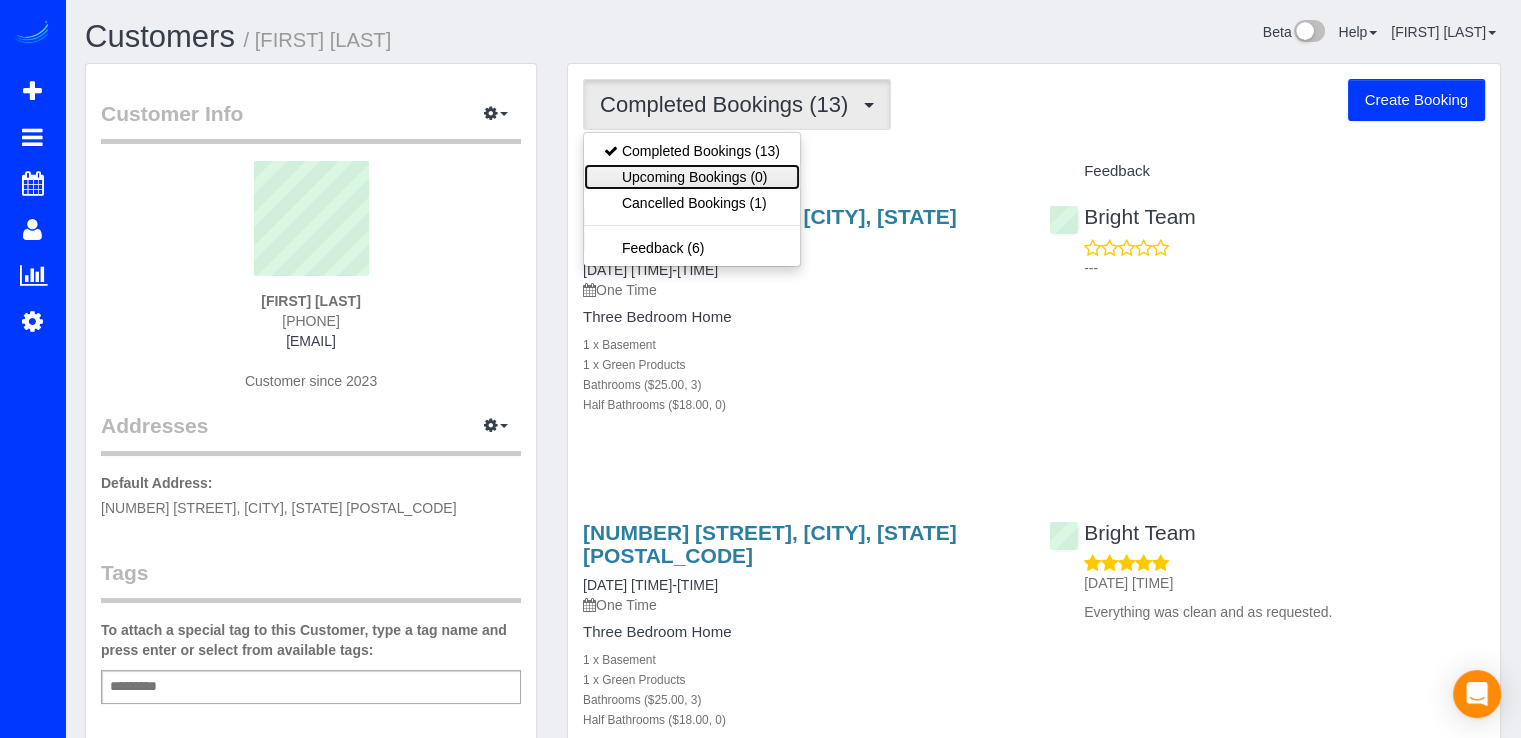click on "Upcoming Bookings (0)" at bounding box center (692, 177) 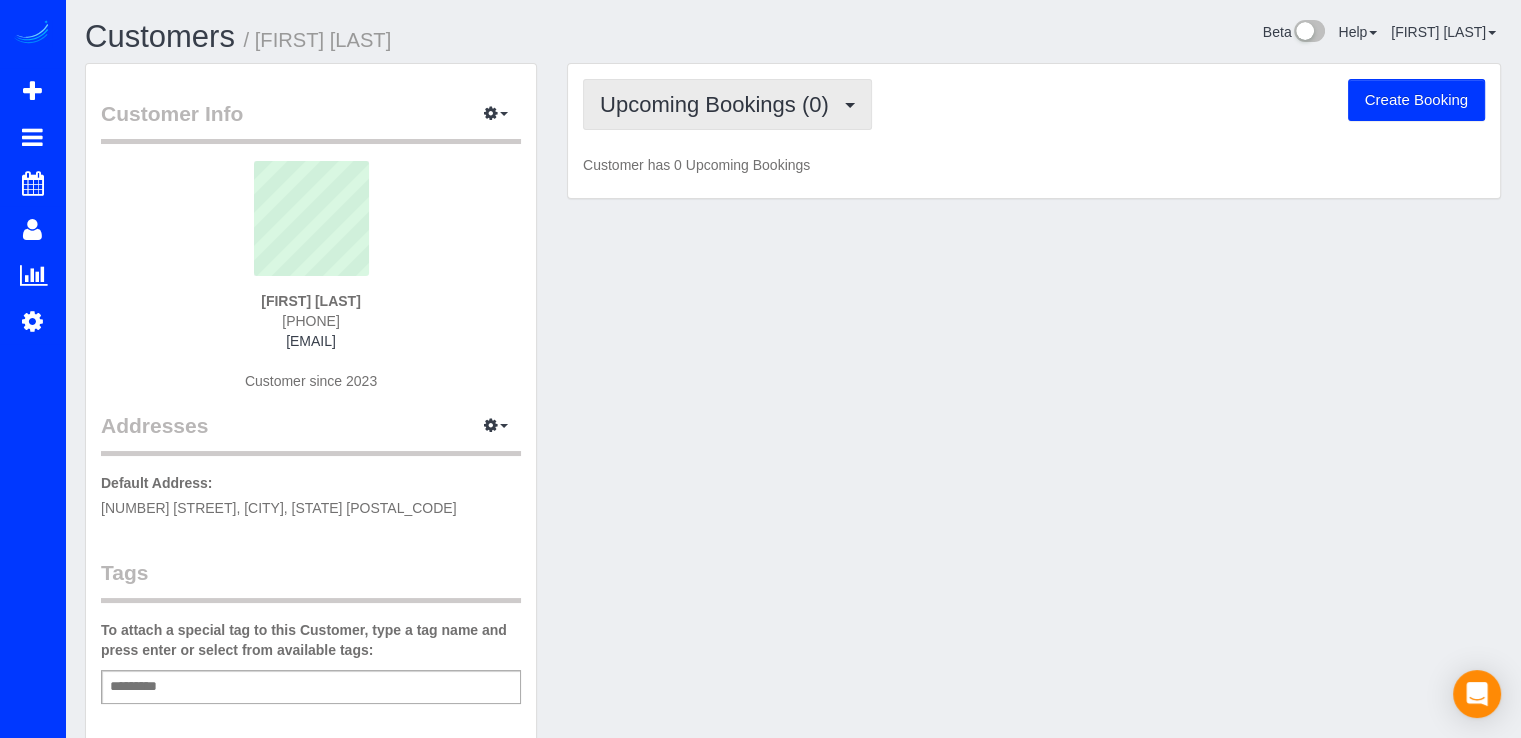 click on "Upcoming Bookings (0)" at bounding box center (719, 104) 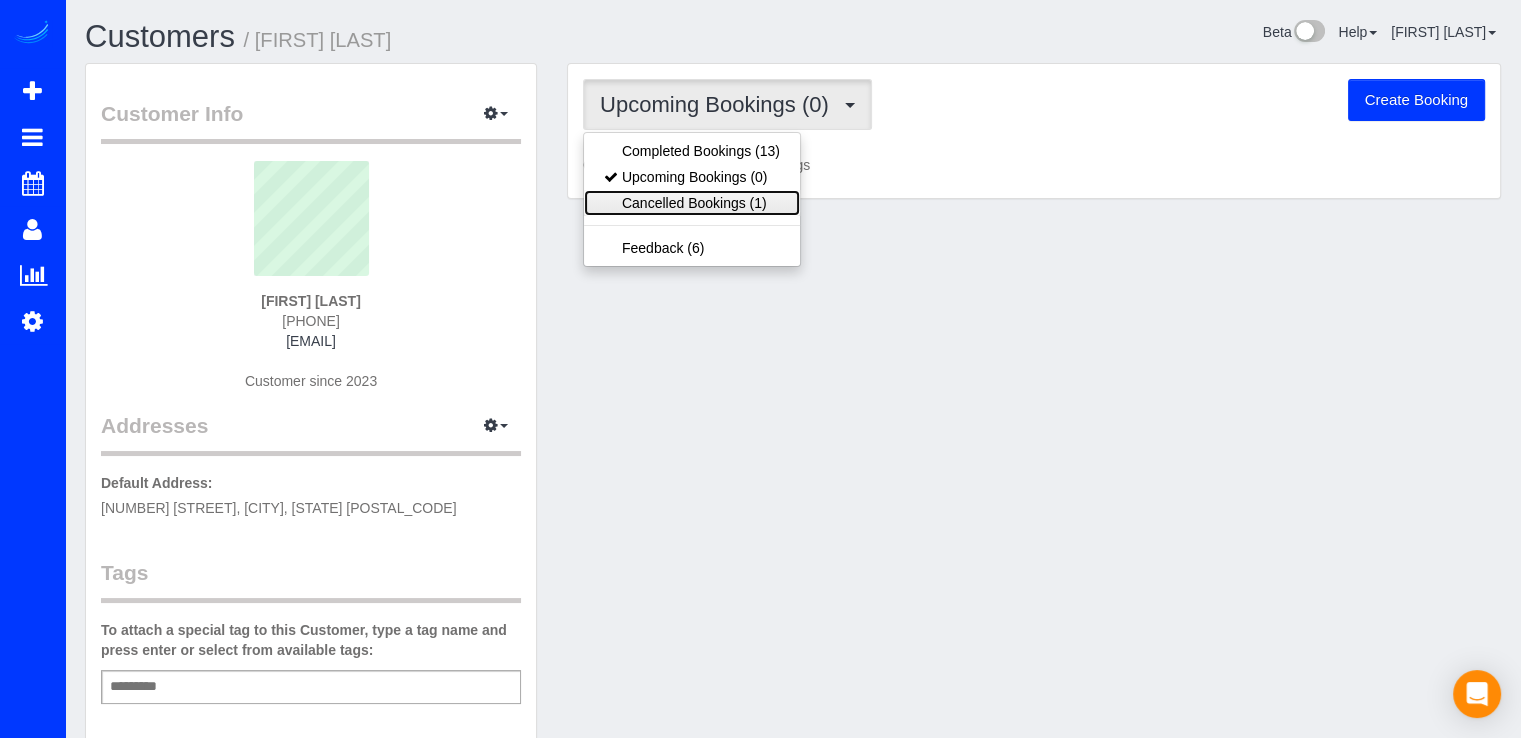 click on "Cancelled Bookings (1)" at bounding box center [692, 203] 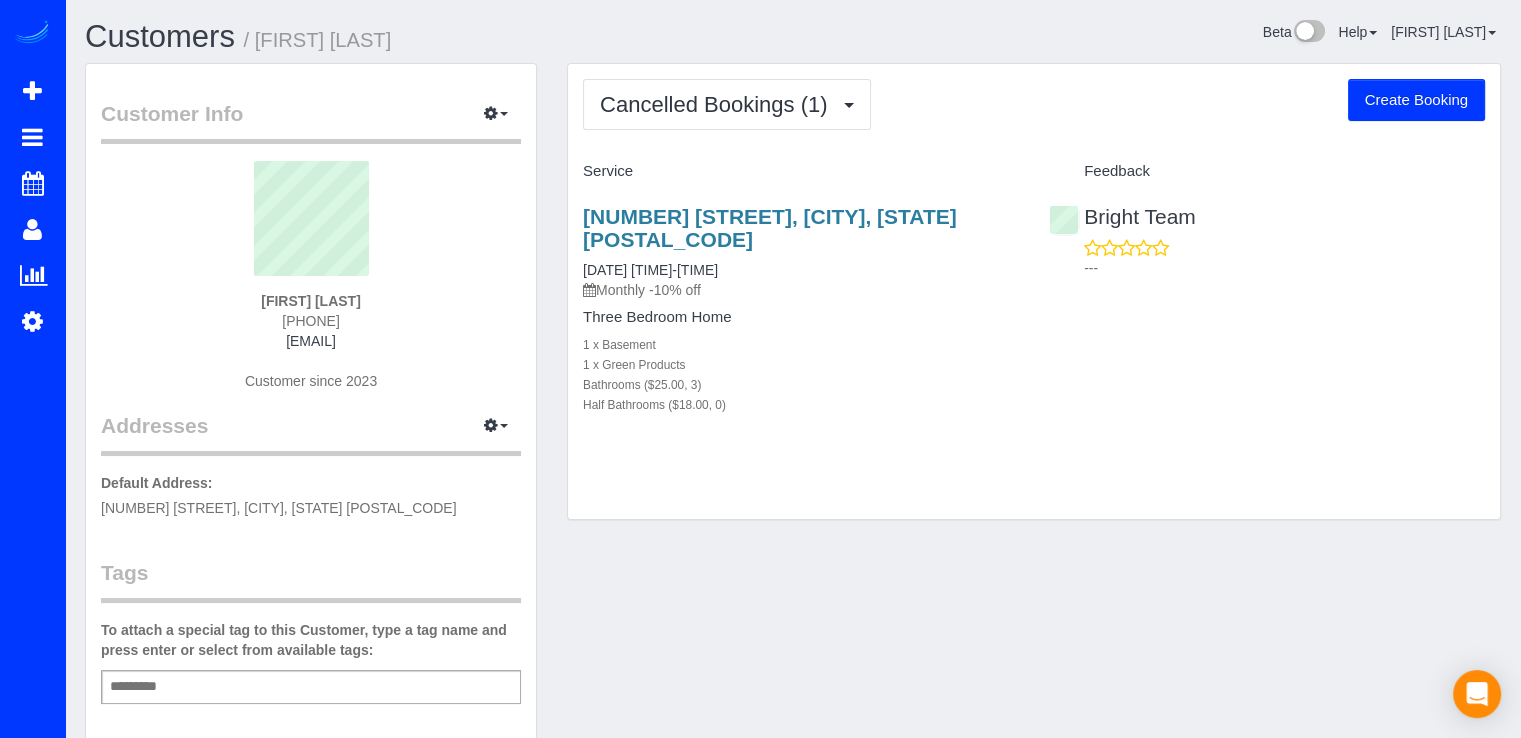 drag, startPoint x: 748, startPoint y: 145, endPoint x: 749, endPoint y: 129, distance: 16.03122 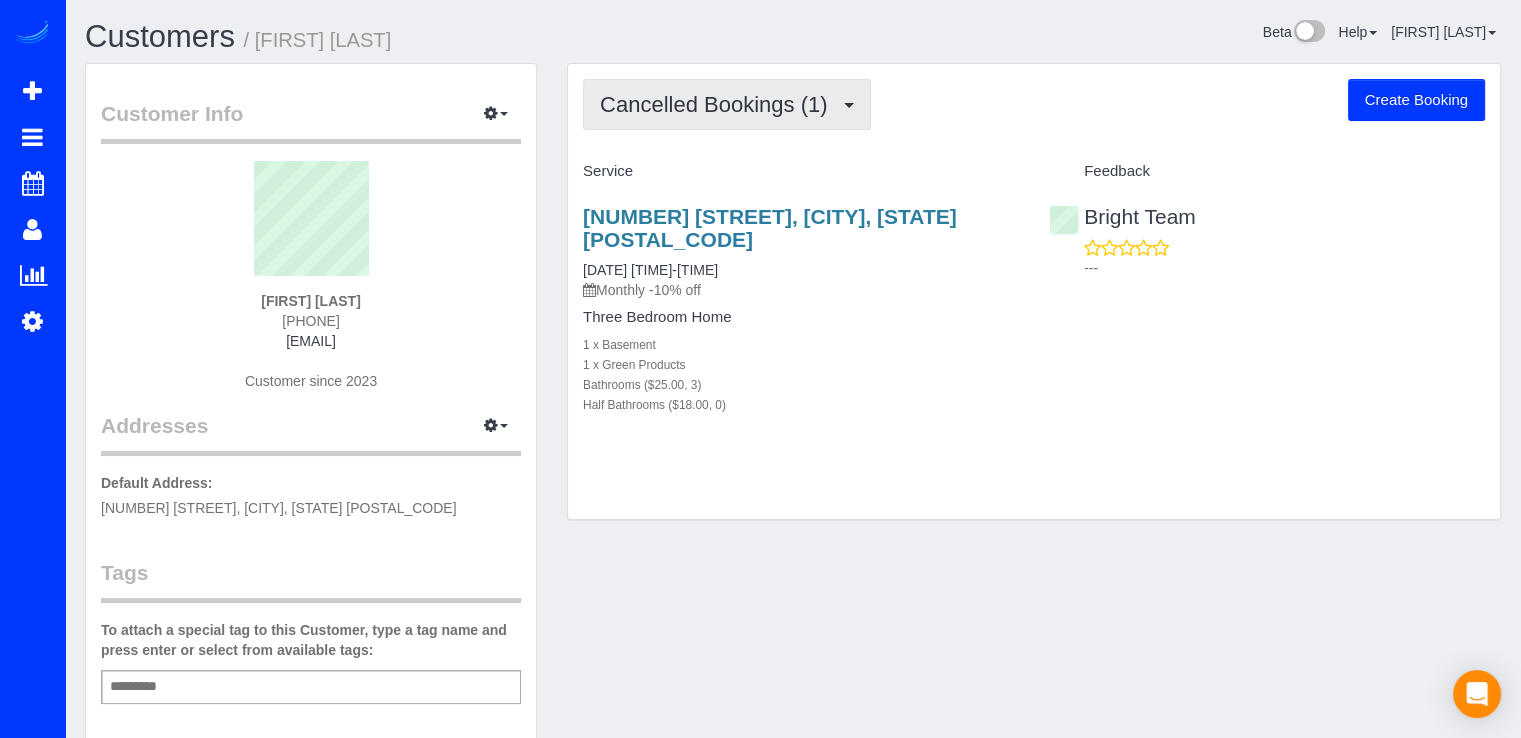 click on "Cancelled Bookings (1)" at bounding box center (727, 104) 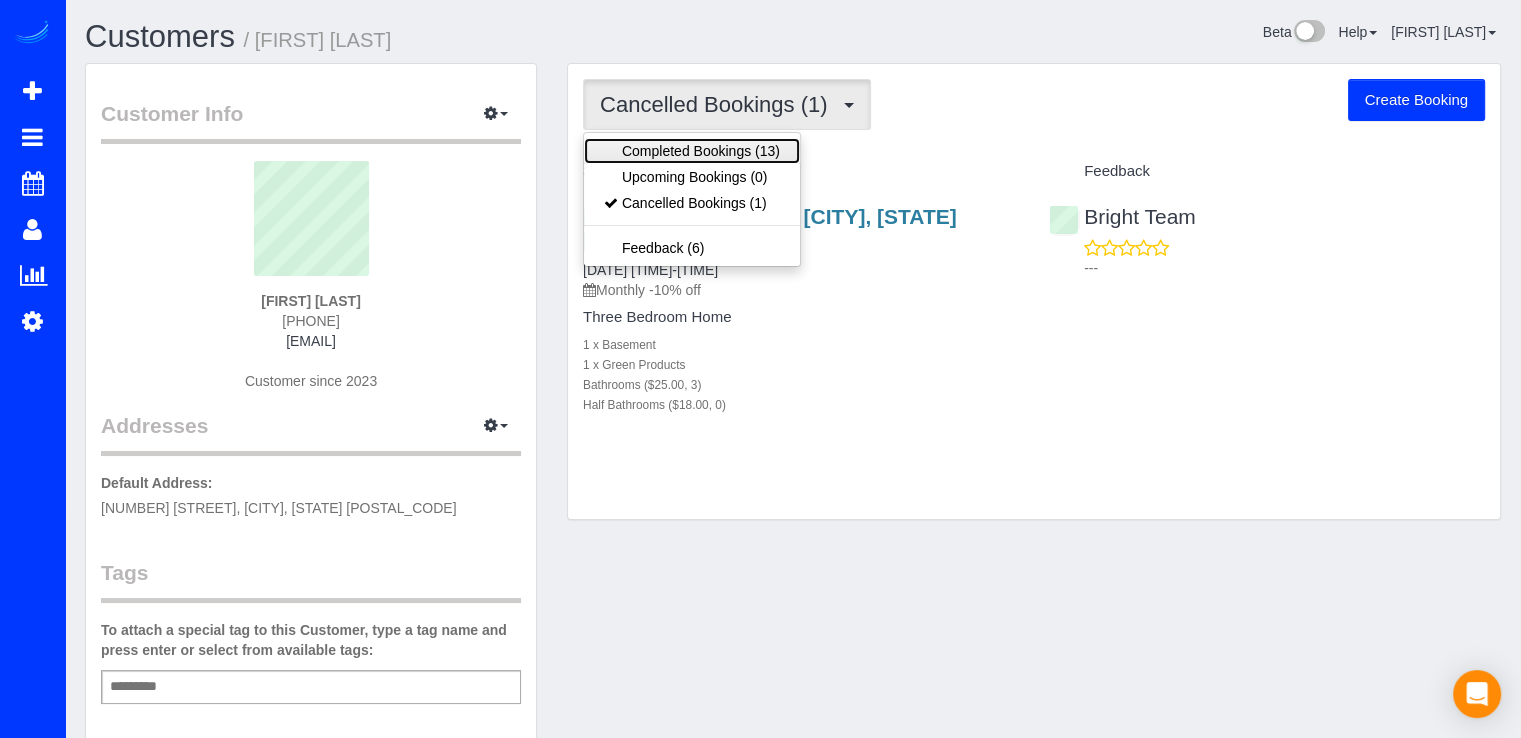 click on "Completed Bookings (13)" at bounding box center [692, 151] 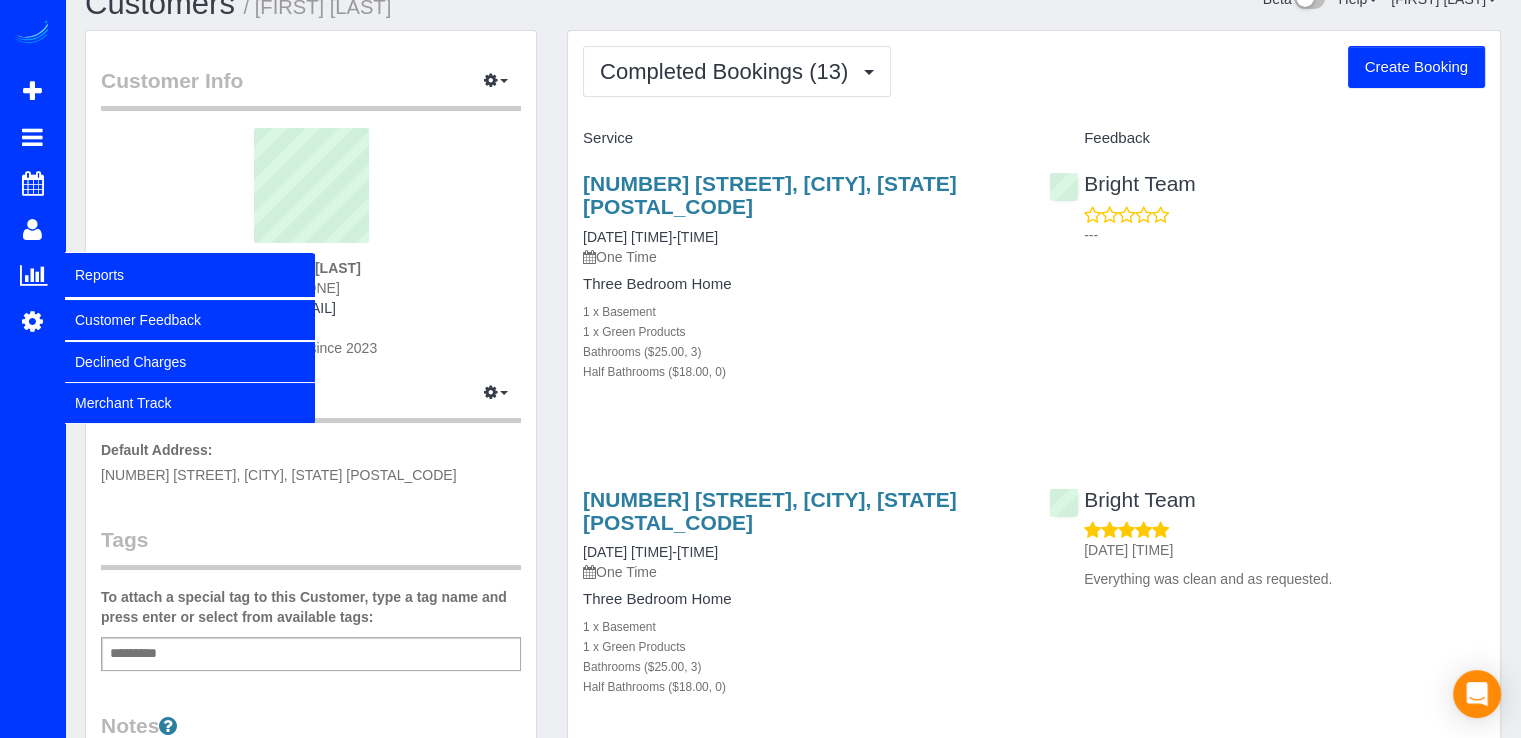 scroll, scrollTop: 0, scrollLeft: 0, axis: both 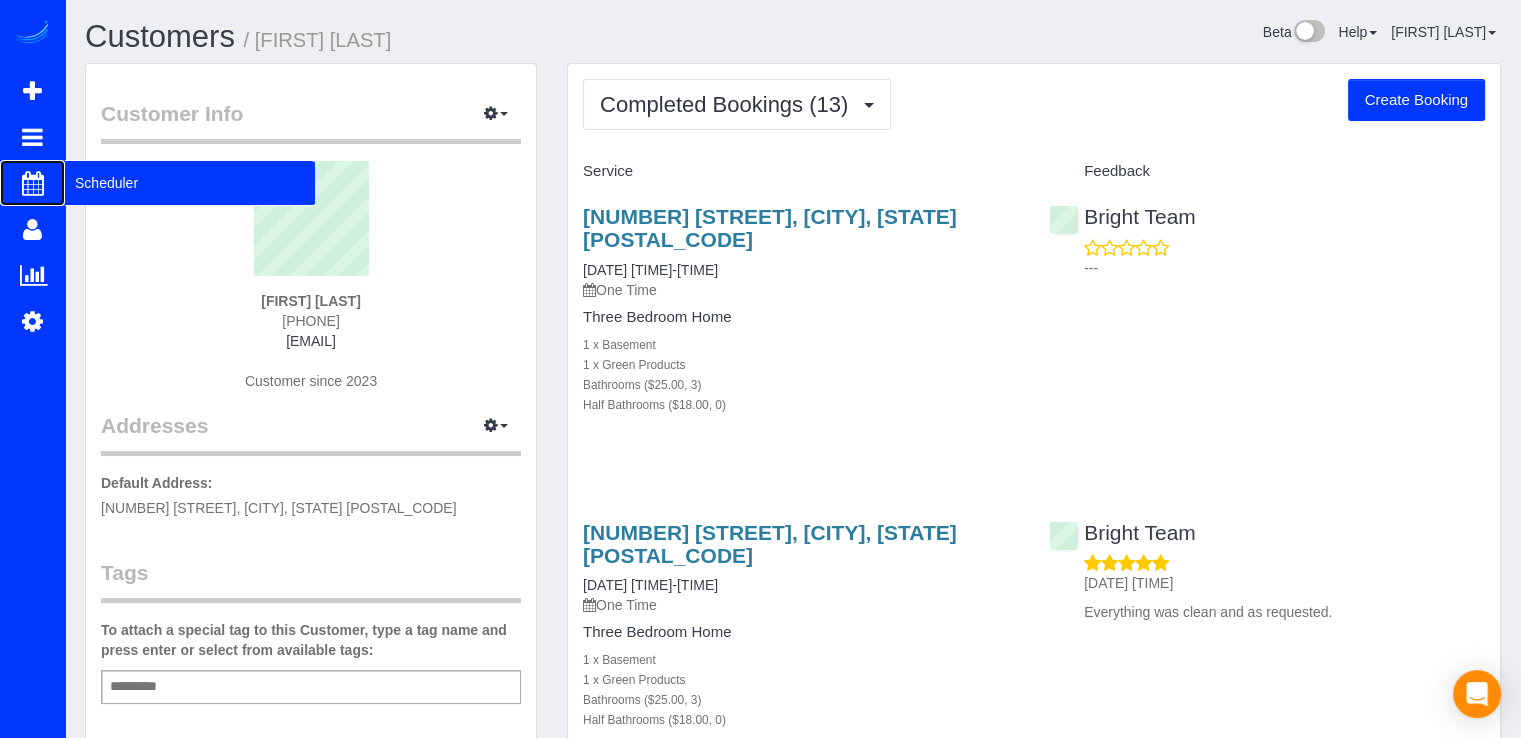 click on "Scheduler" at bounding box center (190, 183) 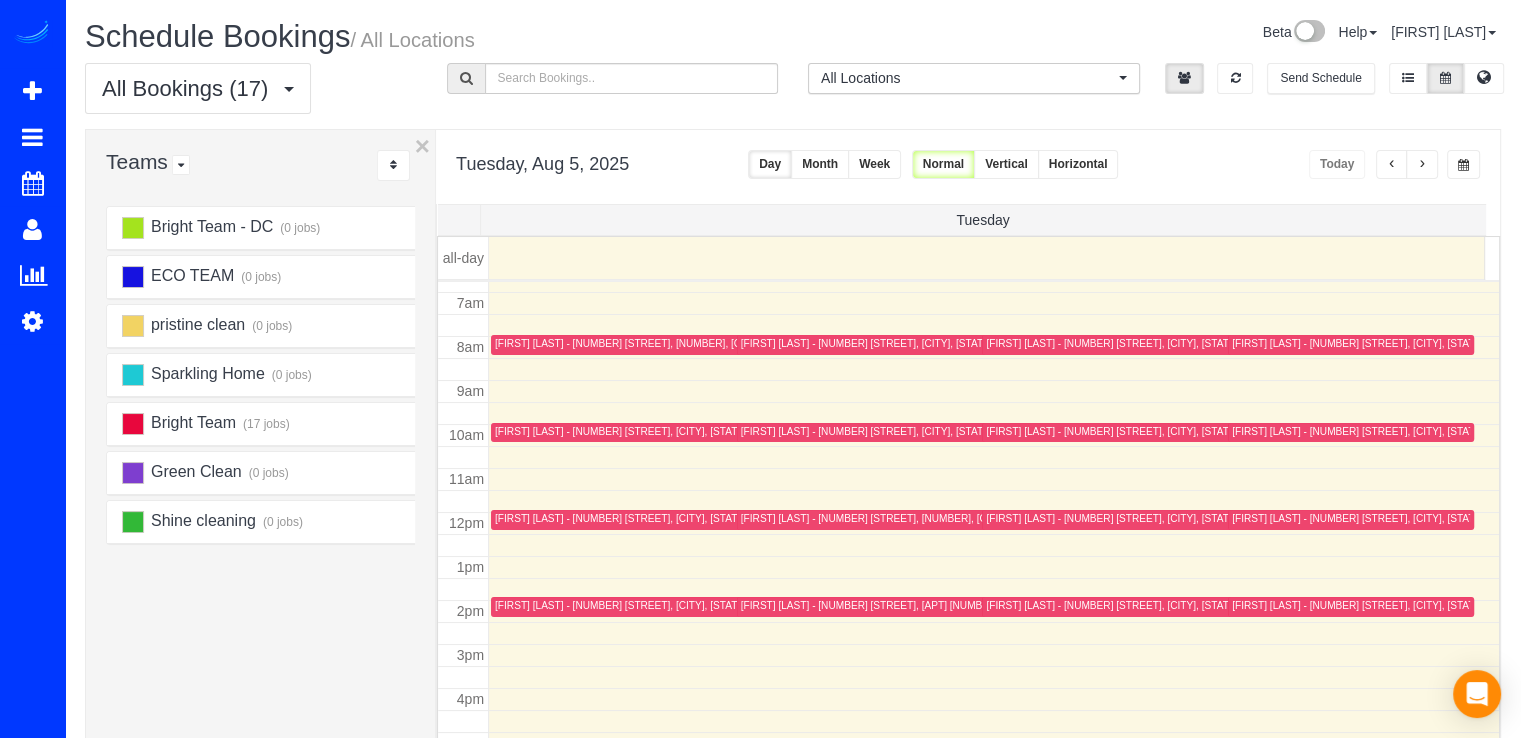 scroll, scrollTop: 263, scrollLeft: 0, axis: vertical 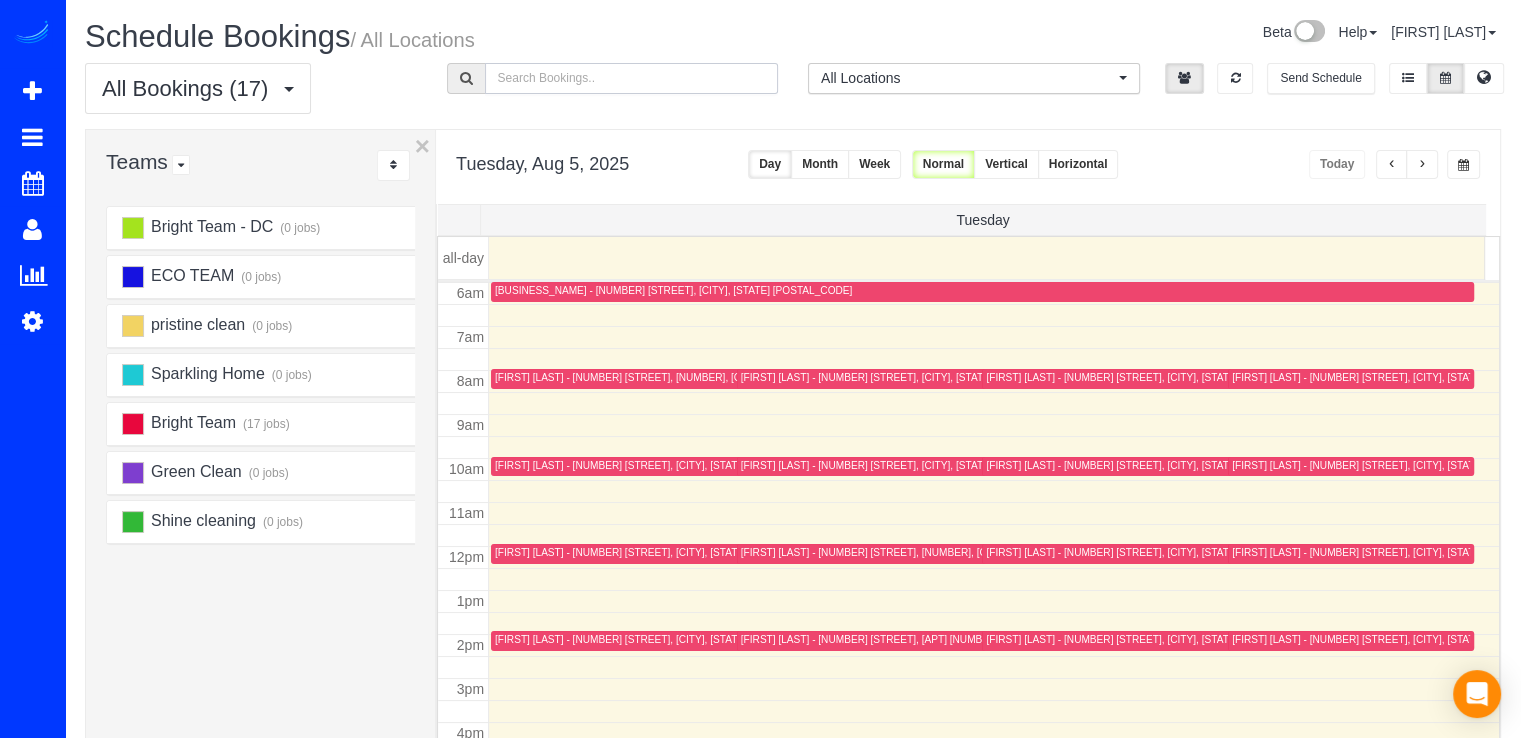 click at bounding box center [632, 78] 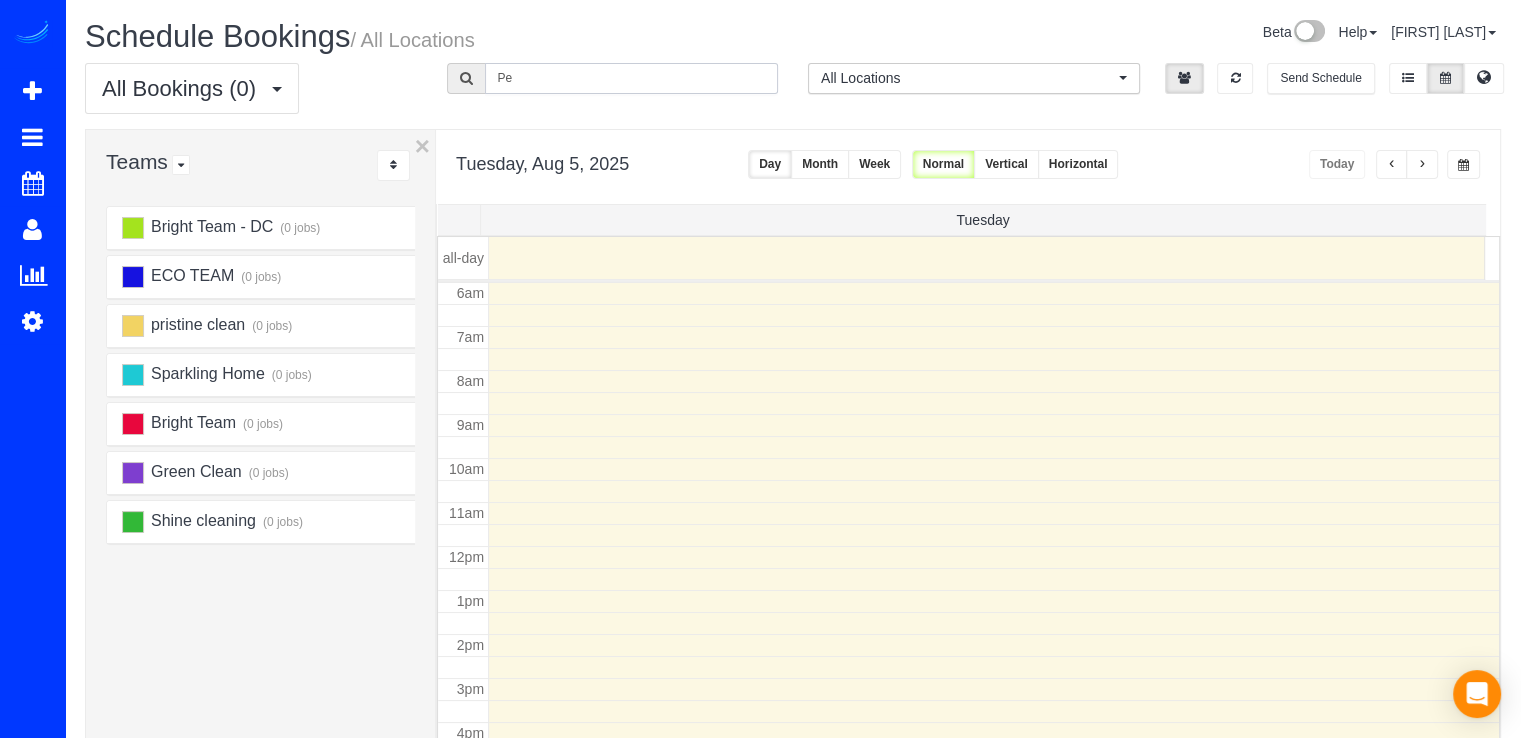 type on "P" 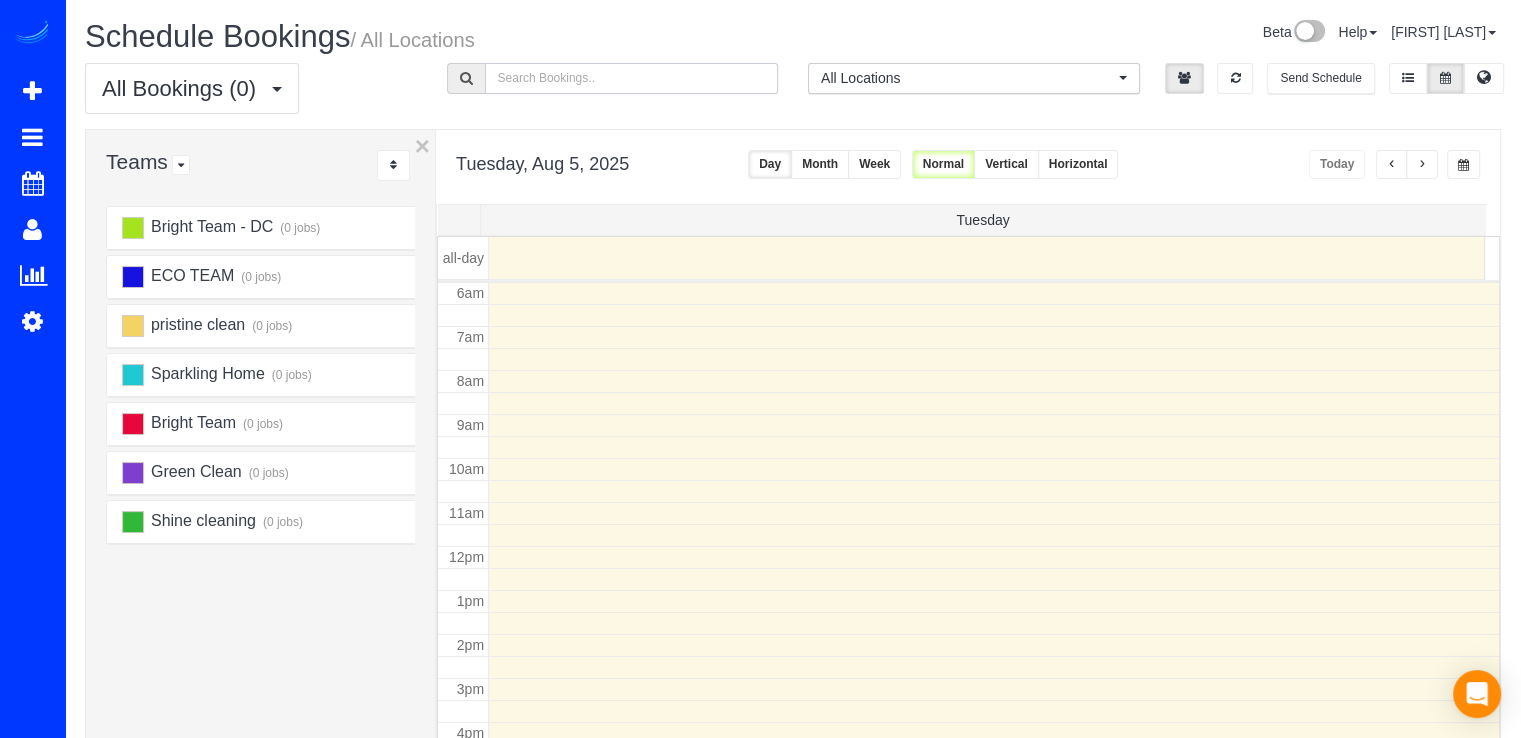 type 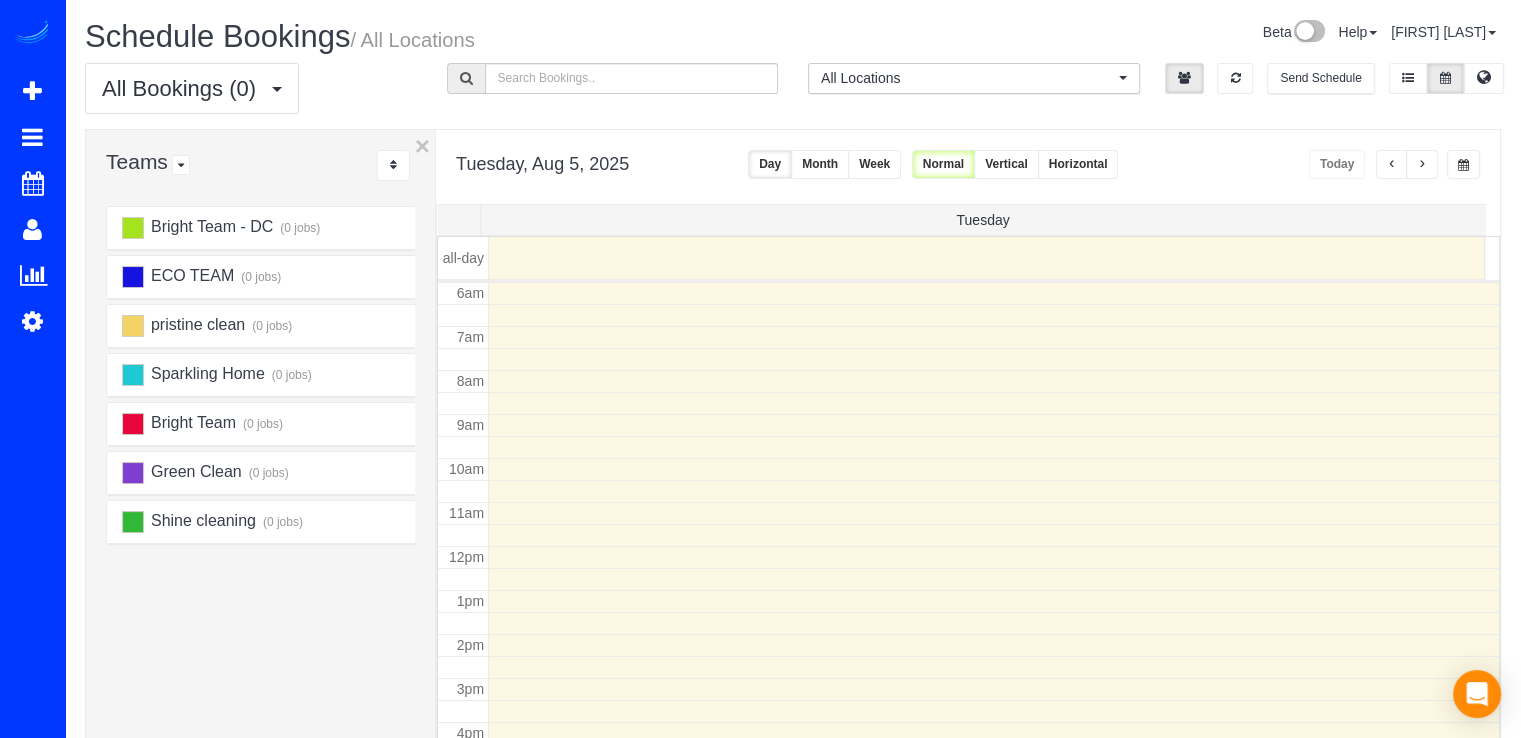 click on "Bright Team - DC
(0 jobs)
ECO TEAM
(0 jobs)
pristine clean
(0 jobs)
Sparkling Home
(0 jobs)" at bounding box center (260, 611) 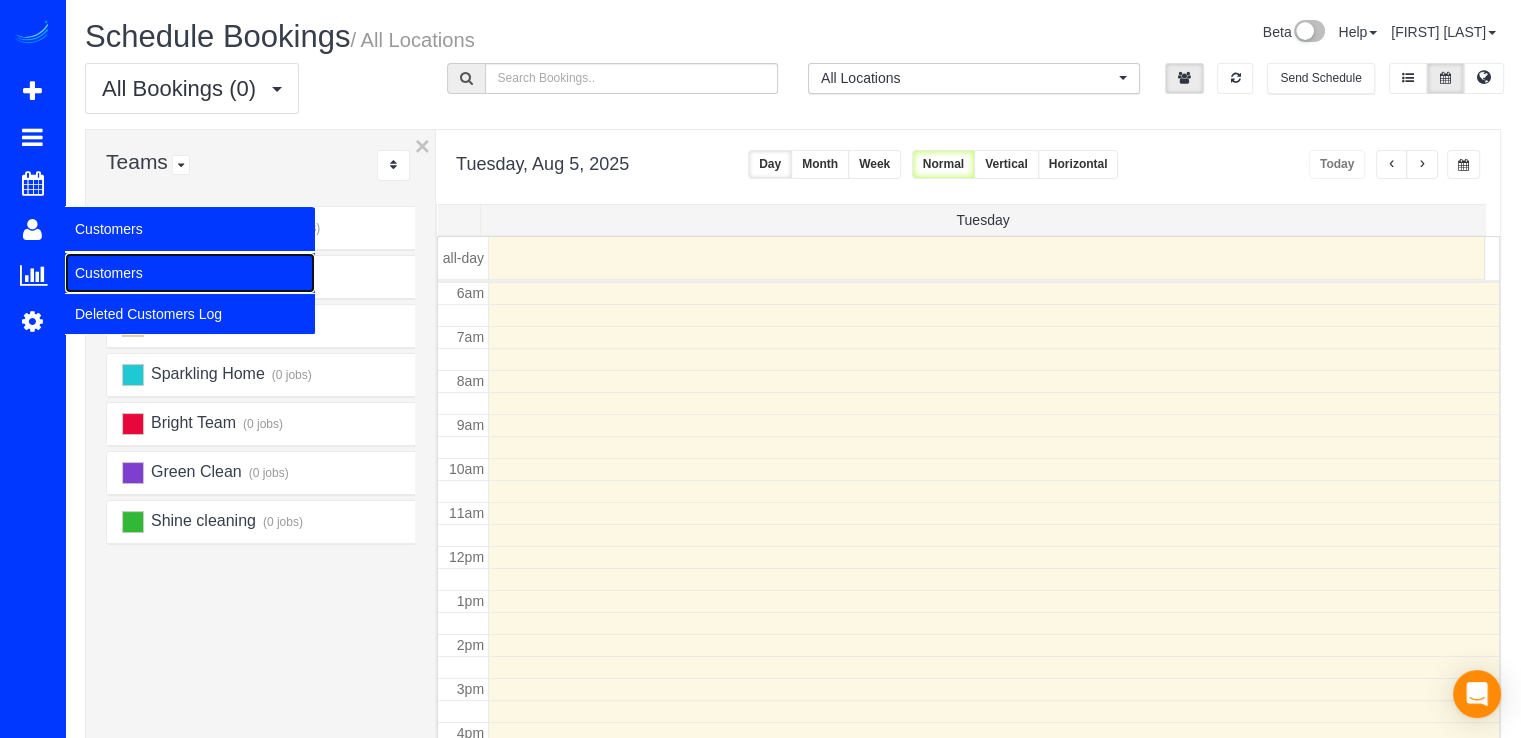 click on "Customers" at bounding box center [190, 273] 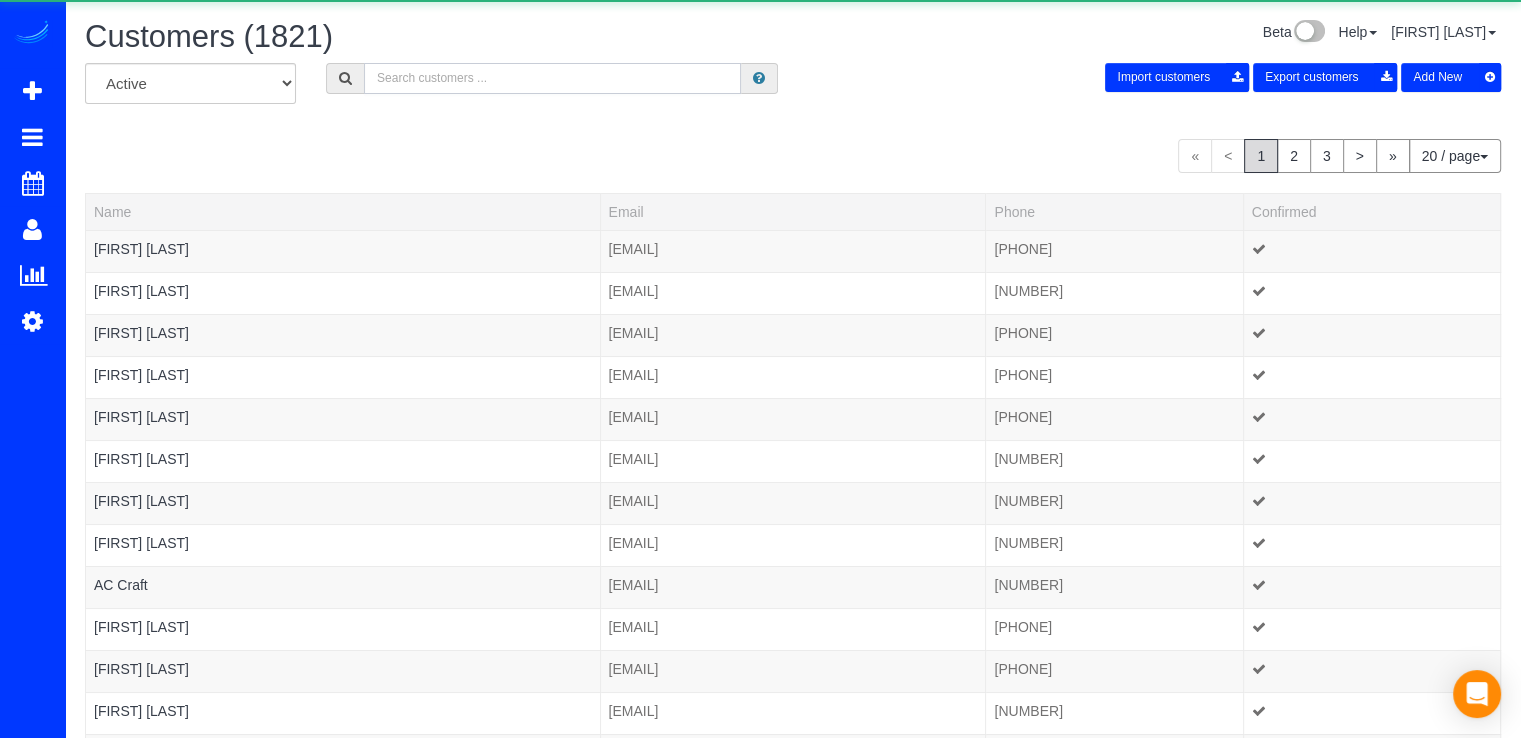 click at bounding box center (552, 78) 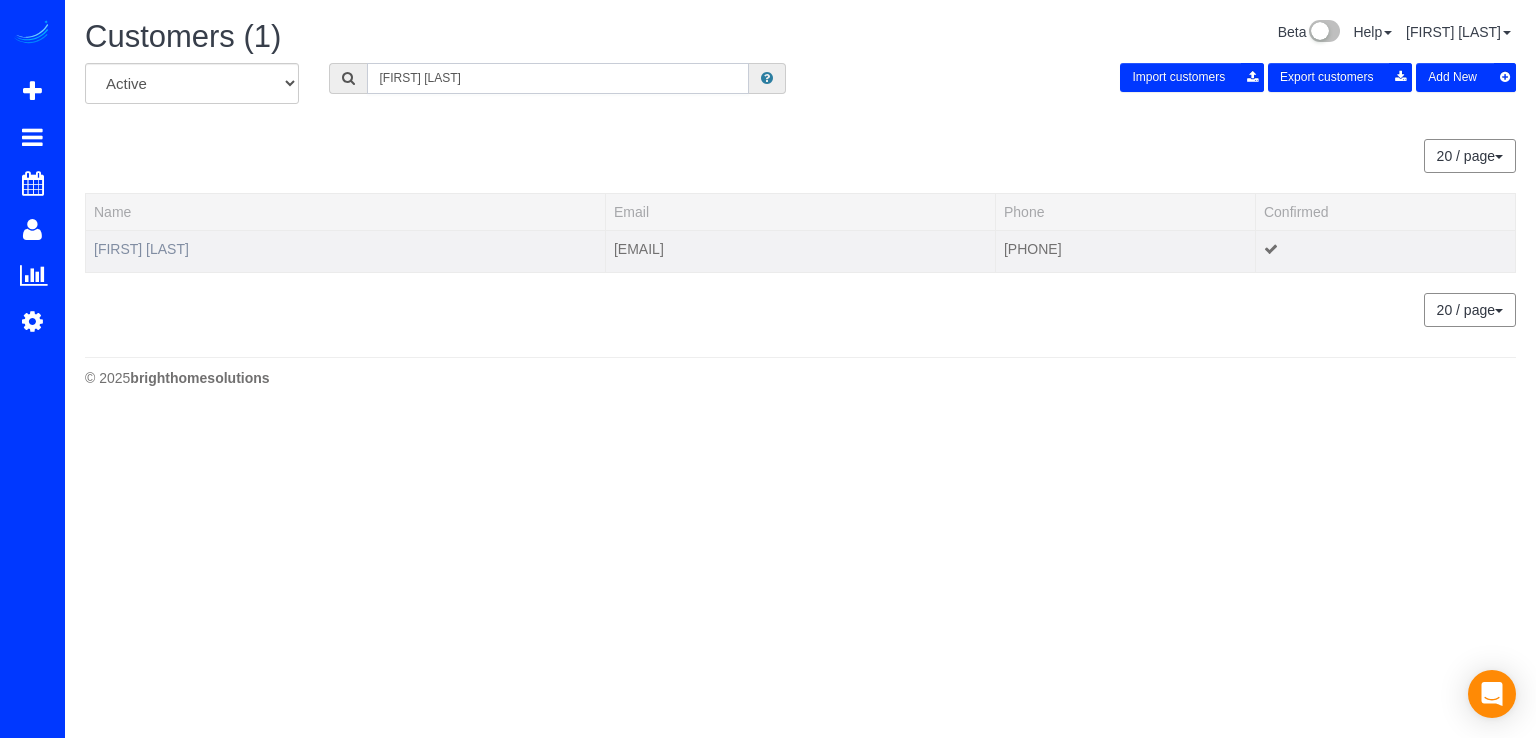 type on "Penny Ngo" 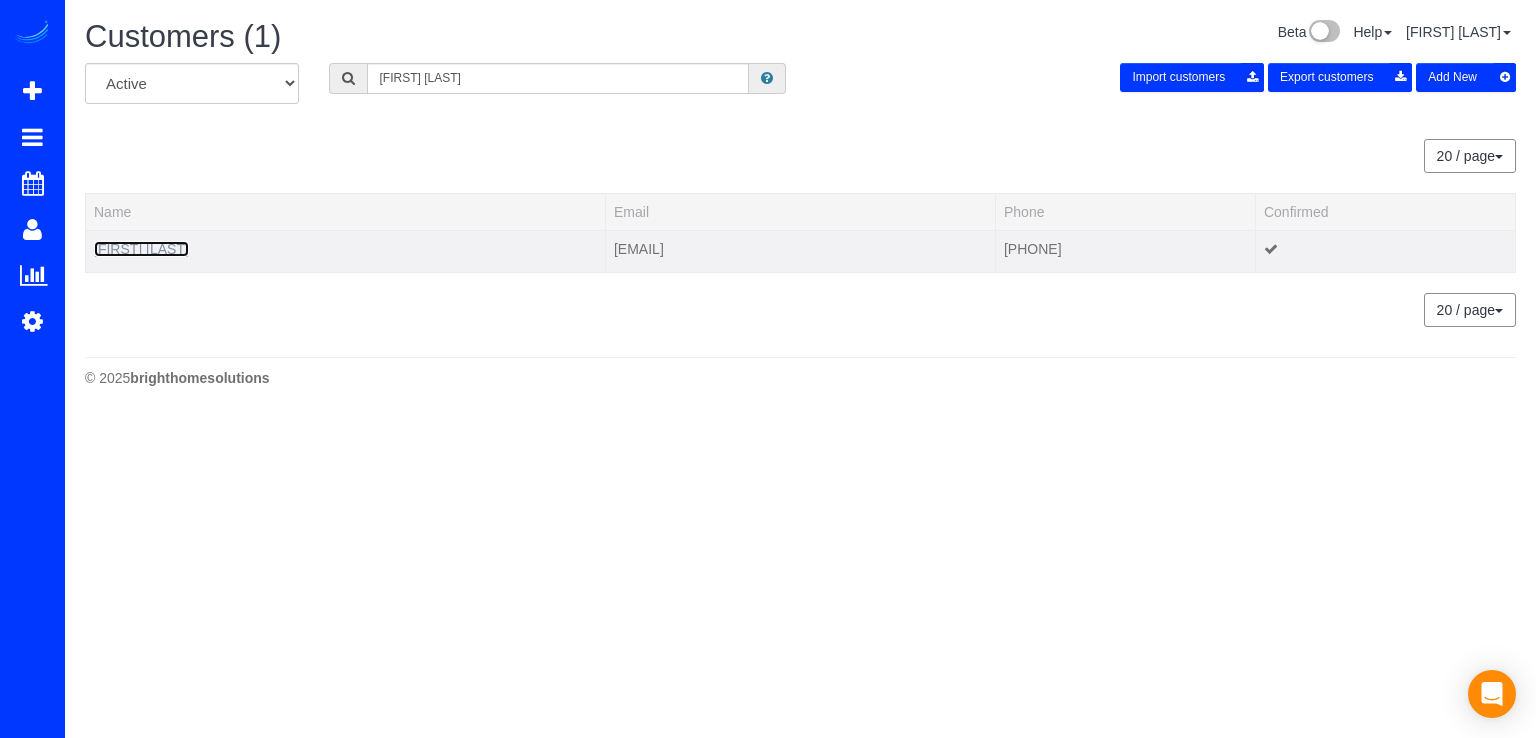 click on "Penny Ngo" at bounding box center (141, 249) 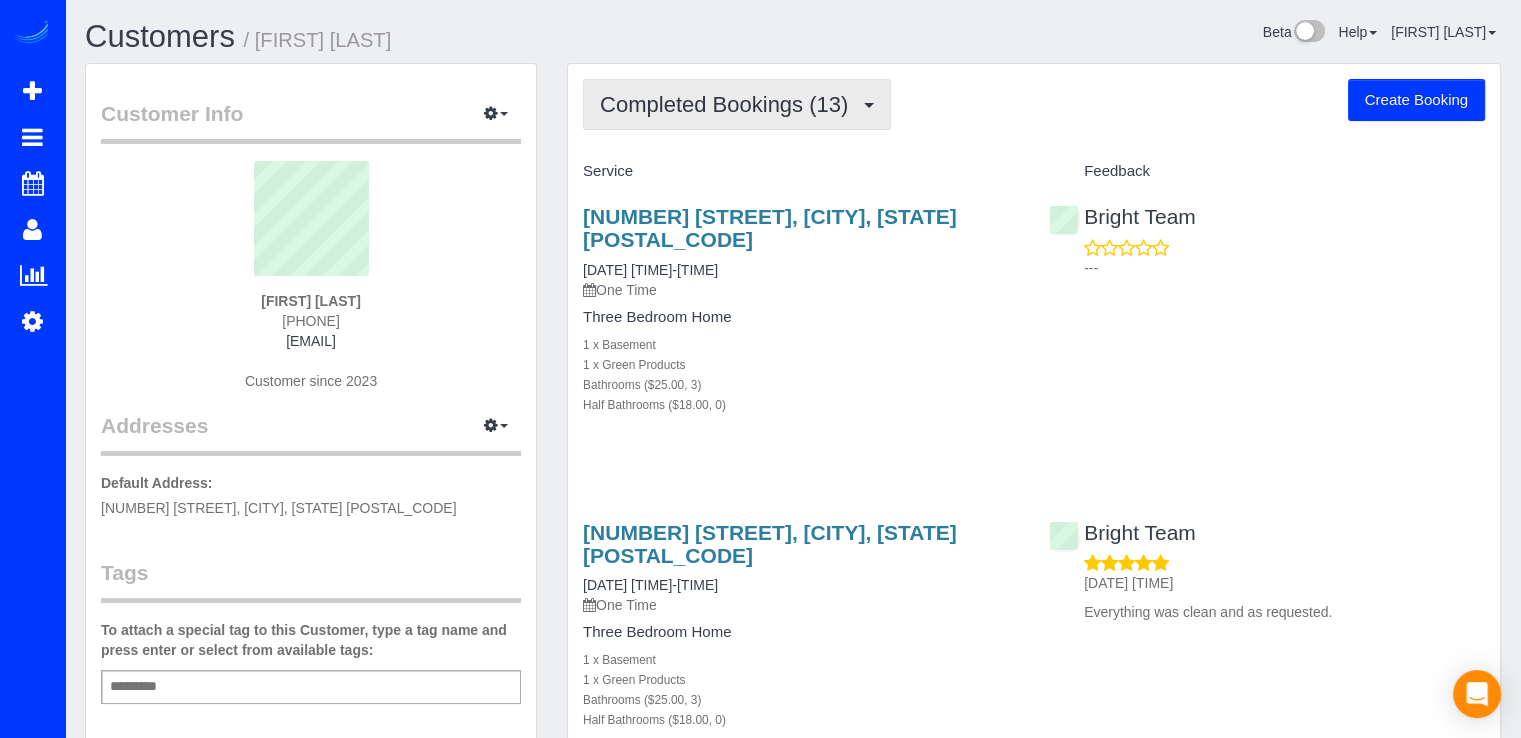 click on "Completed Bookings (13)" at bounding box center [729, 104] 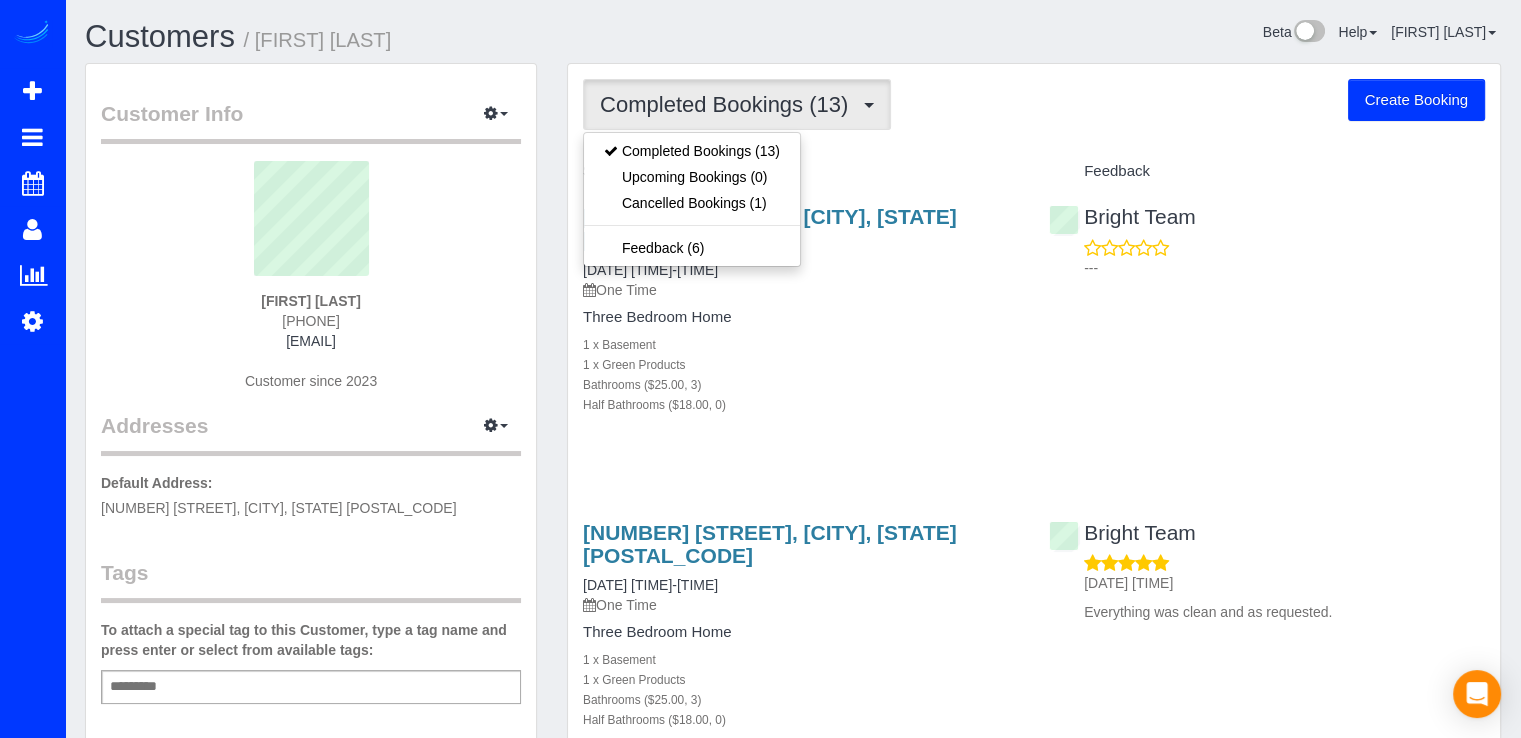click on "Service" at bounding box center (801, 172) 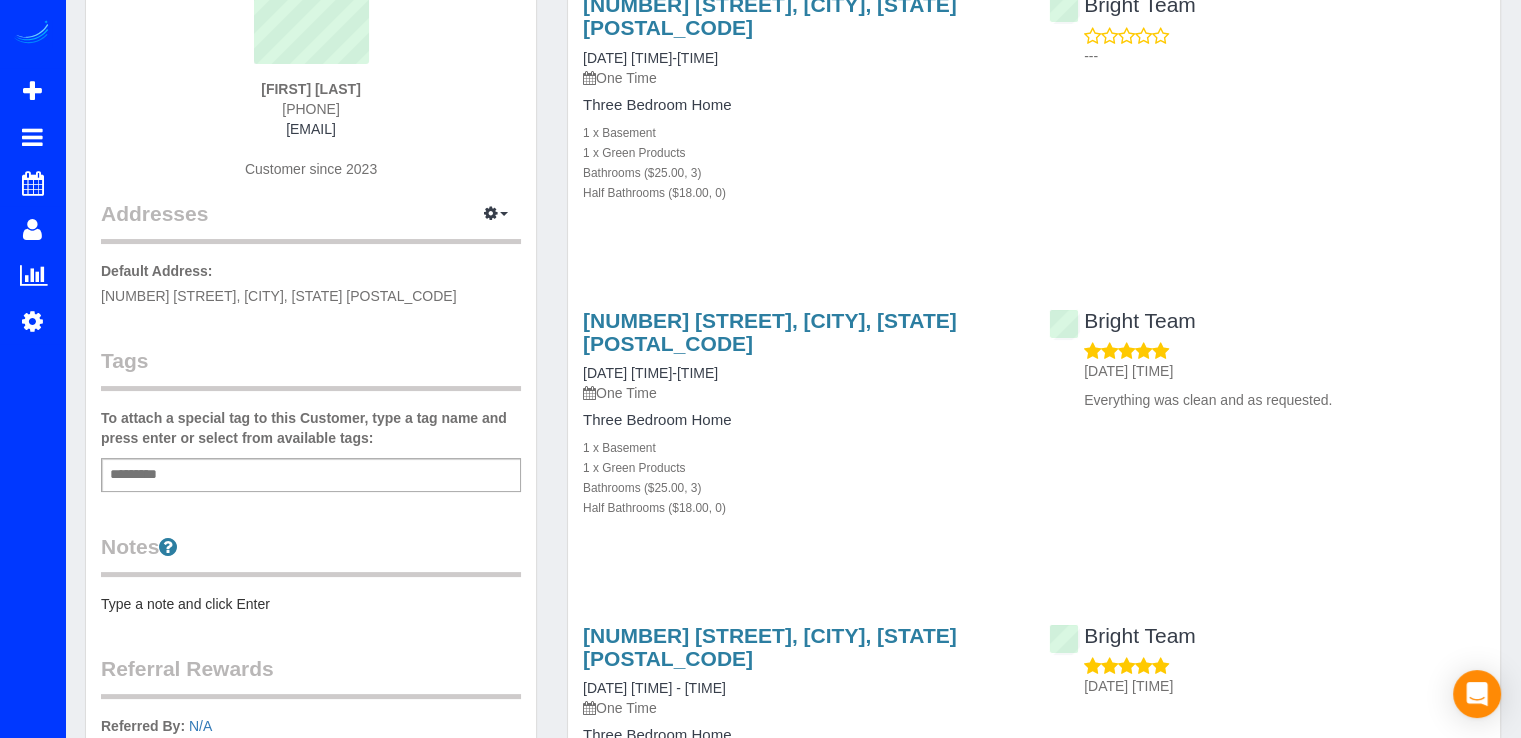 scroll, scrollTop: 0, scrollLeft: 0, axis: both 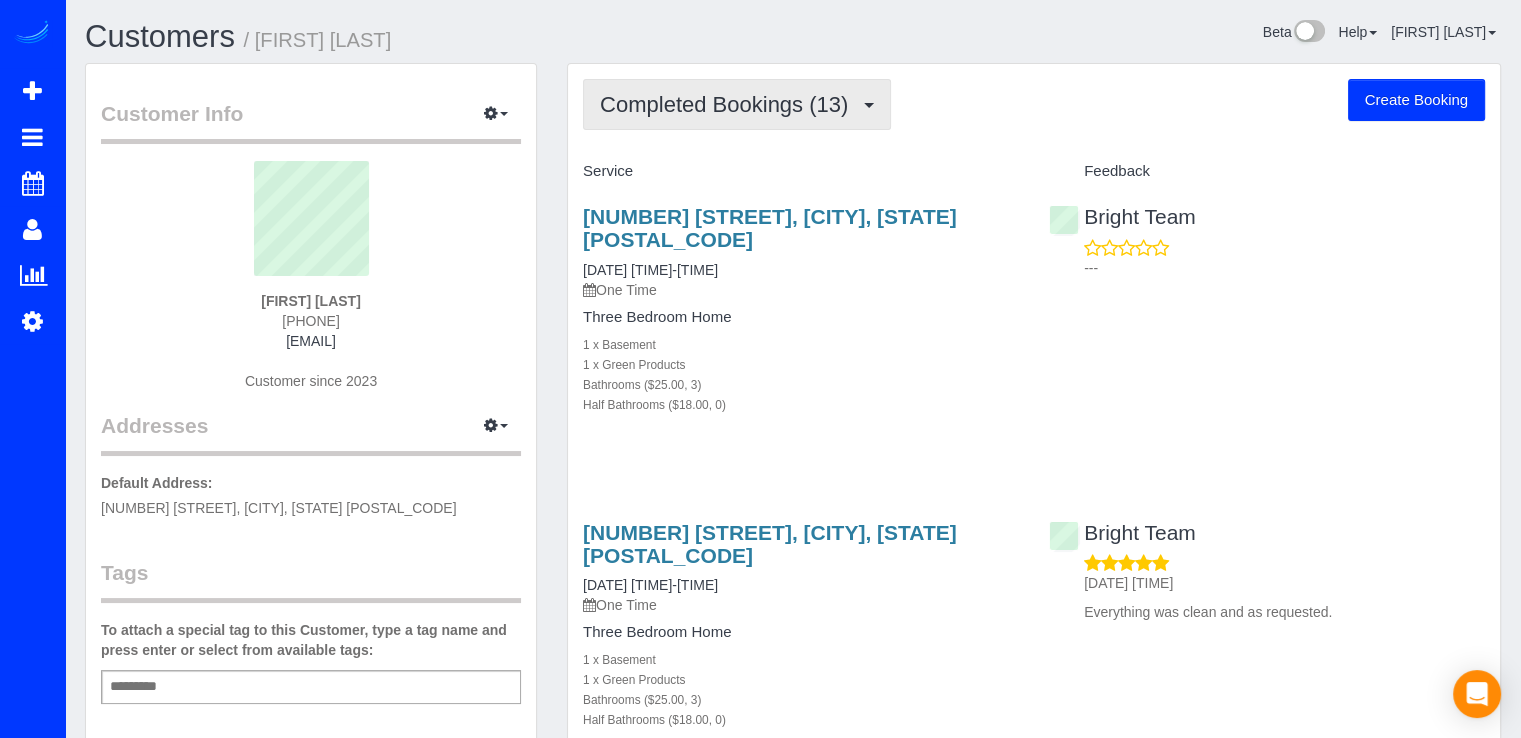 click on "Completed Bookings (13)" at bounding box center [729, 104] 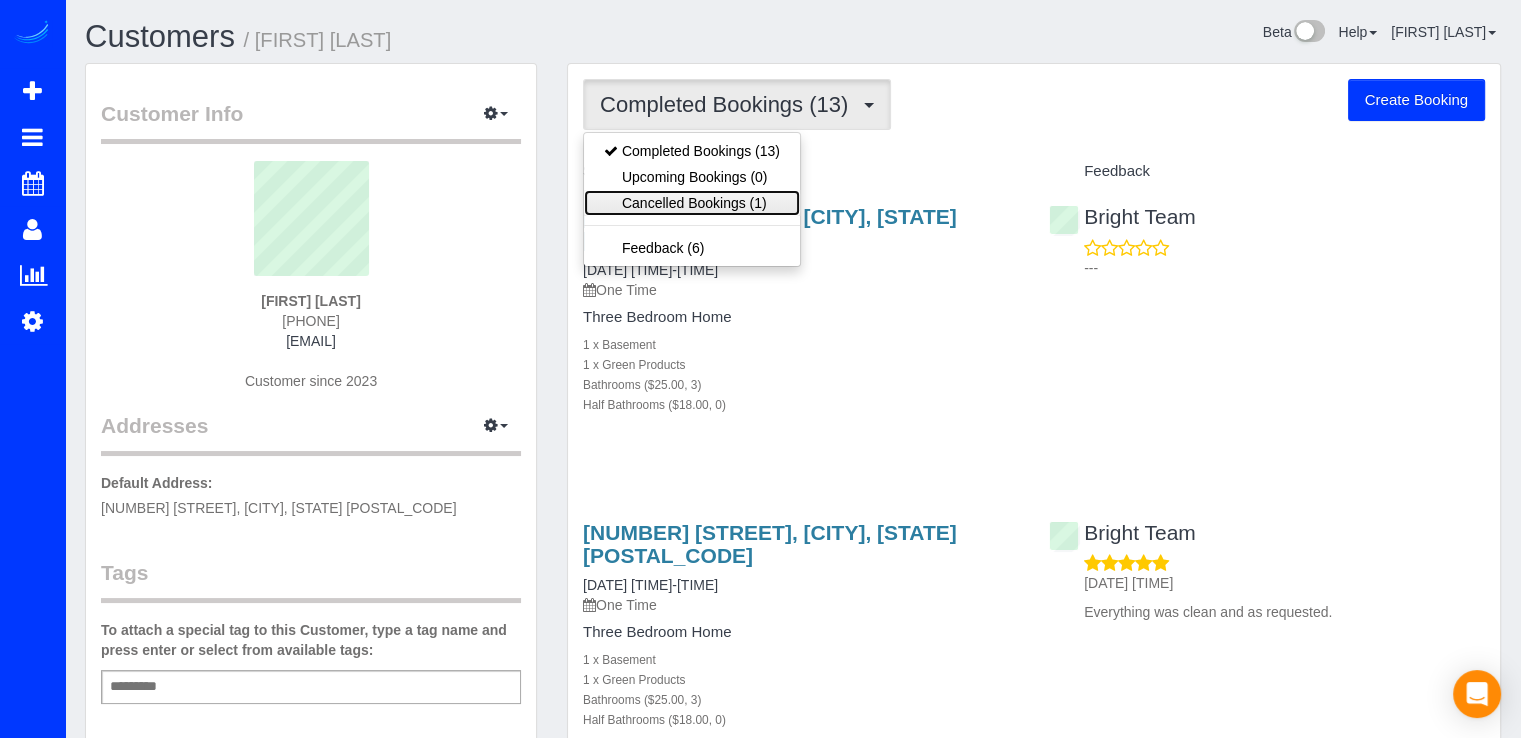 click on "Cancelled Bookings (1)" at bounding box center (692, 203) 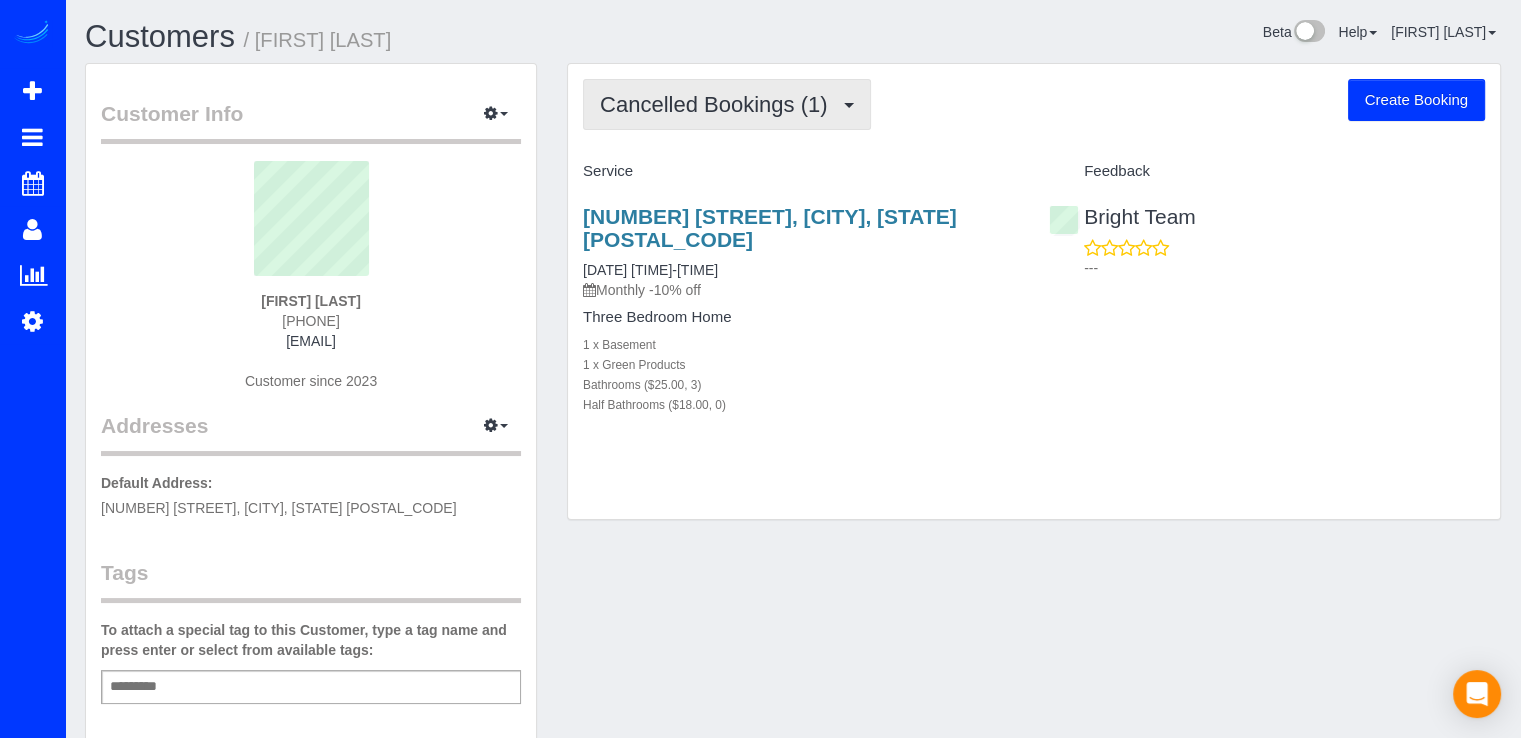 click on "Cancelled Bookings (1)" at bounding box center (727, 104) 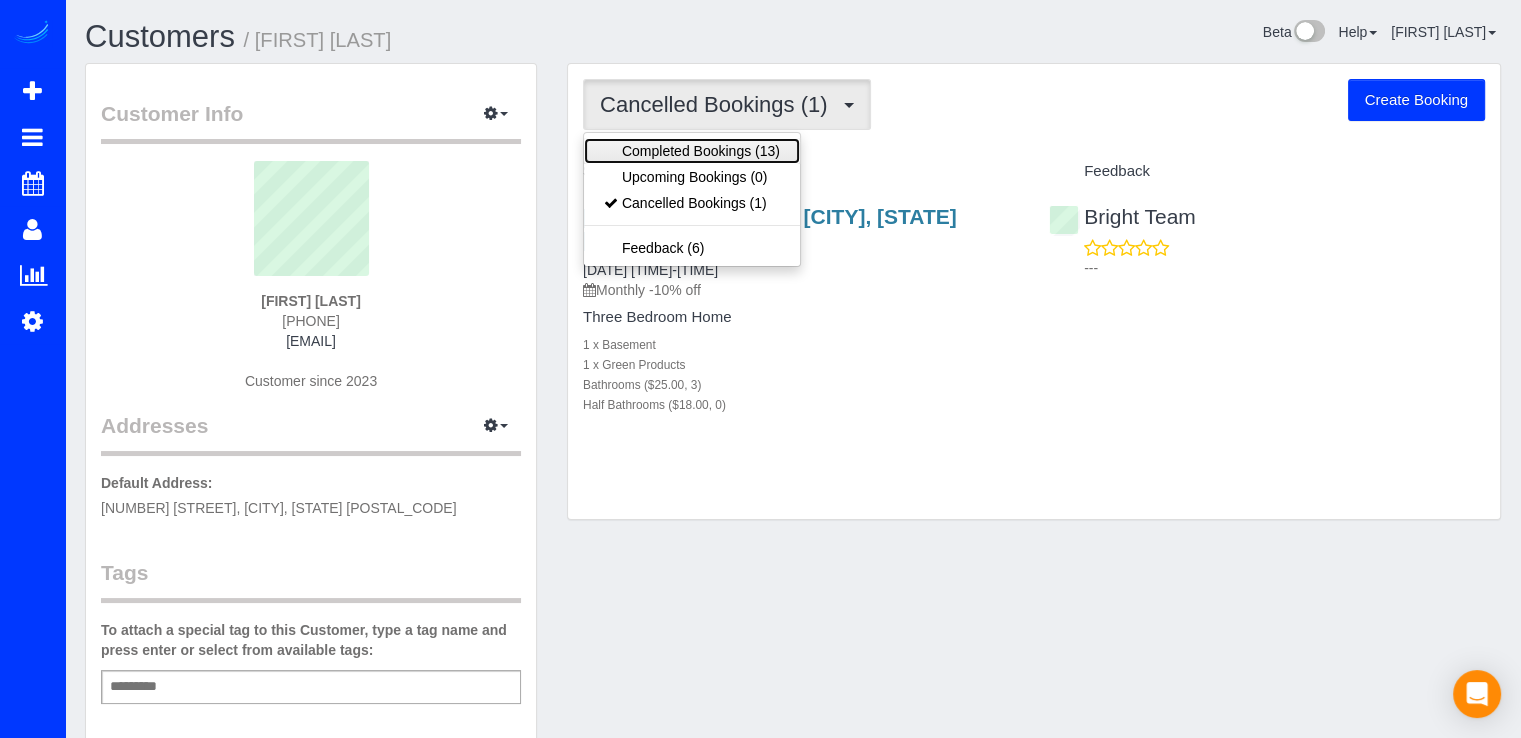 click on "Completed Bookings (13)" at bounding box center (692, 151) 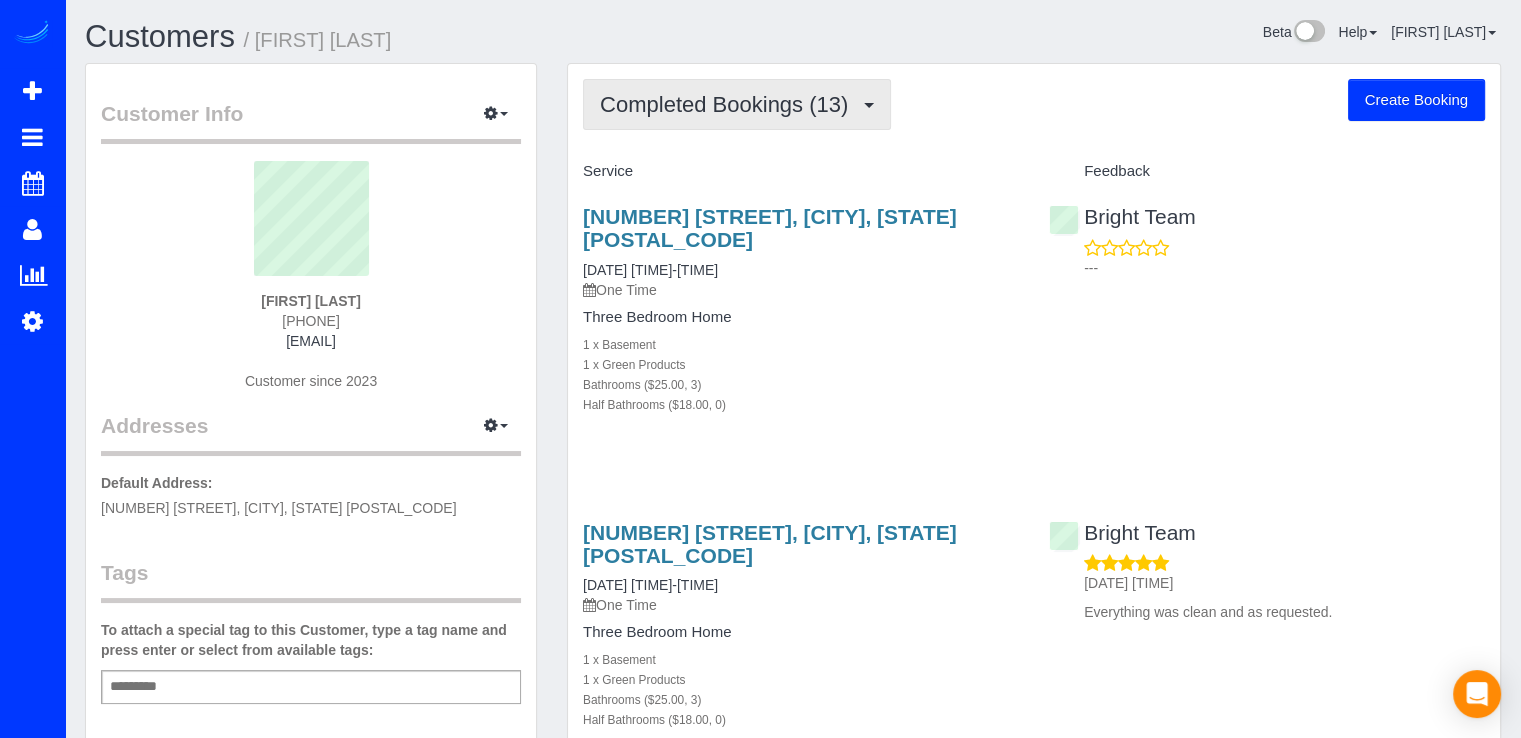 click on "Completed Bookings (13)" at bounding box center [729, 104] 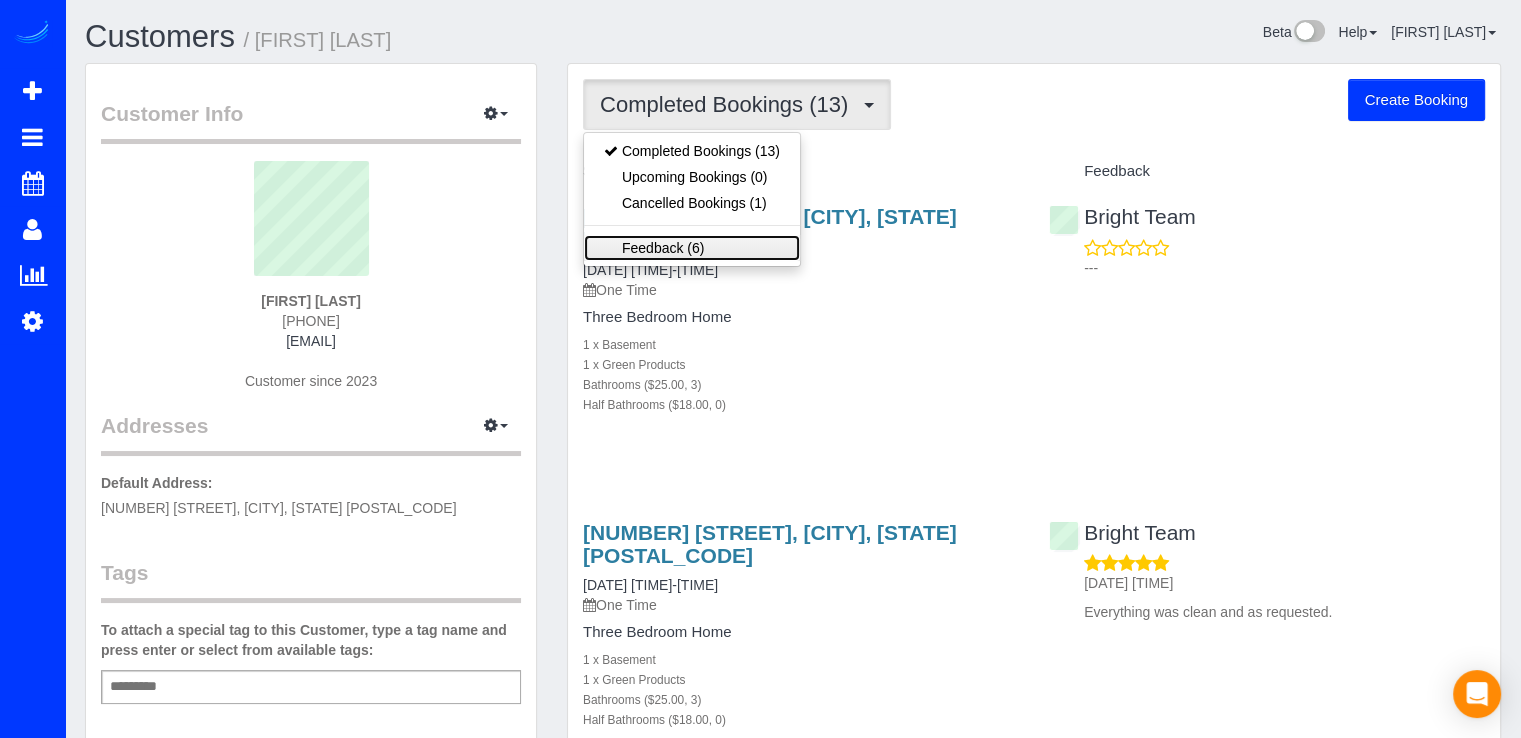 click on "Feedback (6)" at bounding box center (692, 248) 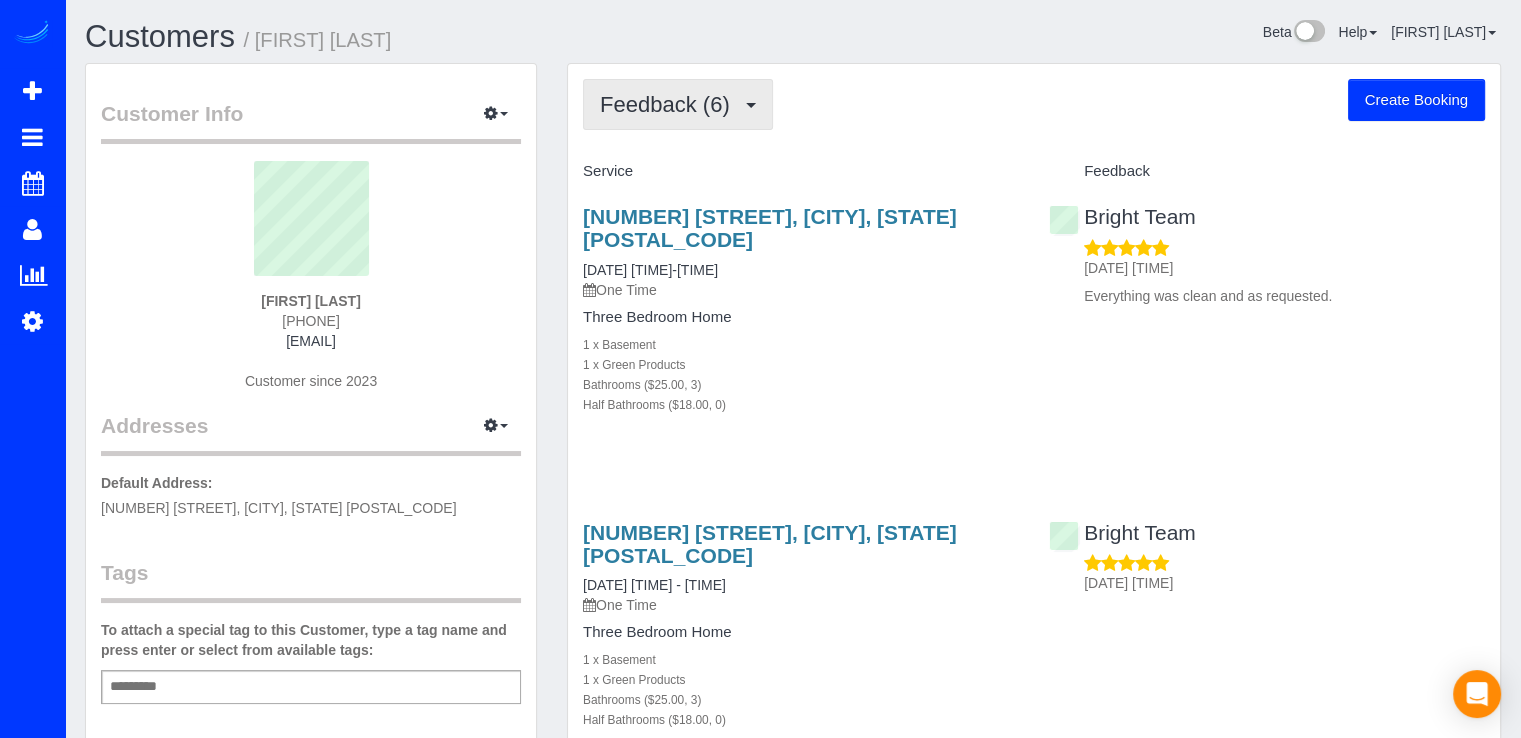 click on "Feedback (6)" at bounding box center [670, 104] 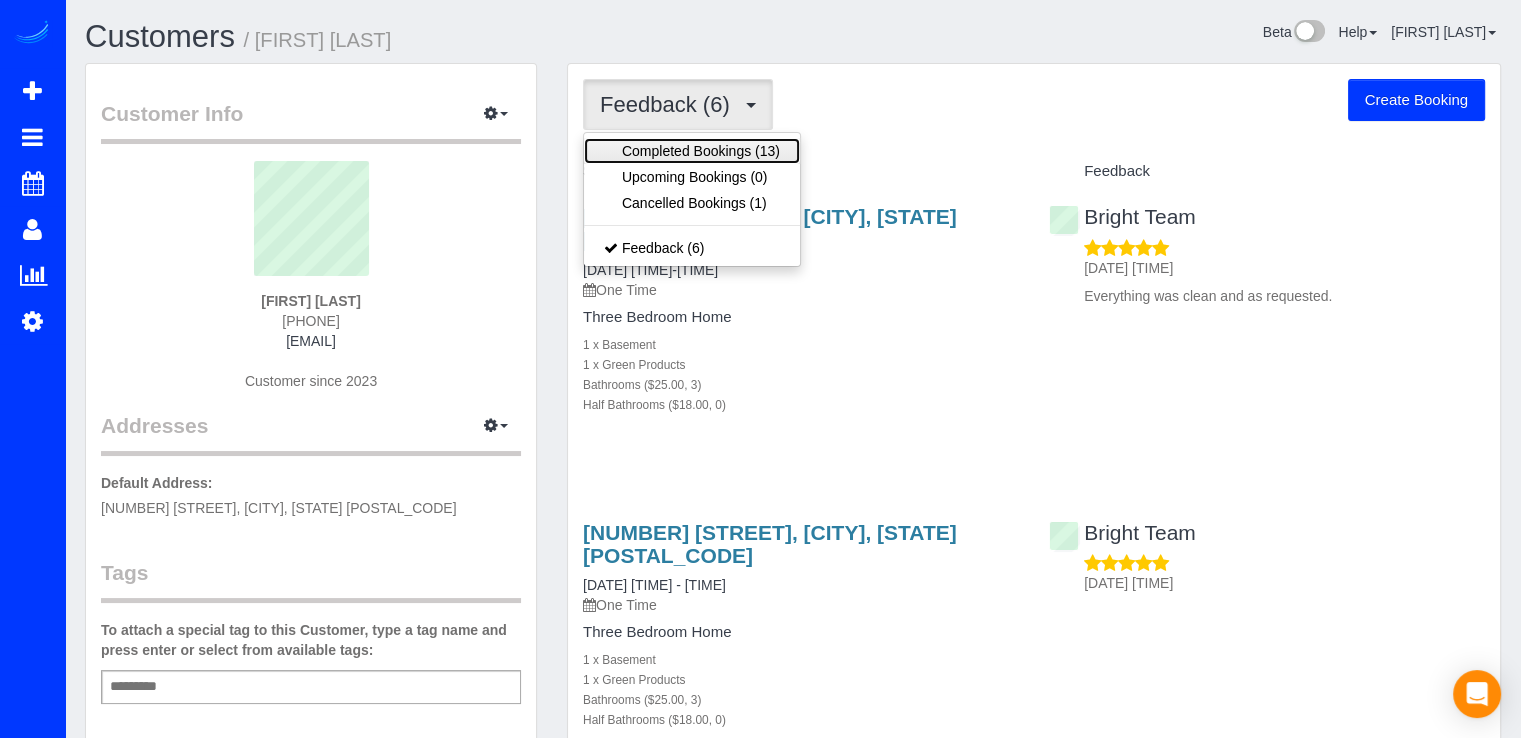 click on "Completed Bookings (13)" at bounding box center [692, 151] 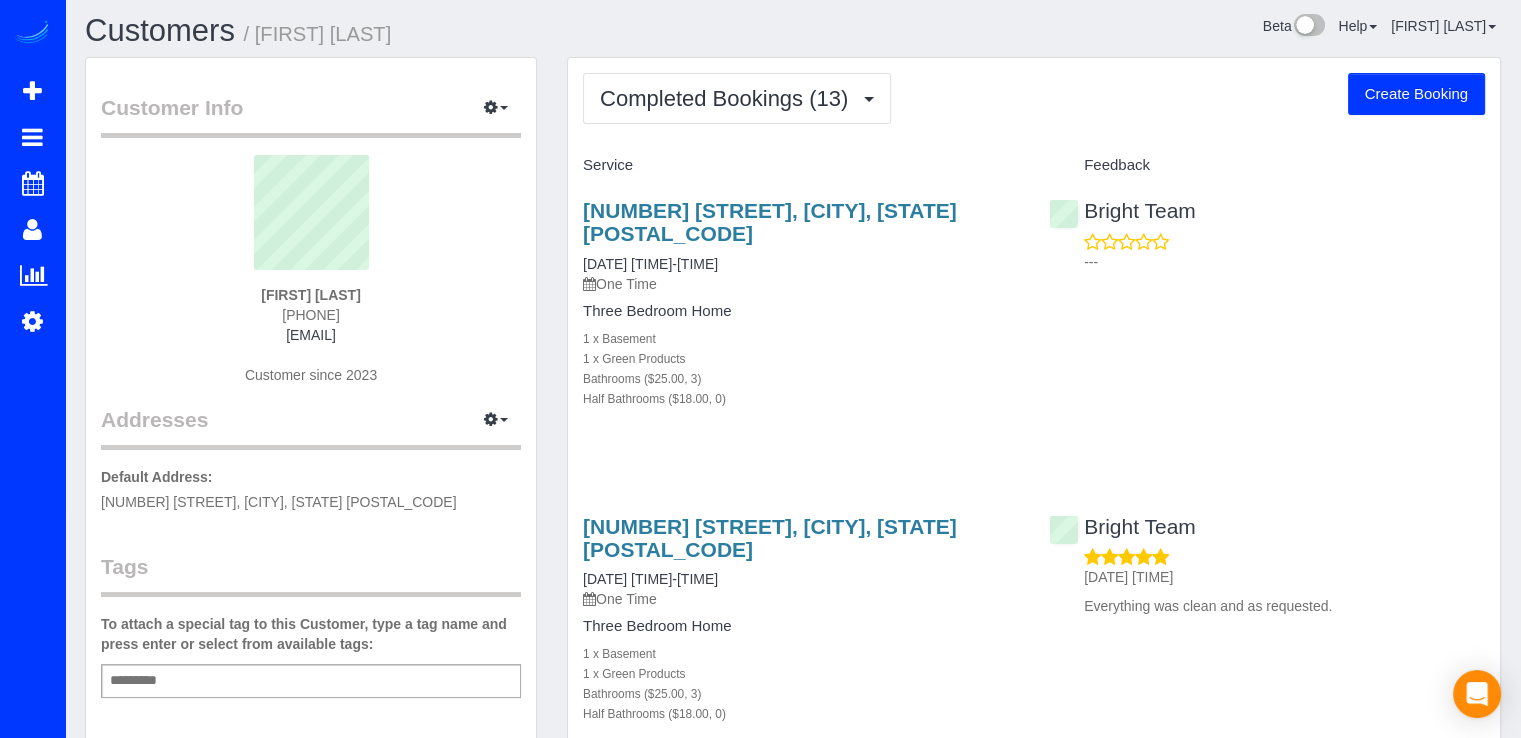 scroll, scrollTop: 0, scrollLeft: 0, axis: both 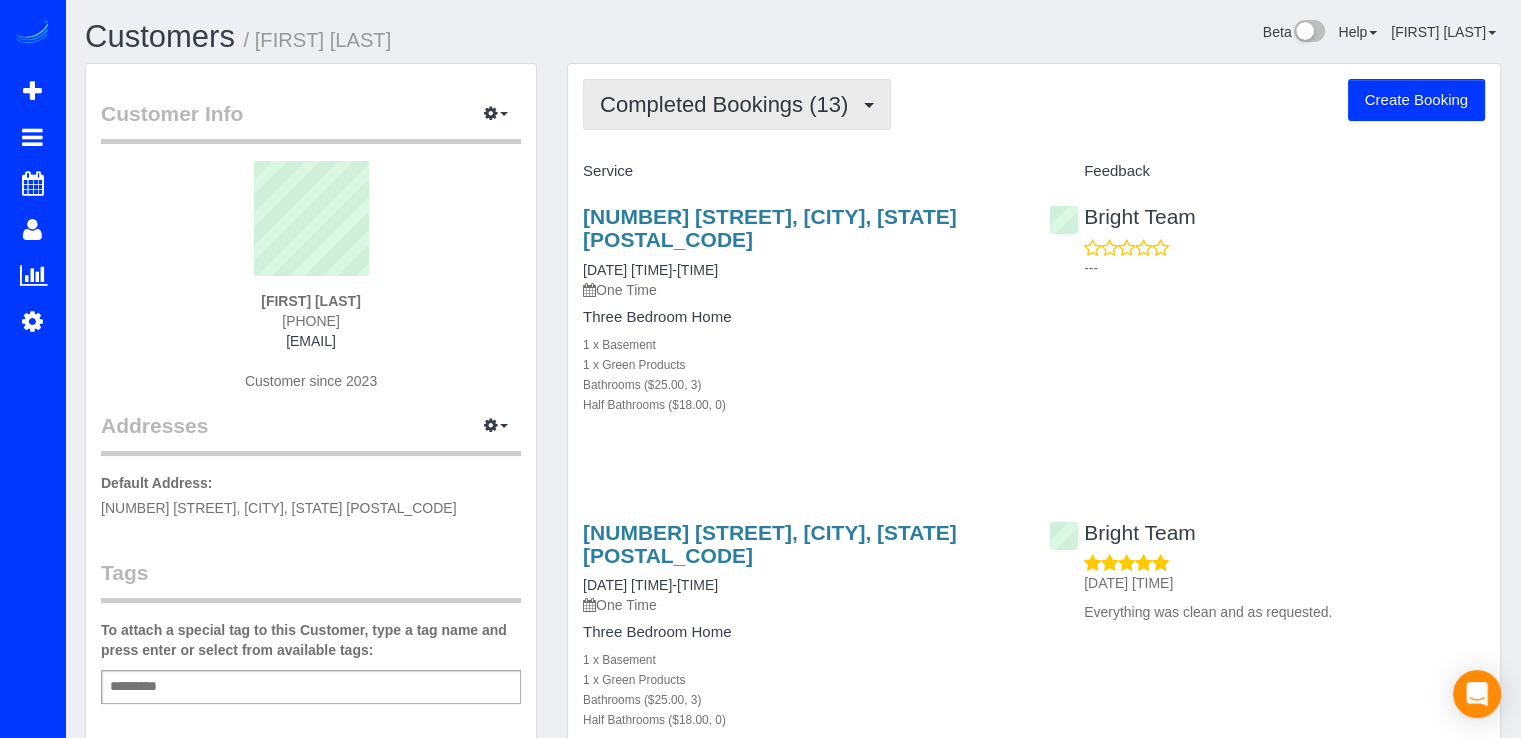 drag, startPoint x: 752, startPoint y: 109, endPoint x: 746, endPoint y: 129, distance: 20.880613 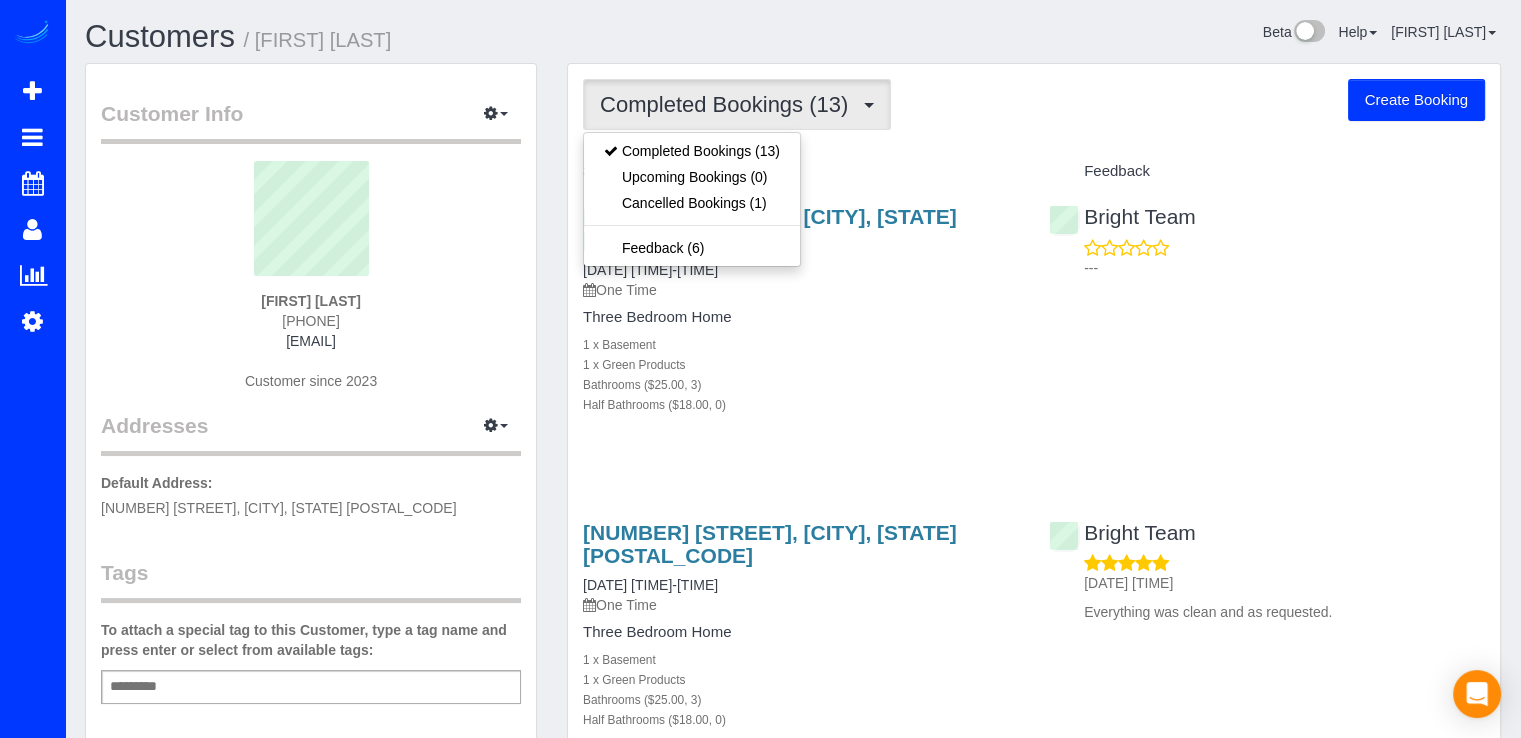 click on "Completed Bookings (13)
Completed Bookings (13)
Upcoming Bookings (0)
Cancelled Bookings (1)
Feedback (6)
Create Booking
Service
Feedback
1663 Primrose Rd Nw, Washington, DC 20012" at bounding box center [1034, 2182] 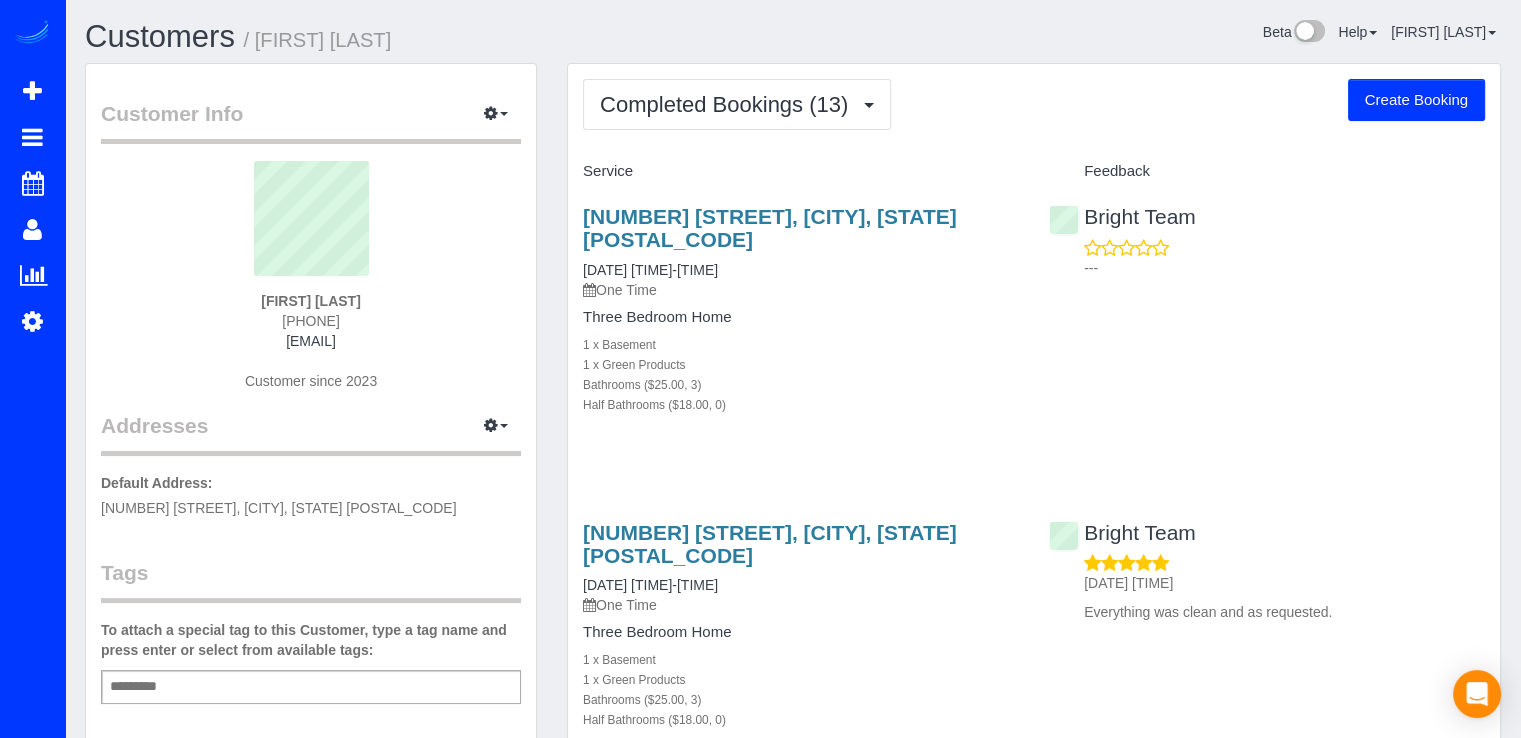 click on "Create Booking" at bounding box center (1416, 100) 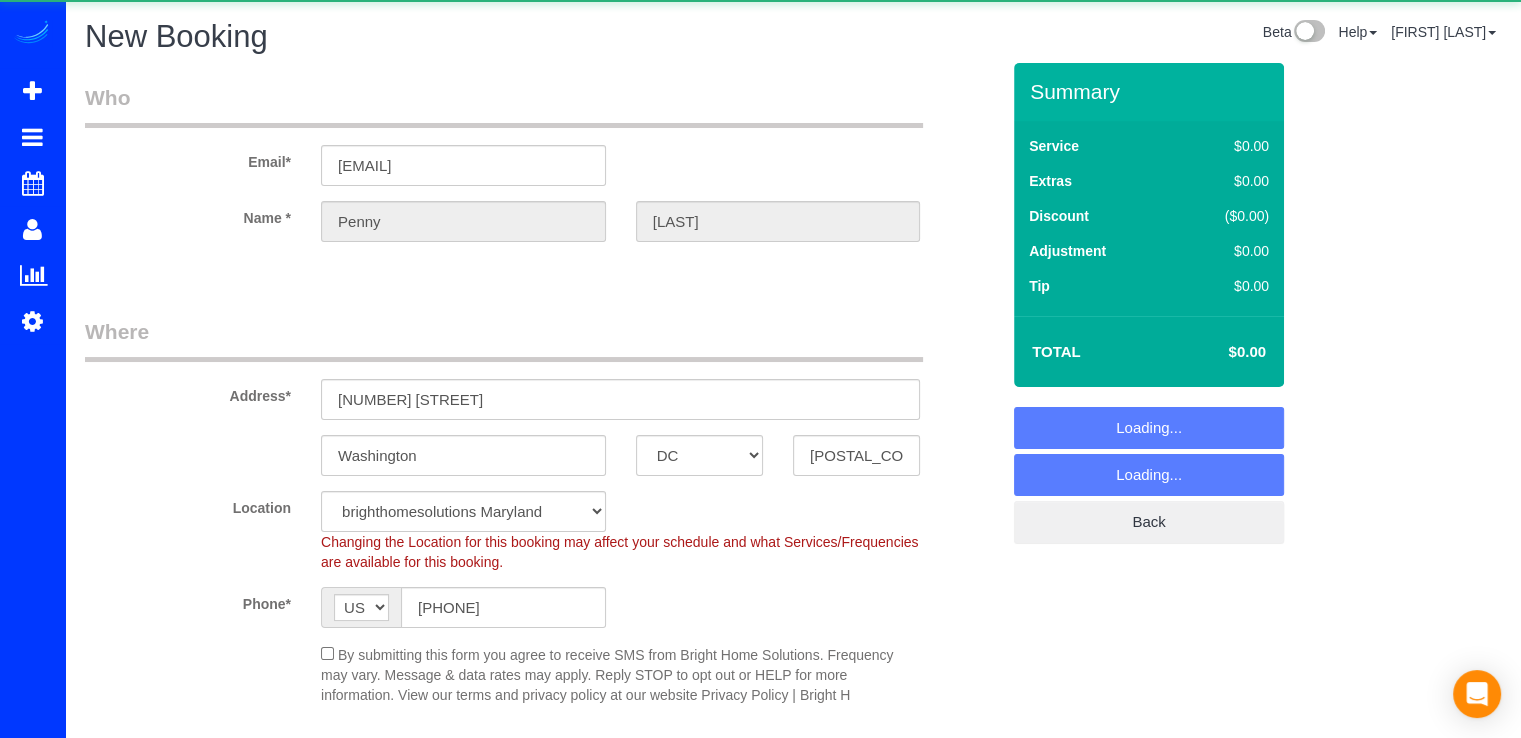 select on "object:7264" 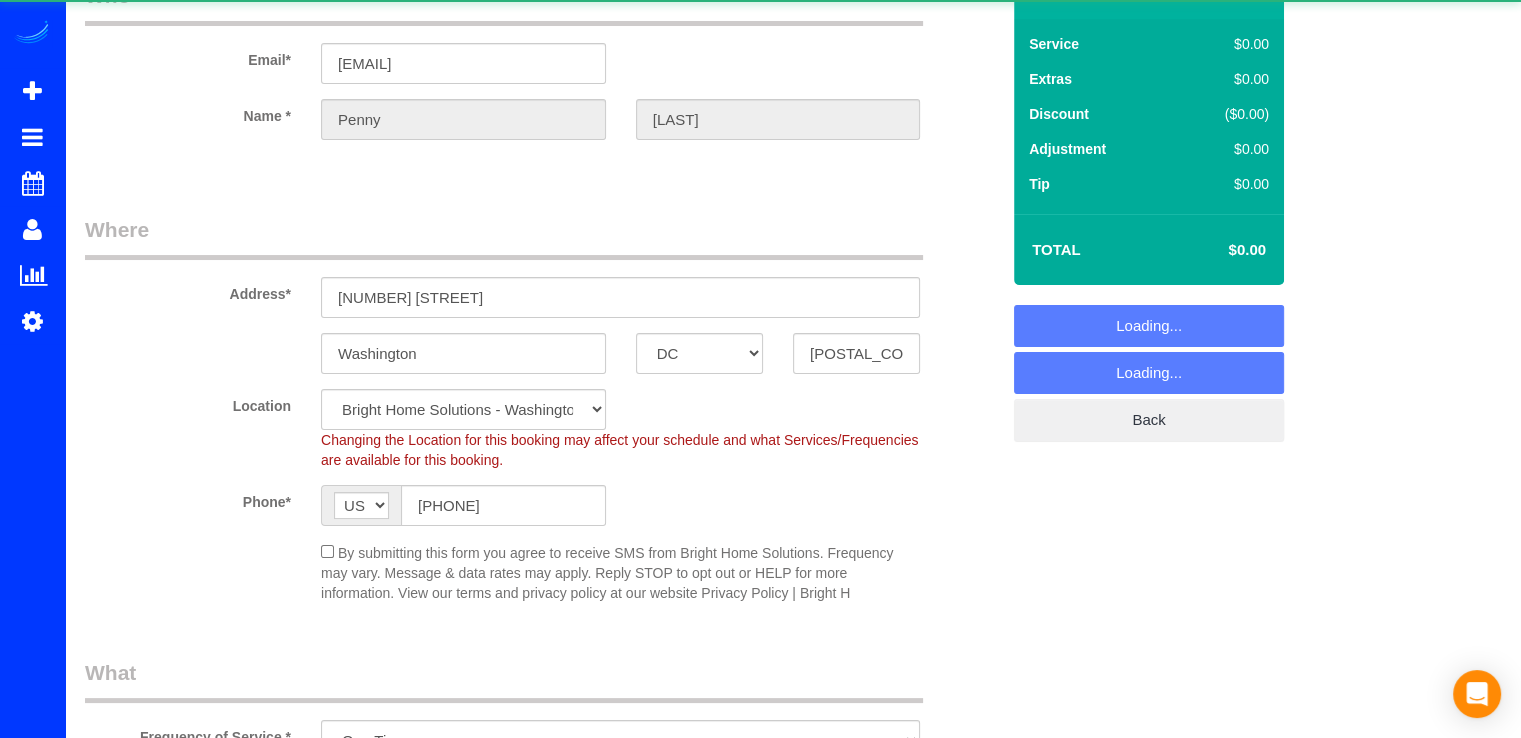 select on "object:7321" 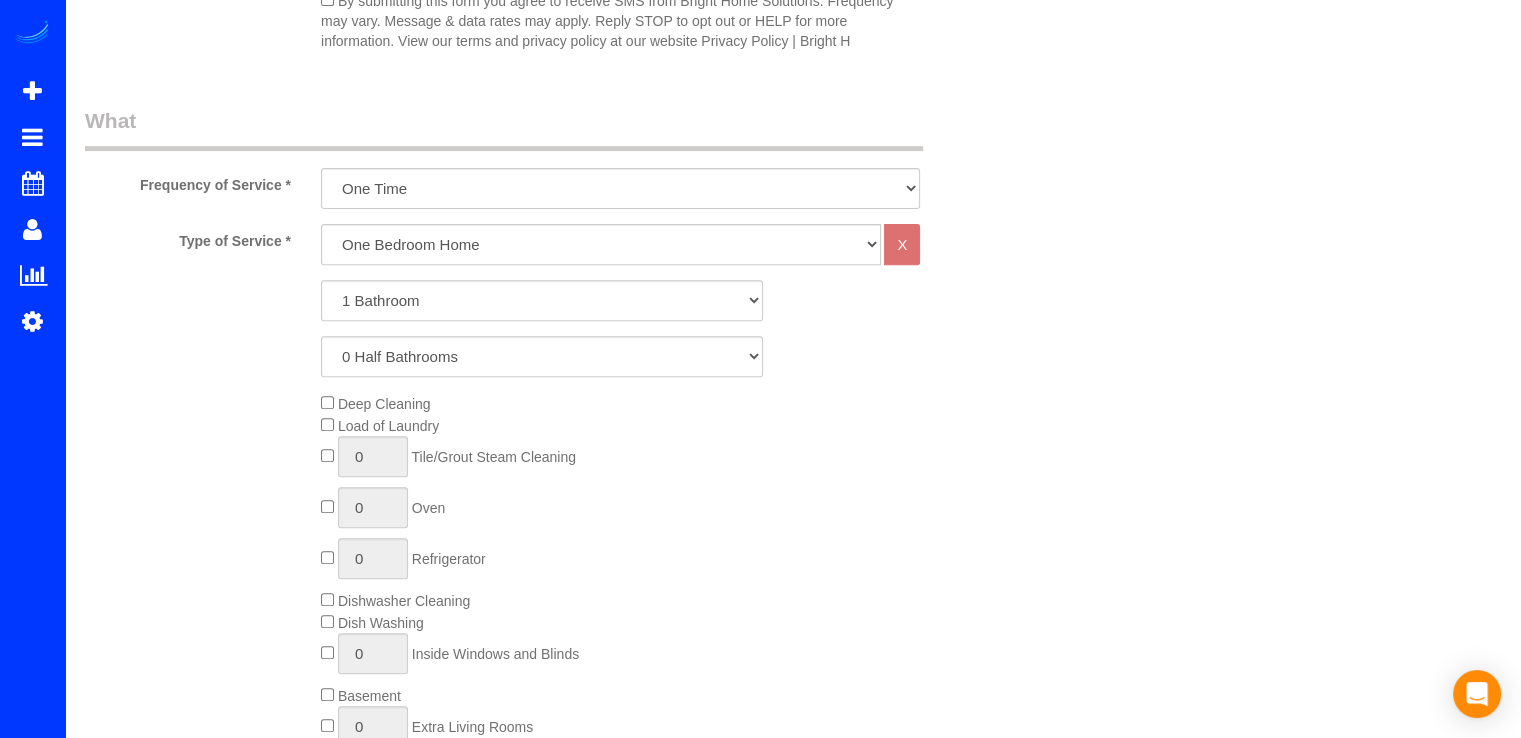 scroll, scrollTop: 700, scrollLeft: 0, axis: vertical 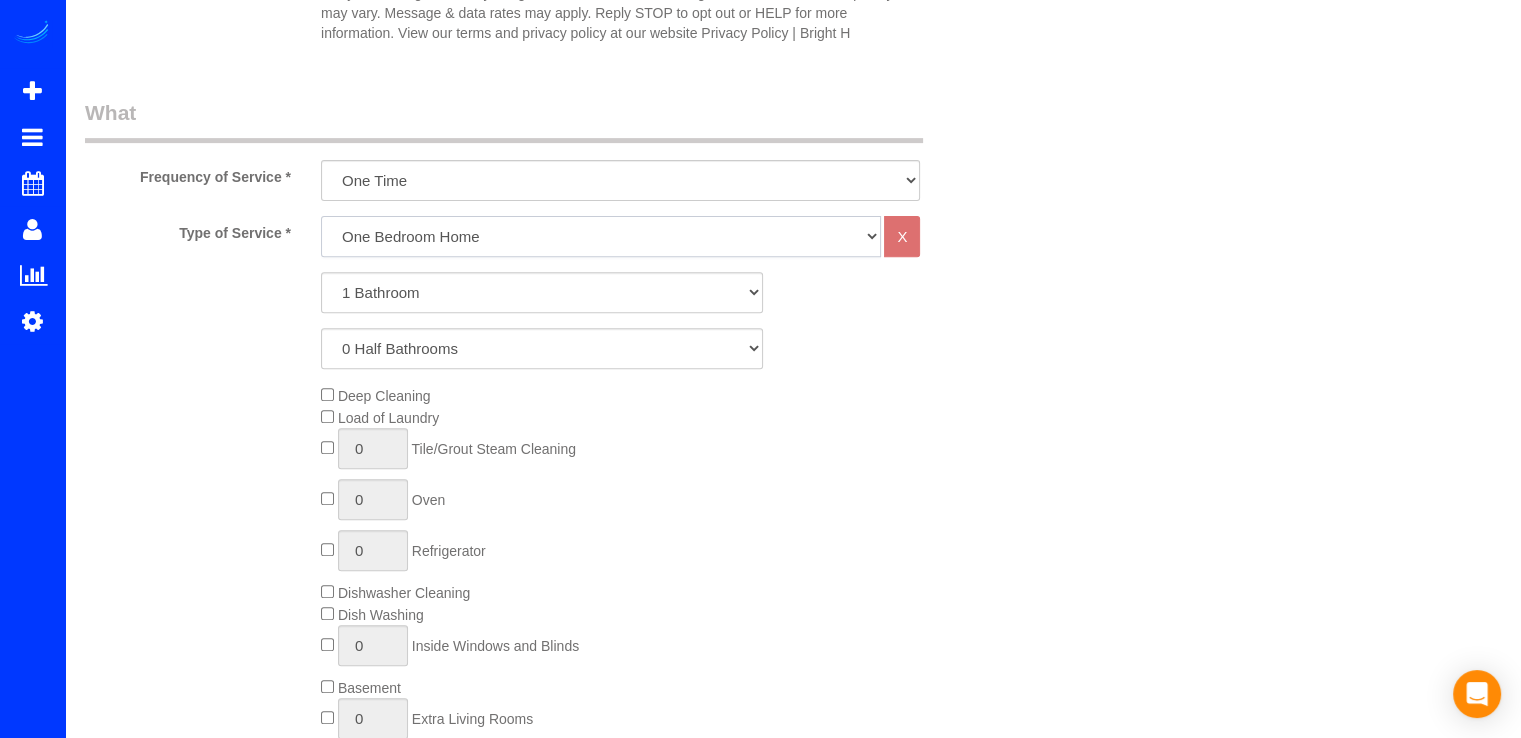 click on "One Bedroom Home Two Bedroom Home Three Bedroom Home Four Bedroom Home Five Bedroom Home Six Bedroom Home COMMERCIAL FACILITY Seven Bedroom Home Eight Bedrooms Nine Bedrooms Ten Bedrooms Office Cleaning Garage Cleaning CARPET SHAMPOO Post-construction Cleaning Exterior Windows Cleaning" 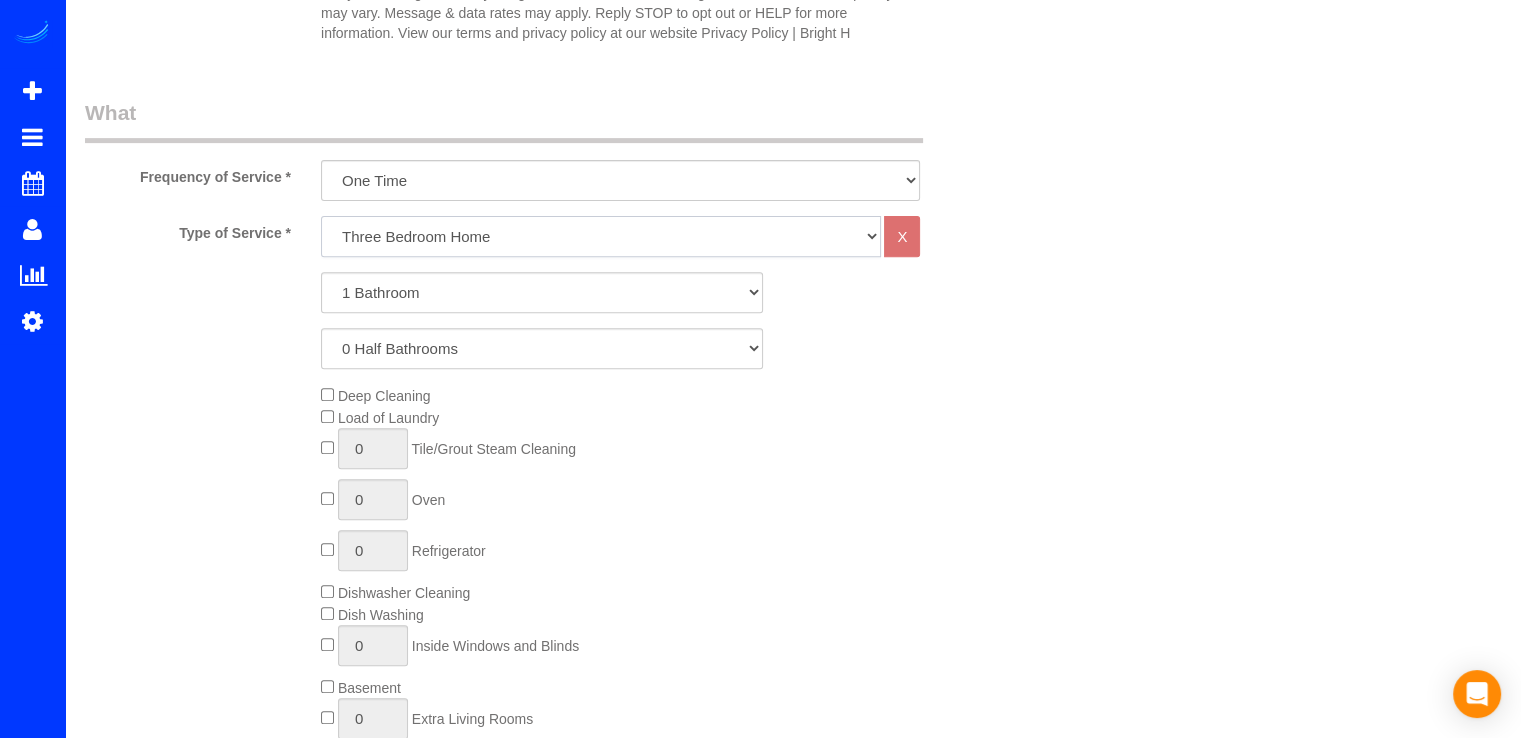 click on "One Bedroom Home Two Bedroom Home Three Bedroom Home Four Bedroom Home Five Bedroom Home Six Bedroom Home COMMERCIAL FACILITY Seven Bedroom Home Eight Bedrooms Nine Bedrooms Ten Bedrooms Office Cleaning Garage Cleaning CARPET SHAMPOO Post-construction Cleaning Exterior Windows Cleaning" 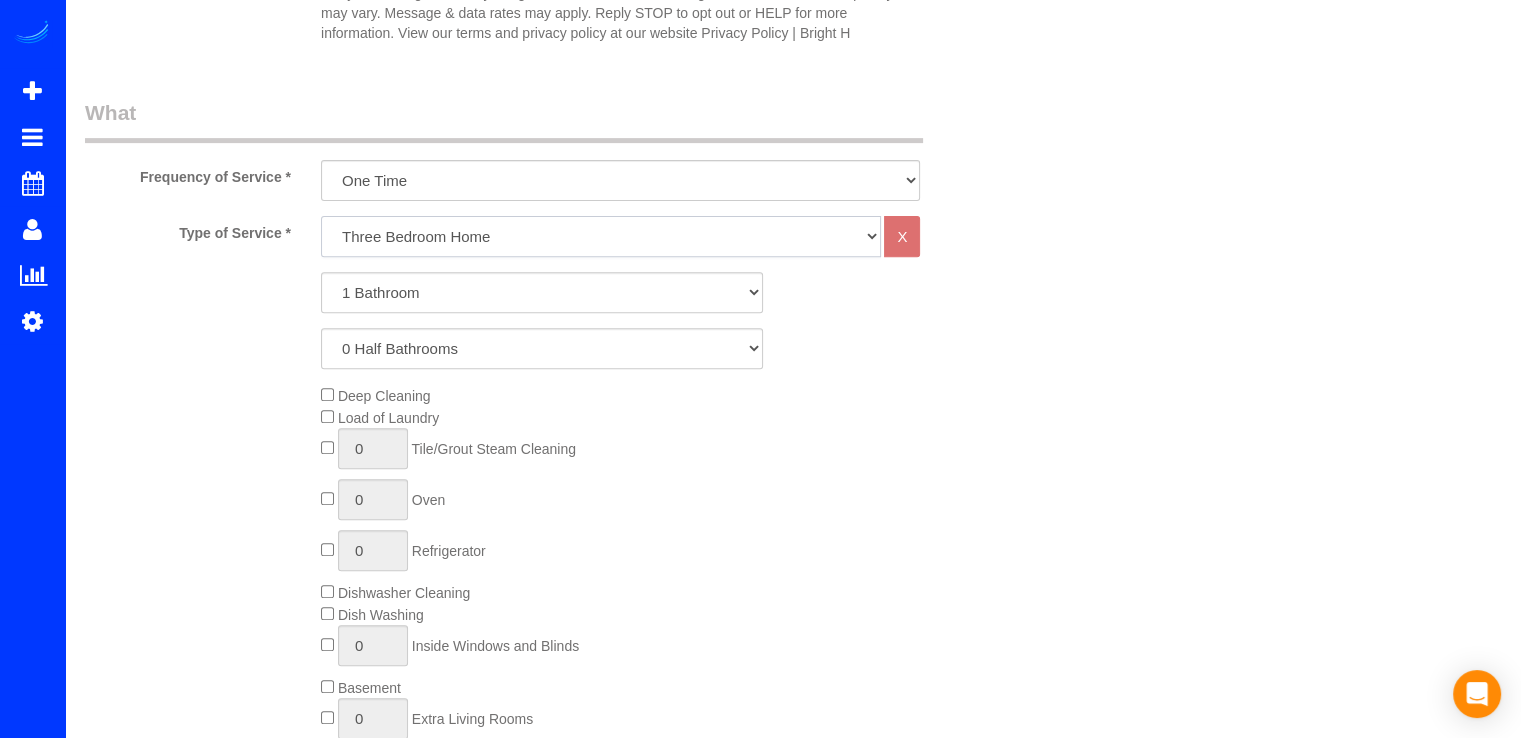 scroll, scrollTop: 0, scrollLeft: 0, axis: both 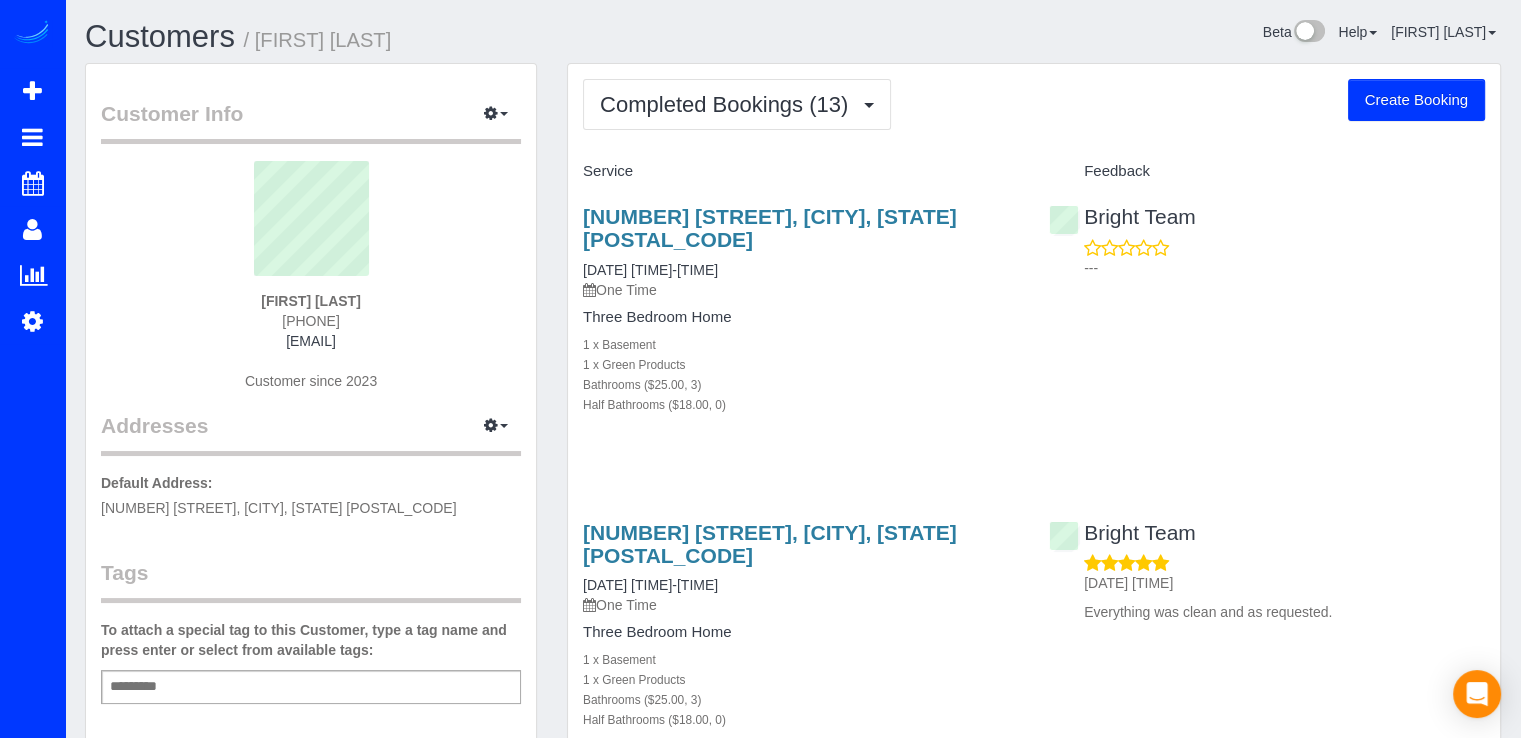 drag, startPoint x: 1399, startPoint y: 104, endPoint x: 881, endPoint y: 279, distance: 546.76227 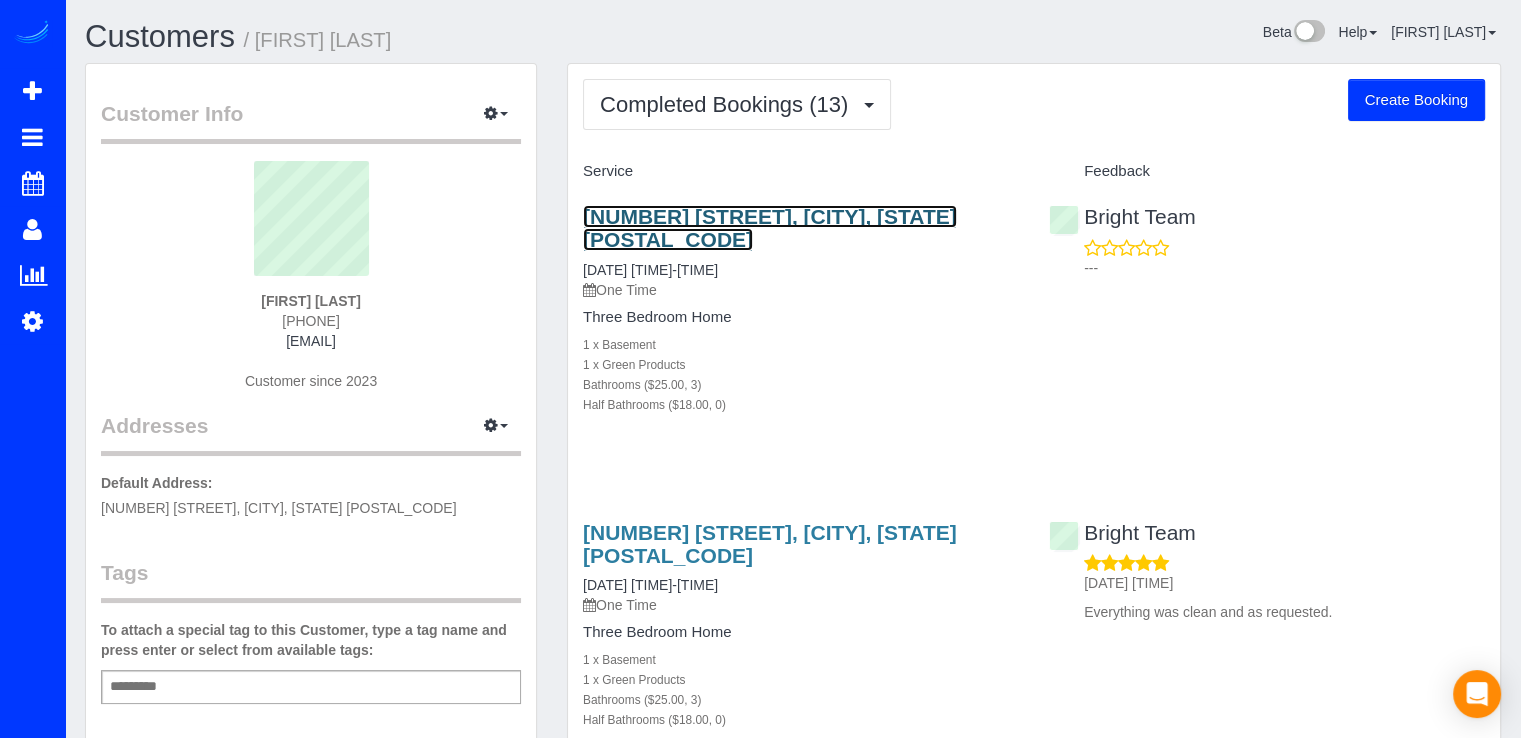click on "1663 Primrose Rd Nw, Washington, DC 20012" at bounding box center (770, 228) 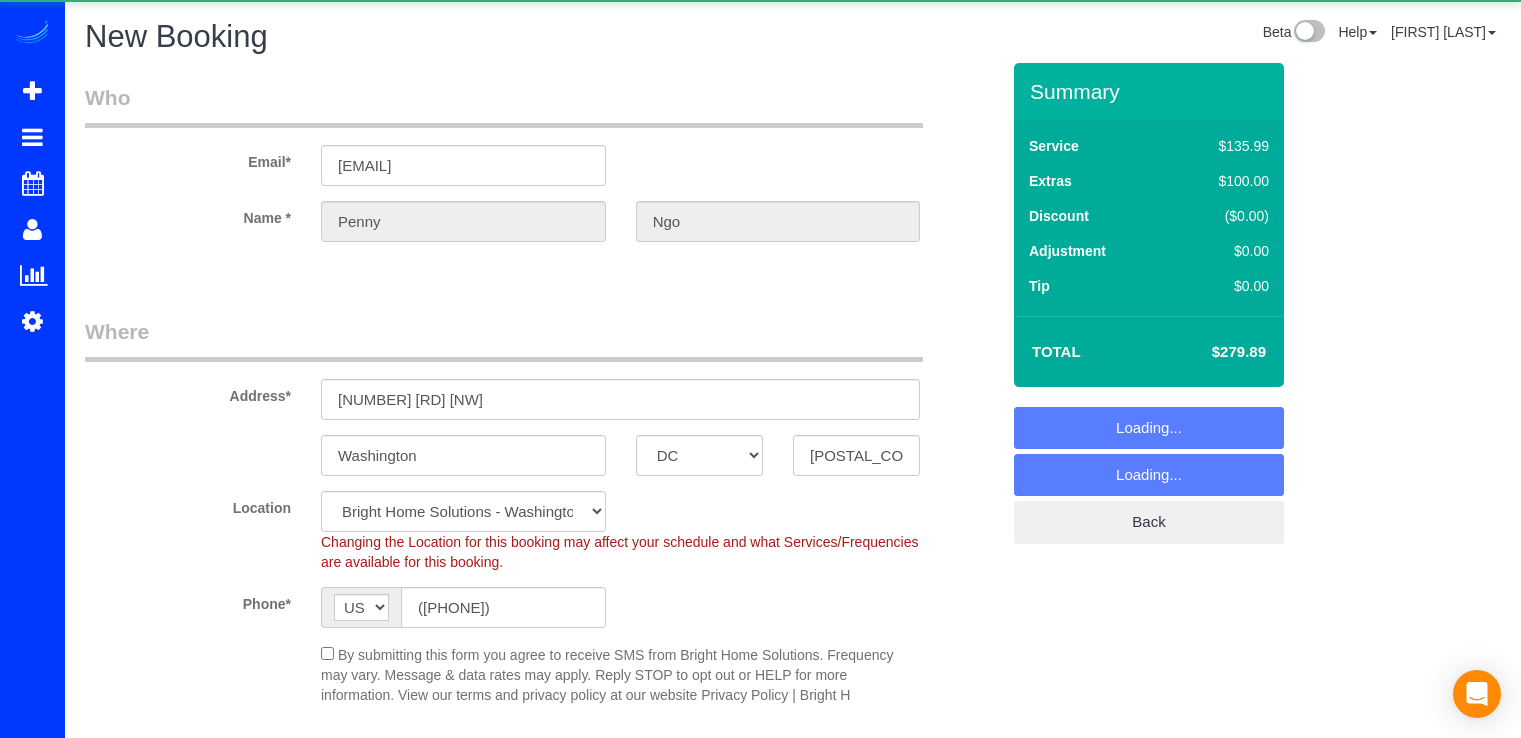 select on "DC" 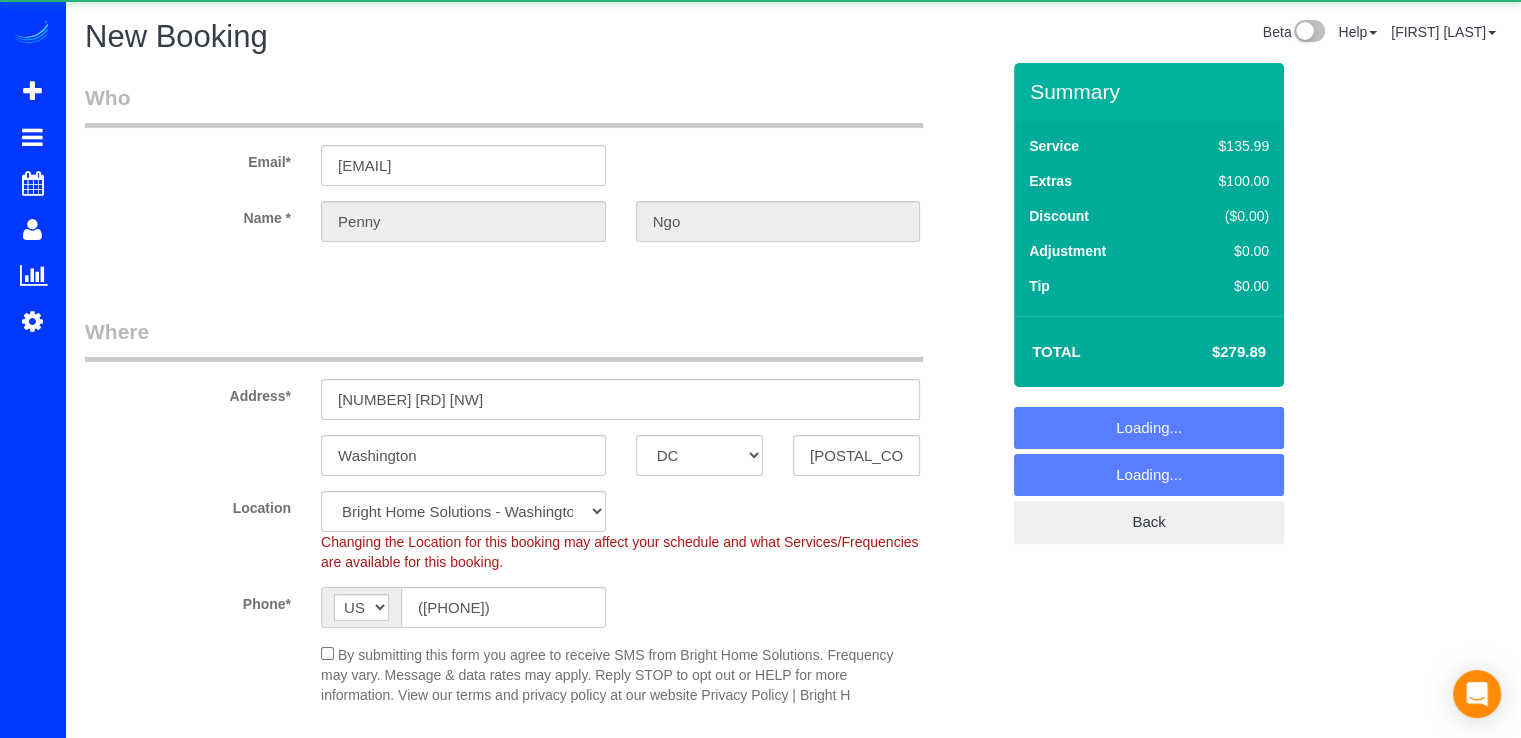 select on "object:865" 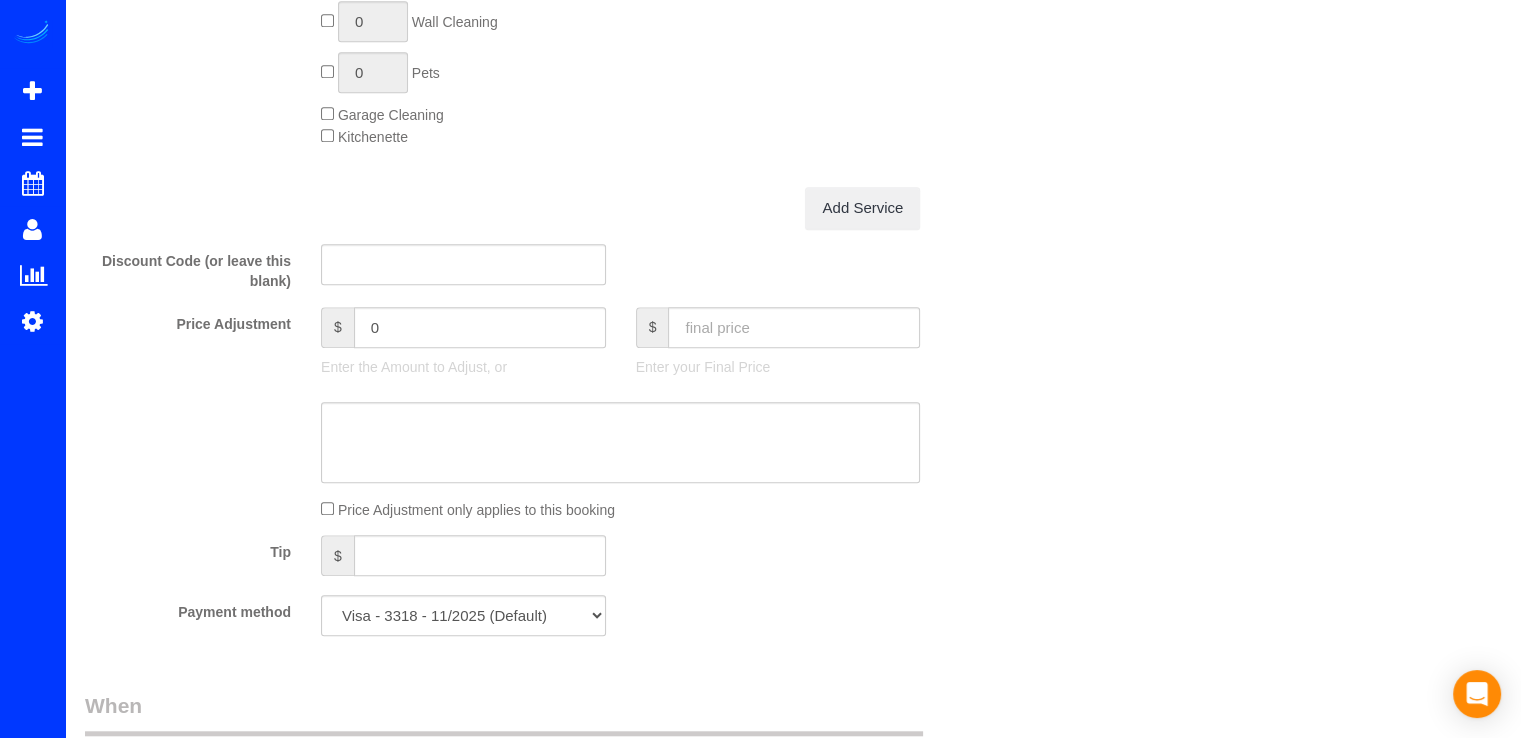 scroll, scrollTop: 1600, scrollLeft: 0, axis: vertical 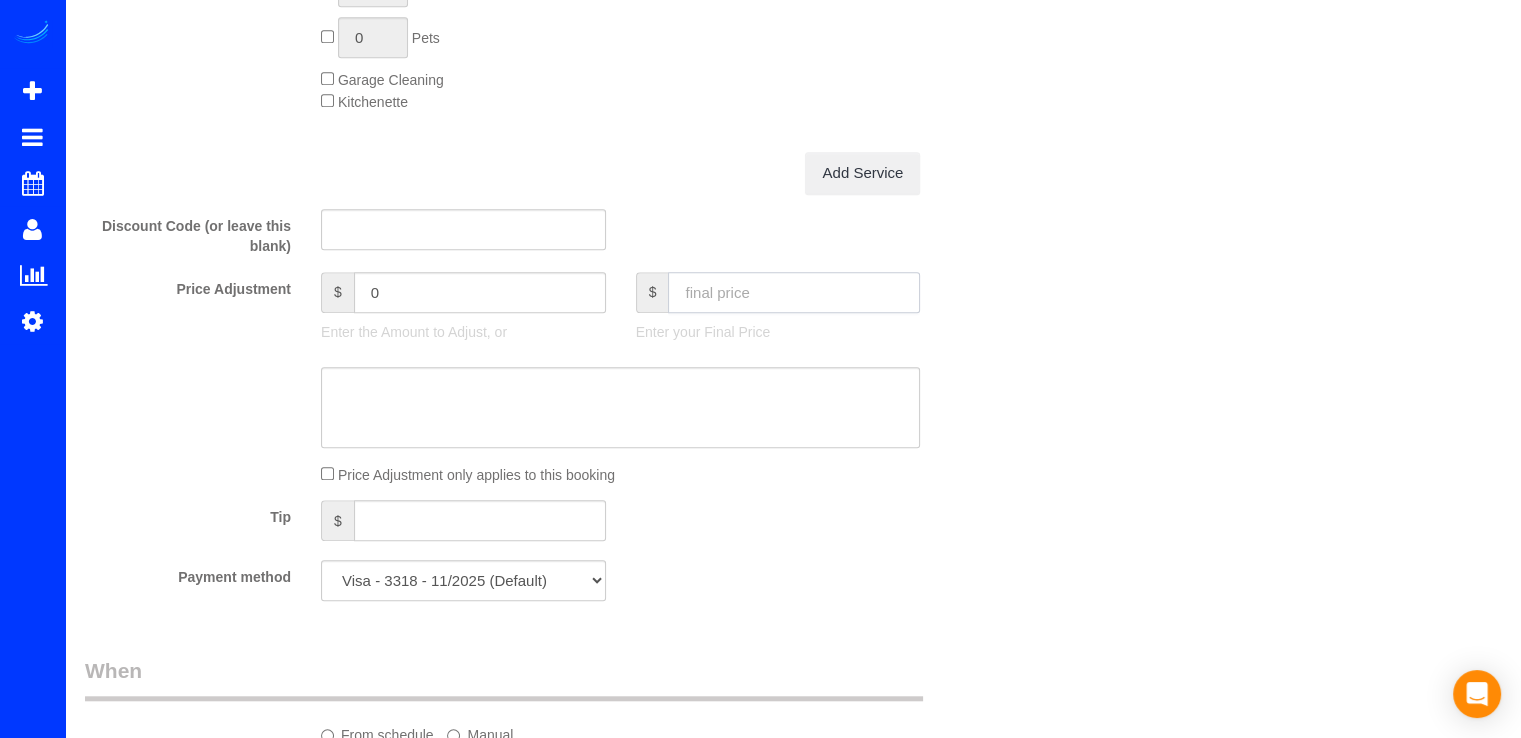 click 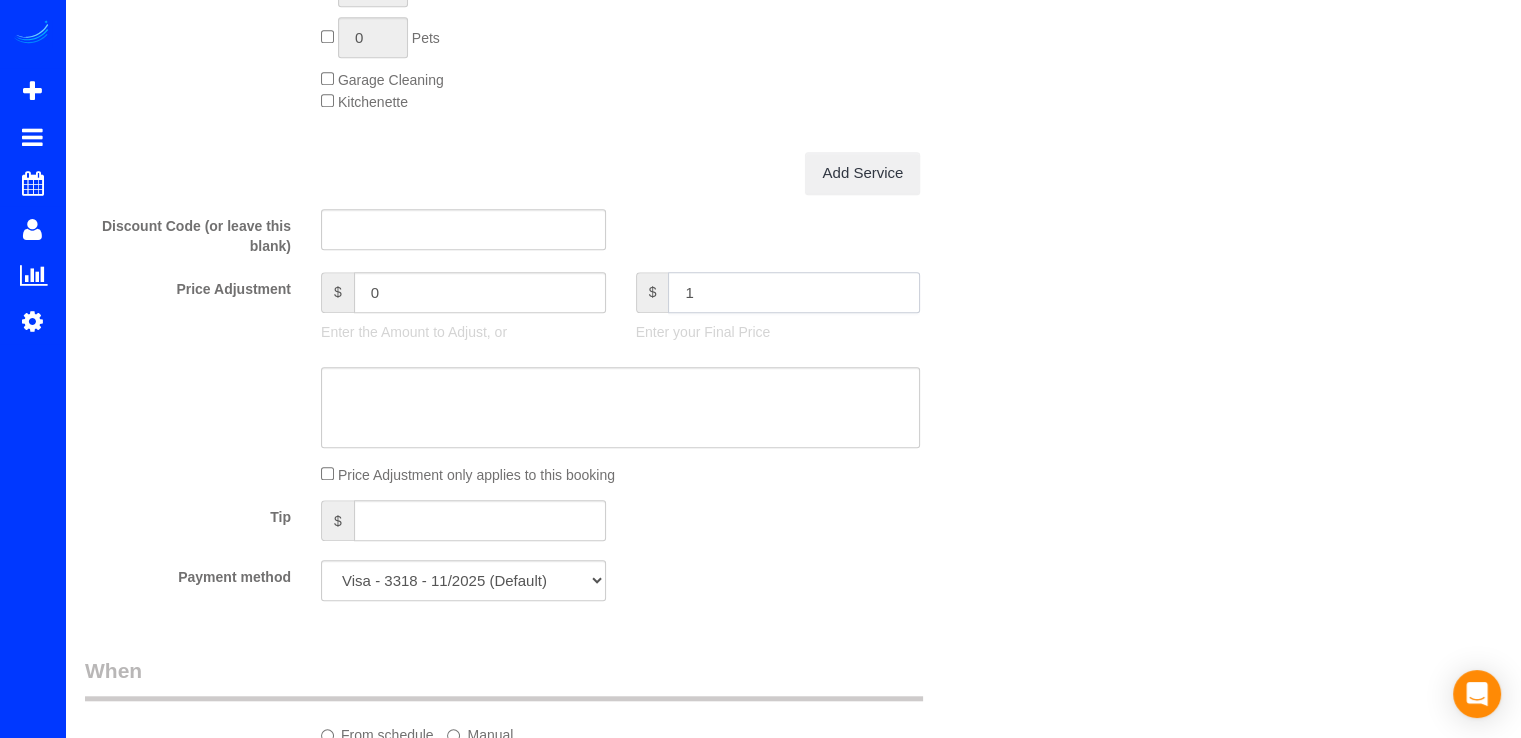 type on "12" 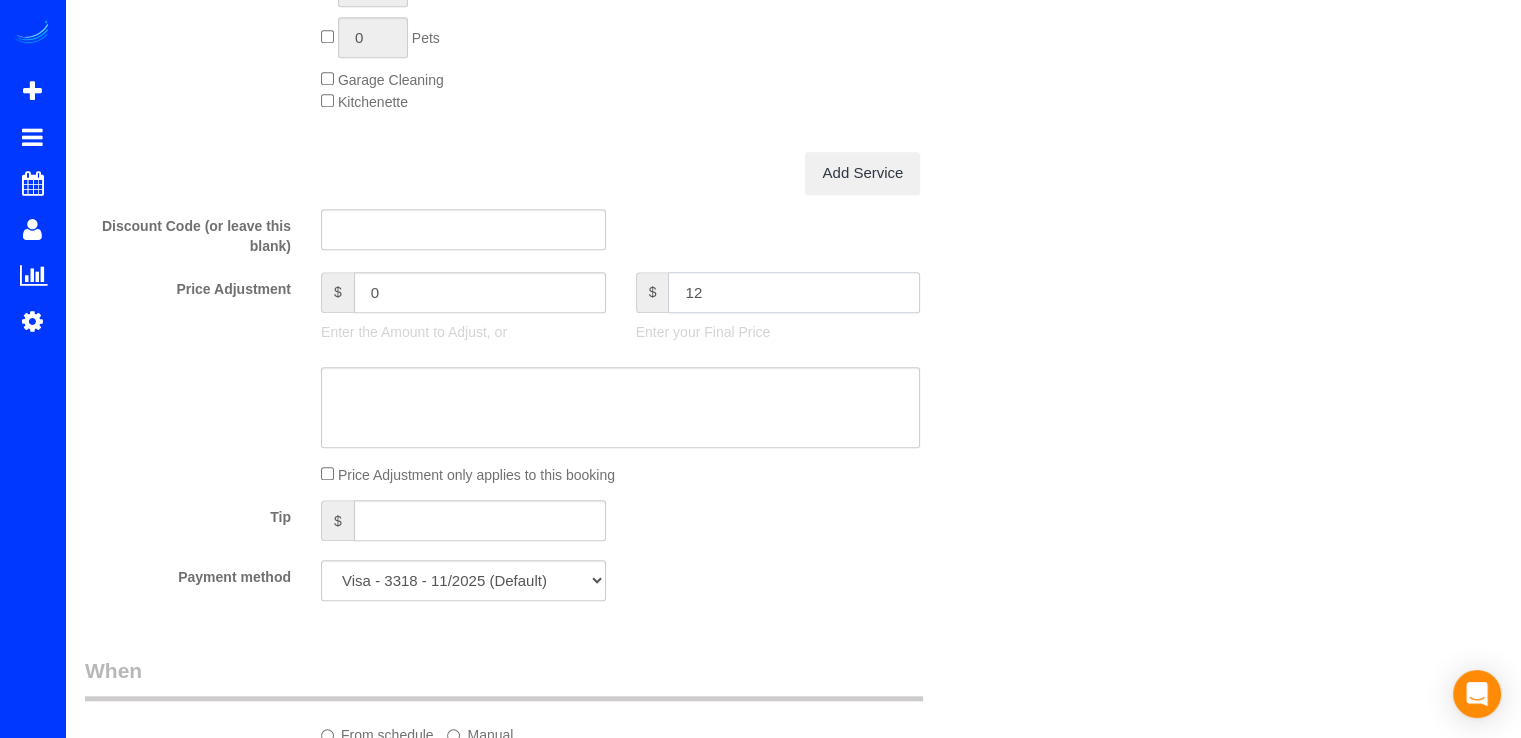 type on "-298.99" 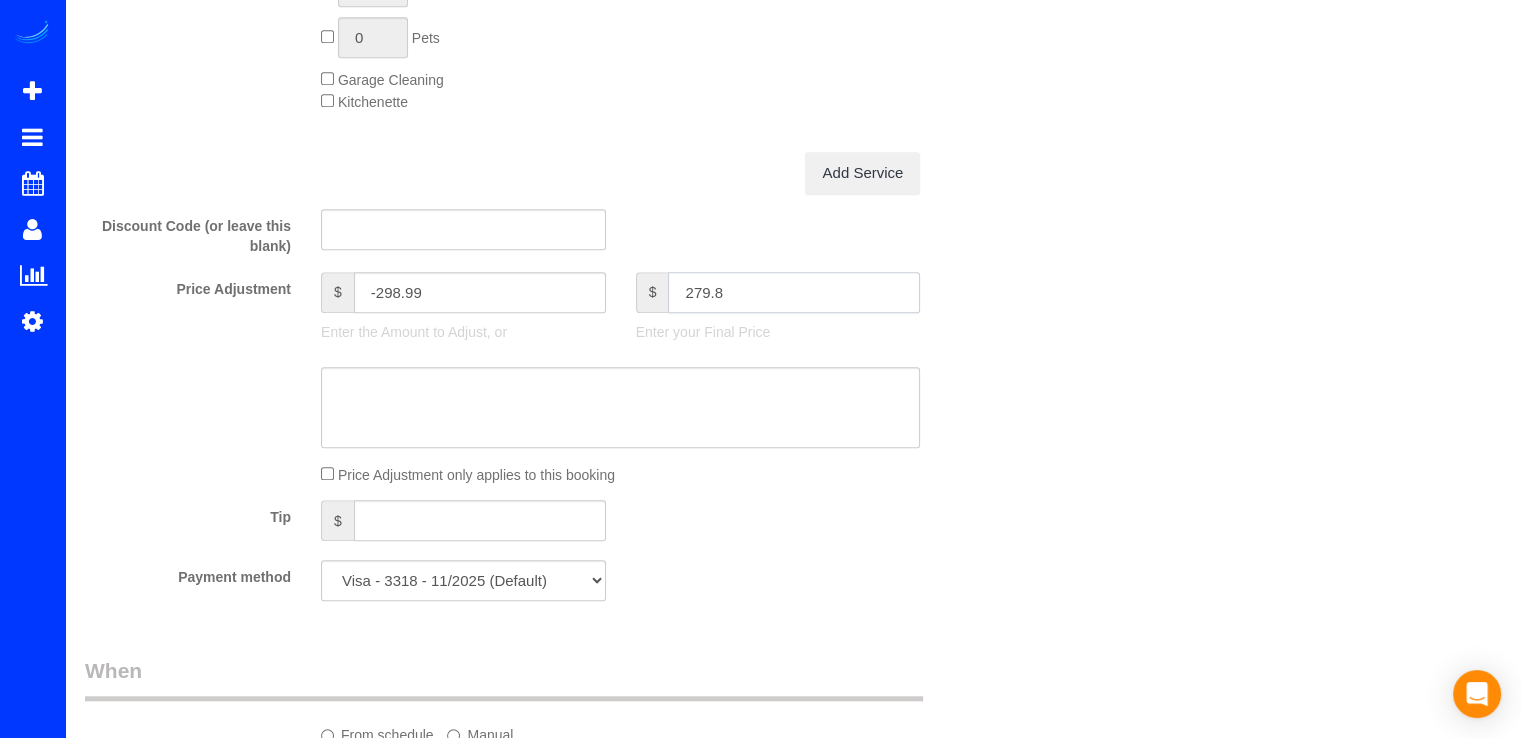 type on "279.89" 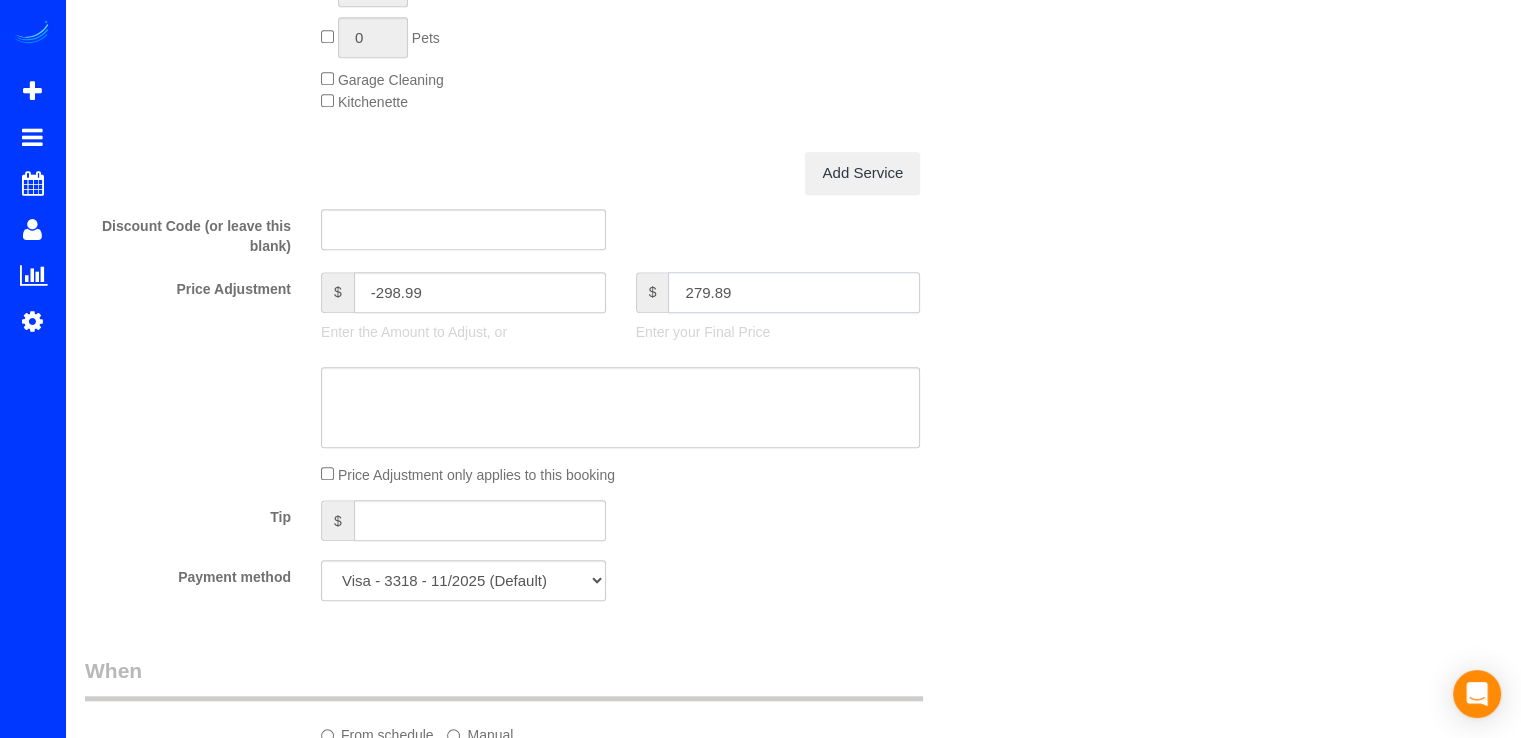 type on "-31.1" 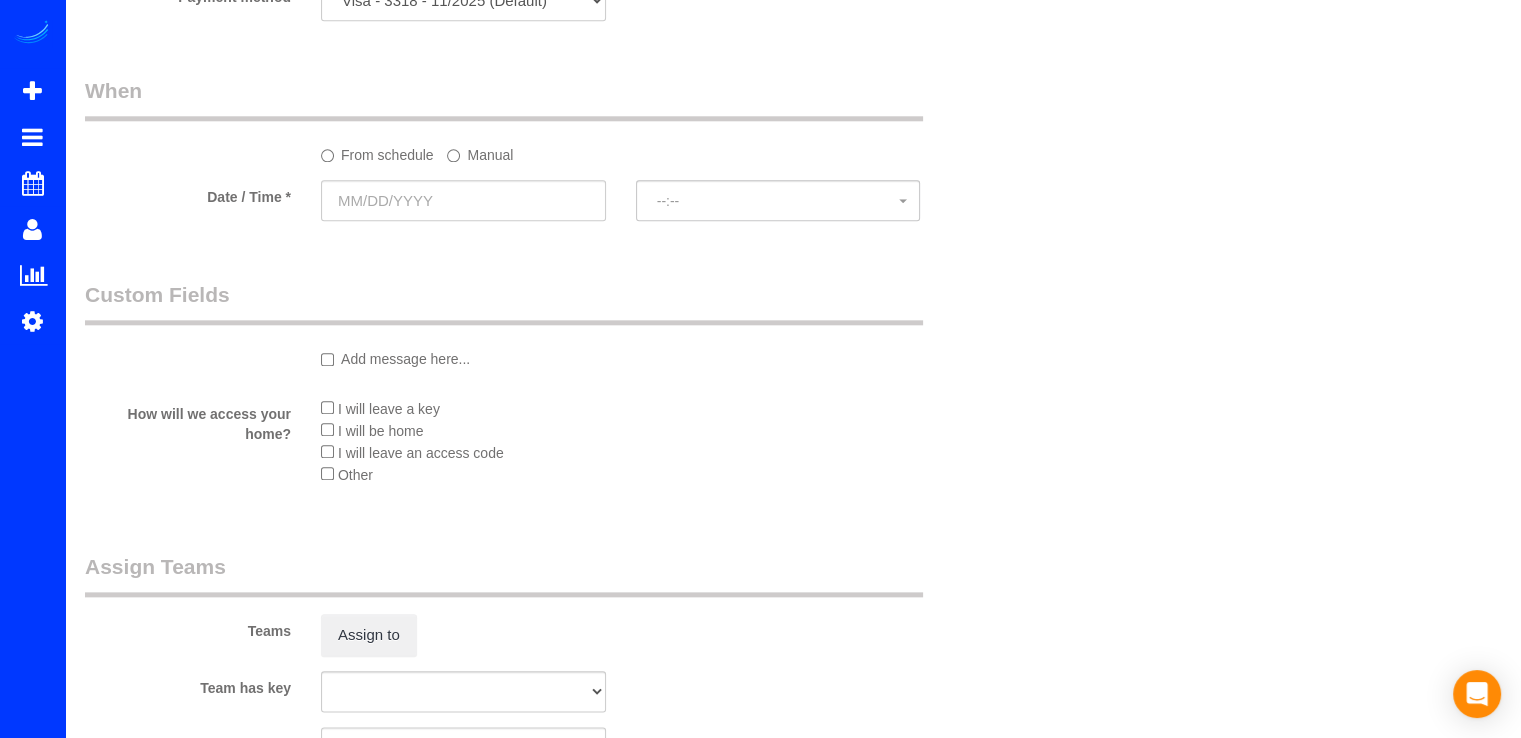 scroll, scrollTop: 2300, scrollLeft: 0, axis: vertical 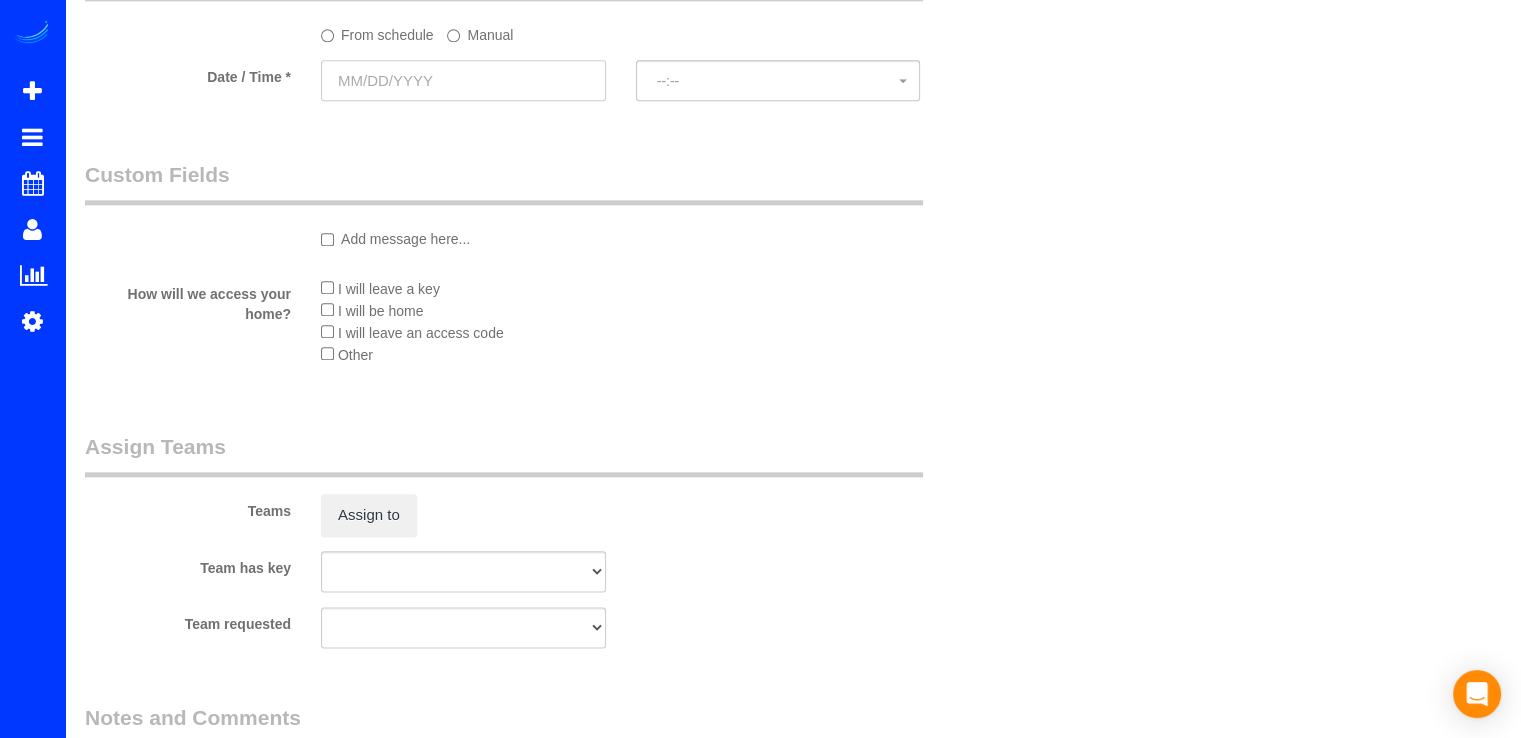 click at bounding box center (463, 80) 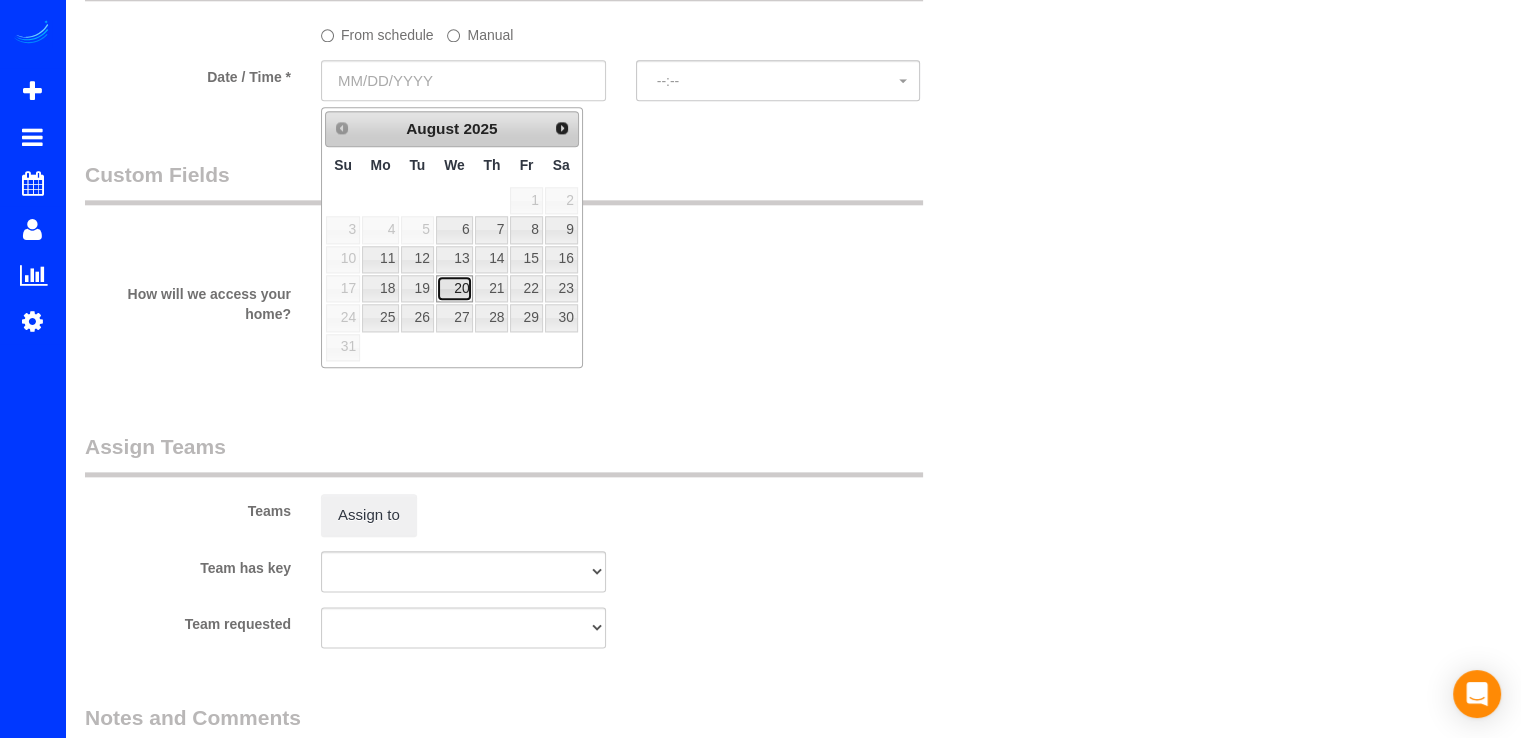 click on "20" at bounding box center (455, 288) 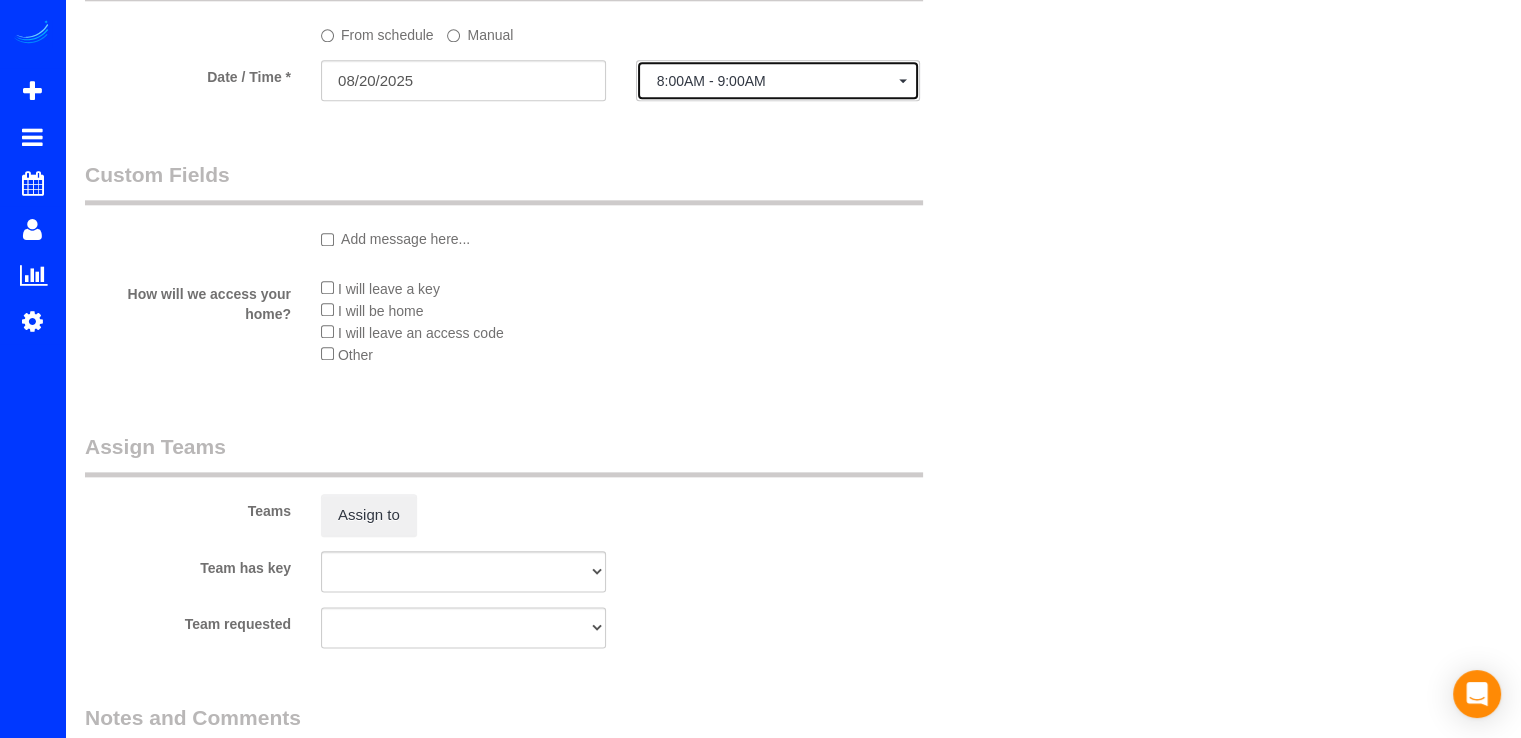click on "8:00AM - 9:00AM" 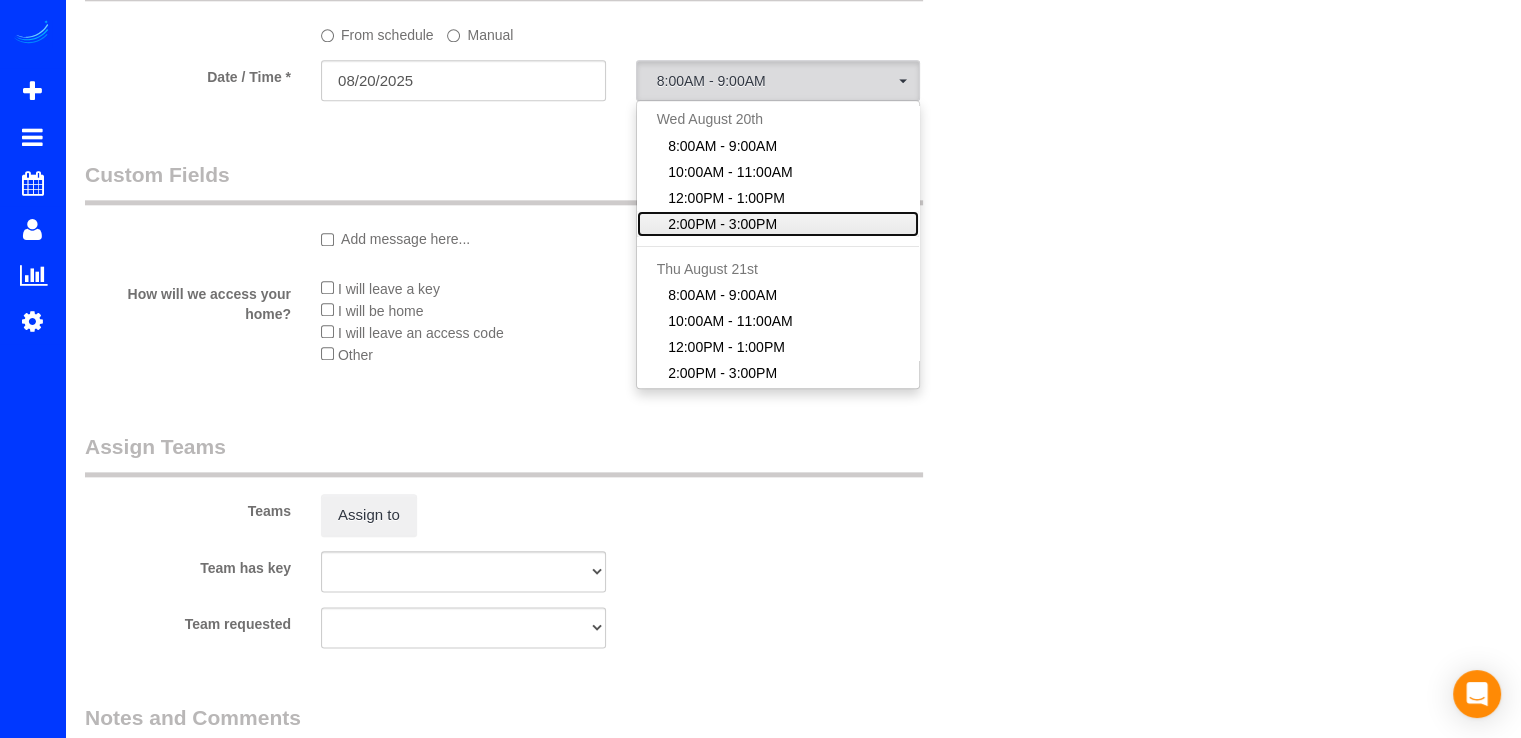 click on "2:00PM - 3:00PM" 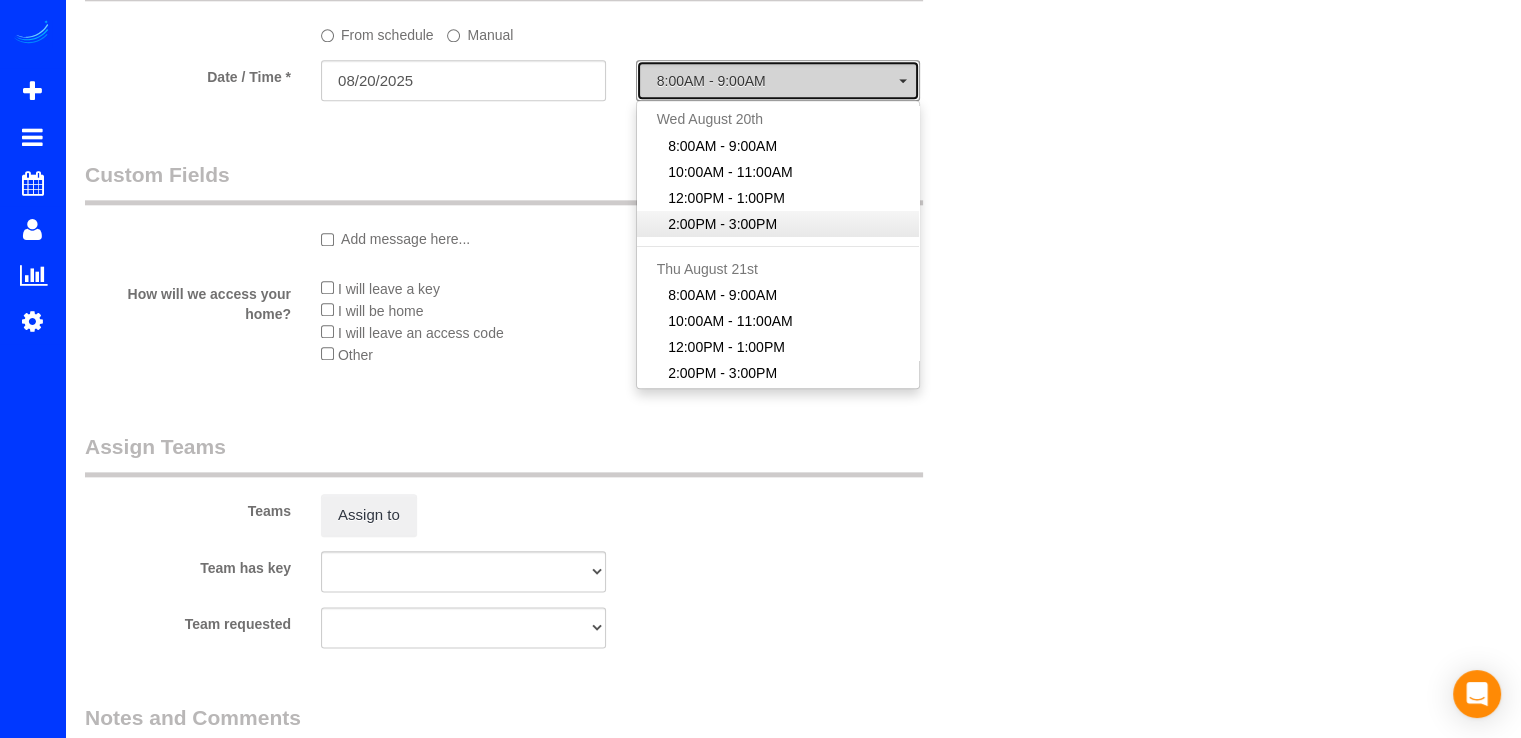 select on "spot4" 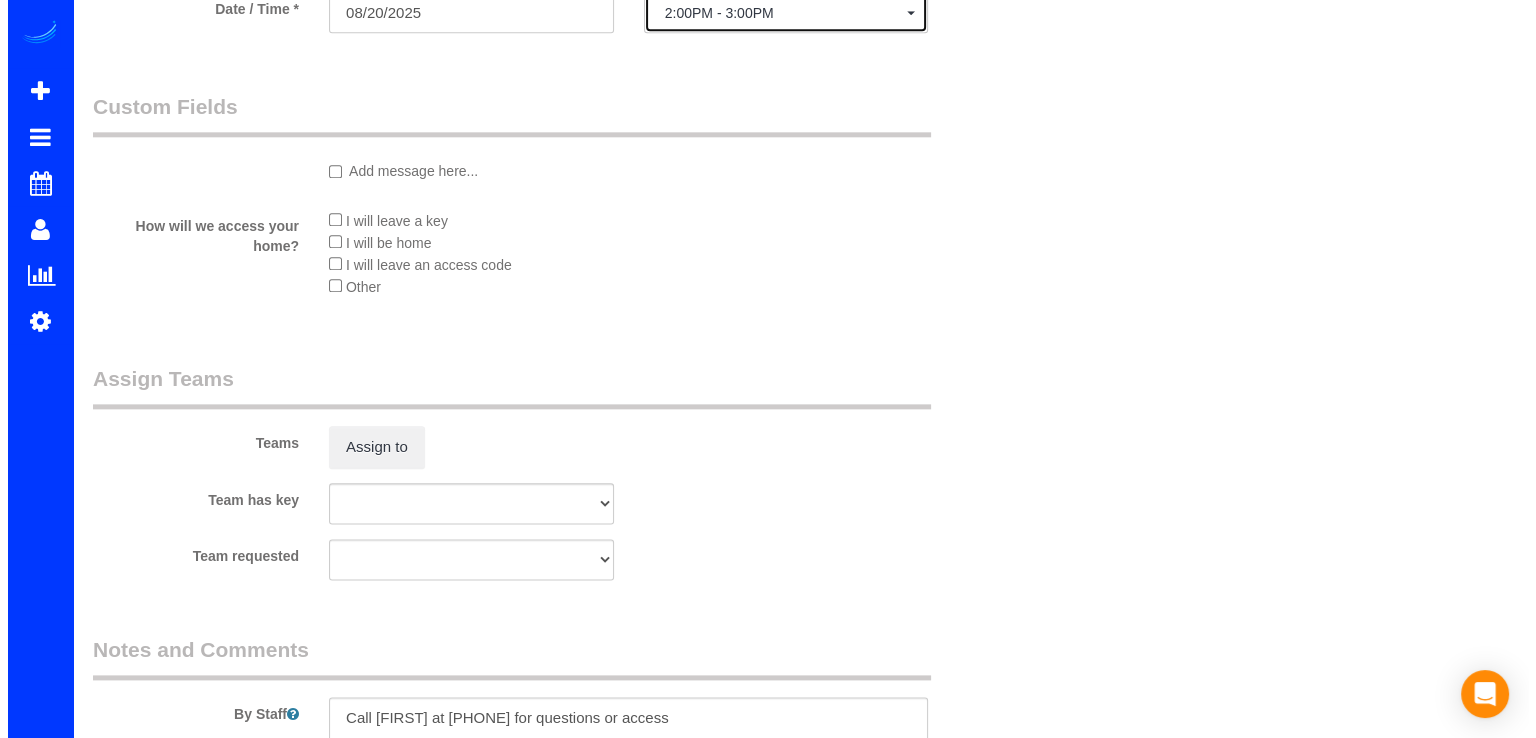 scroll, scrollTop: 2500, scrollLeft: 0, axis: vertical 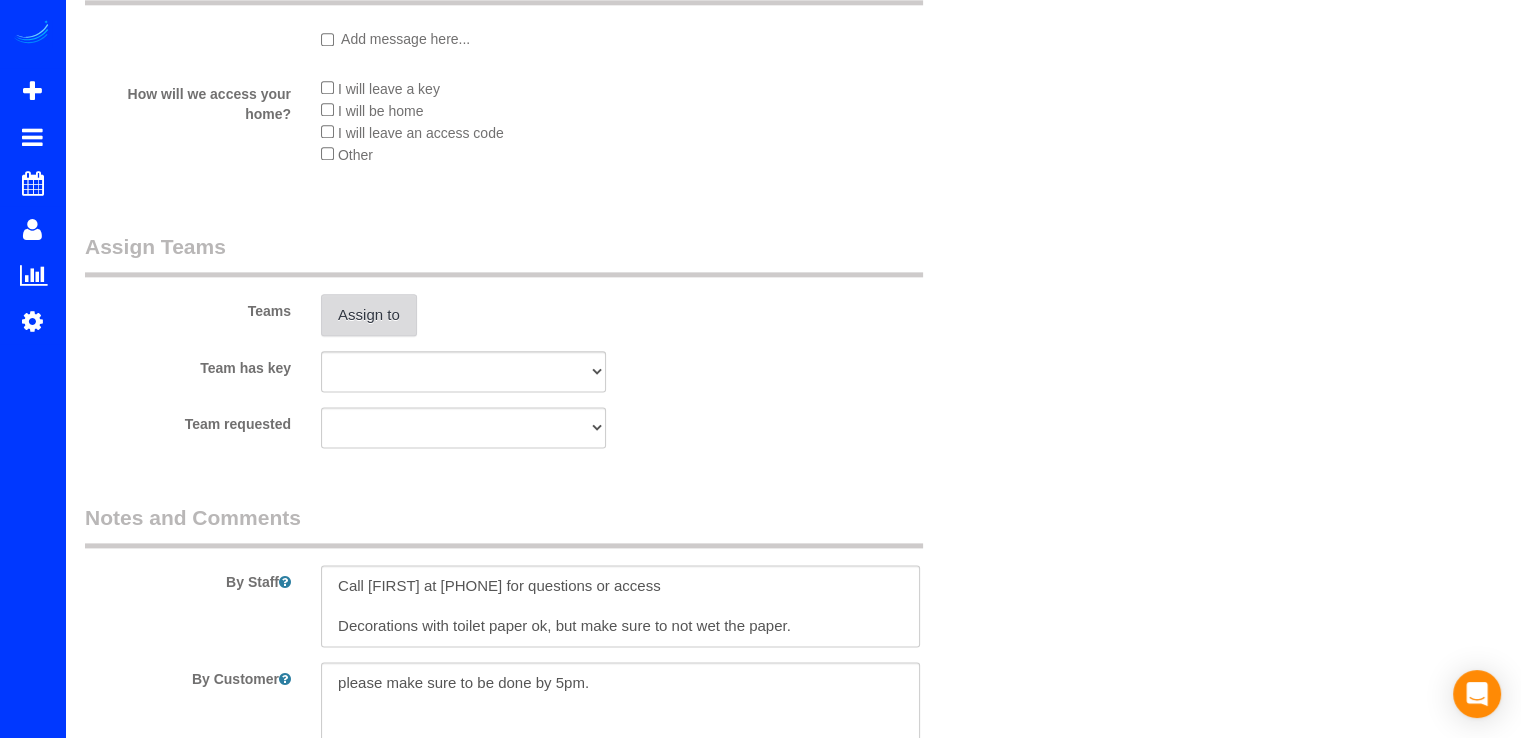 click on "Assign to" at bounding box center [369, 315] 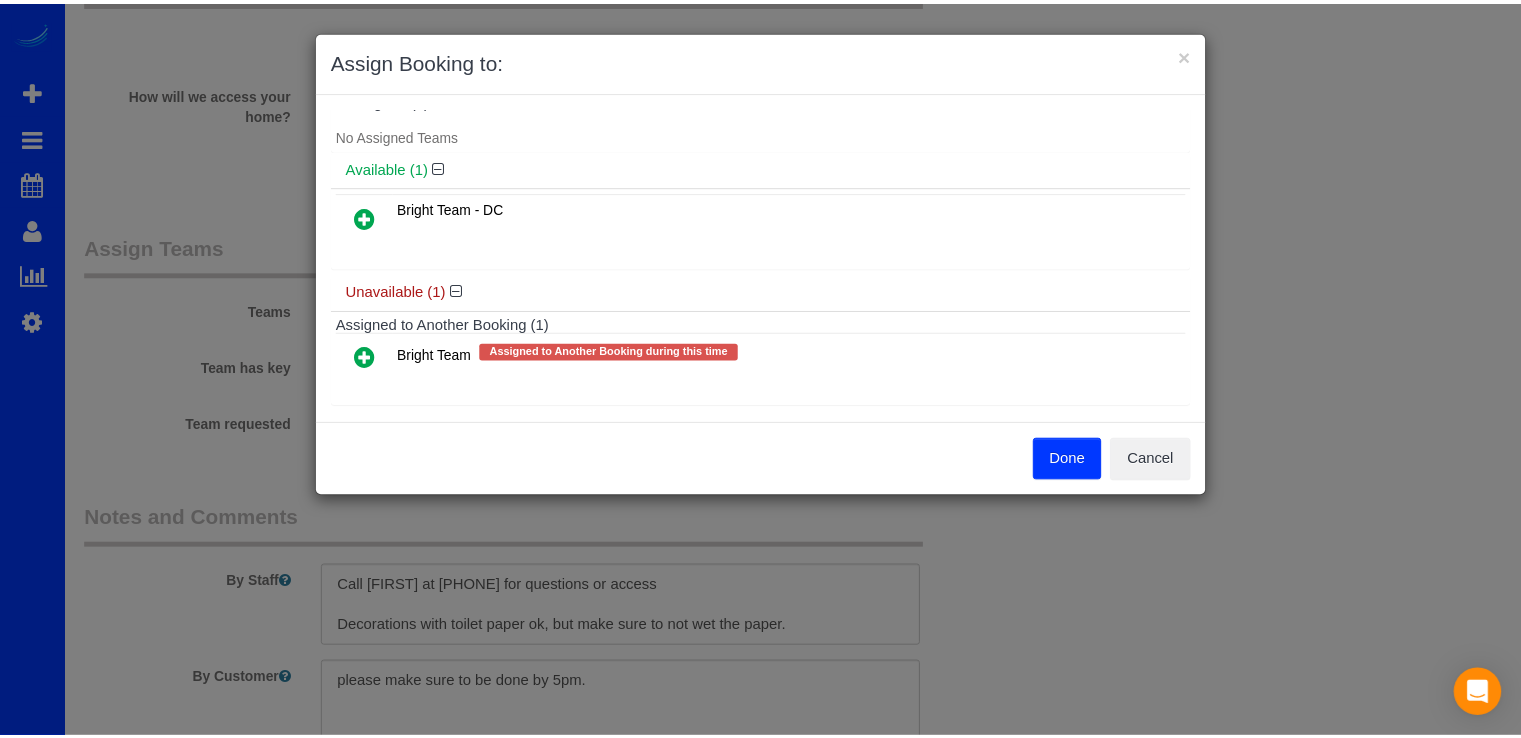 scroll, scrollTop: 39, scrollLeft: 0, axis: vertical 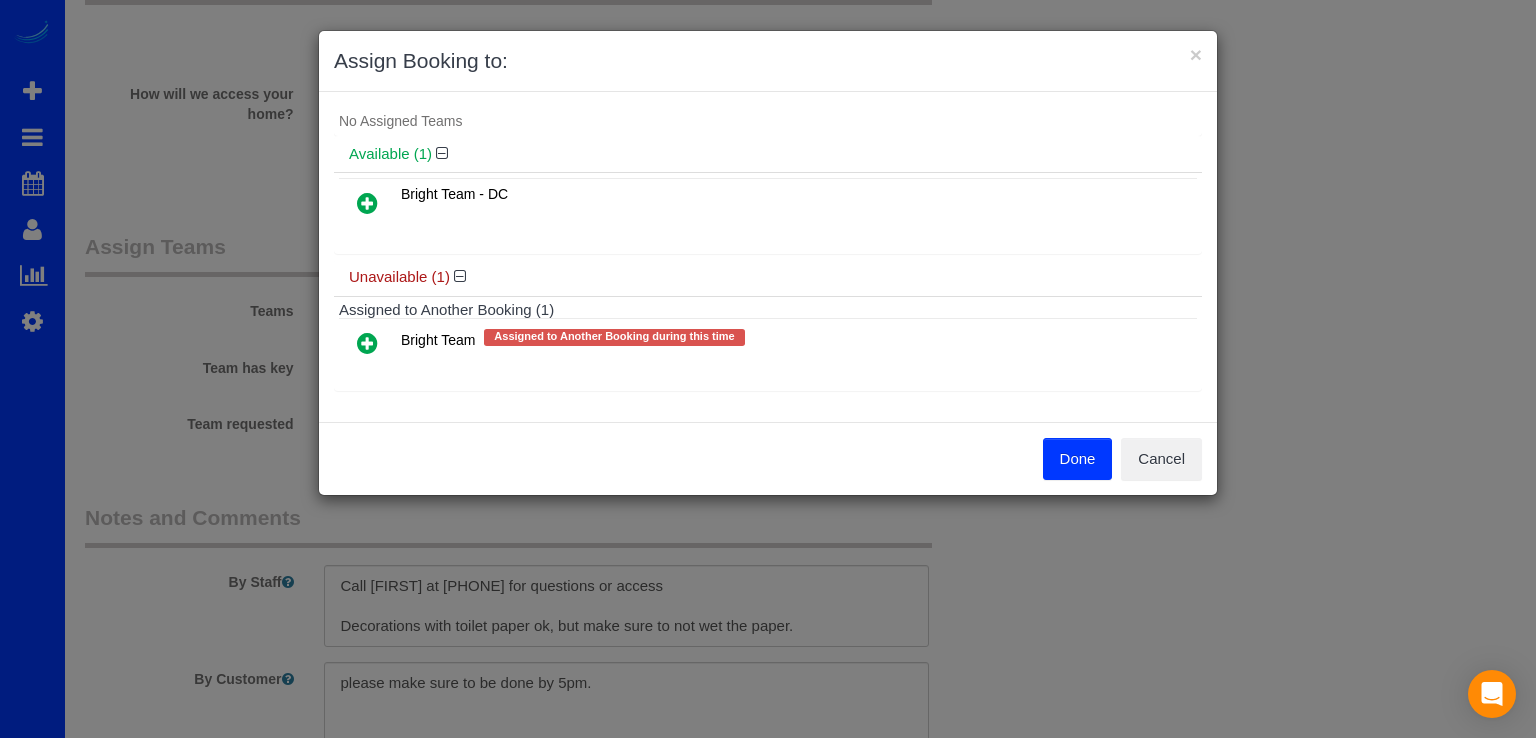 click at bounding box center [367, 343] 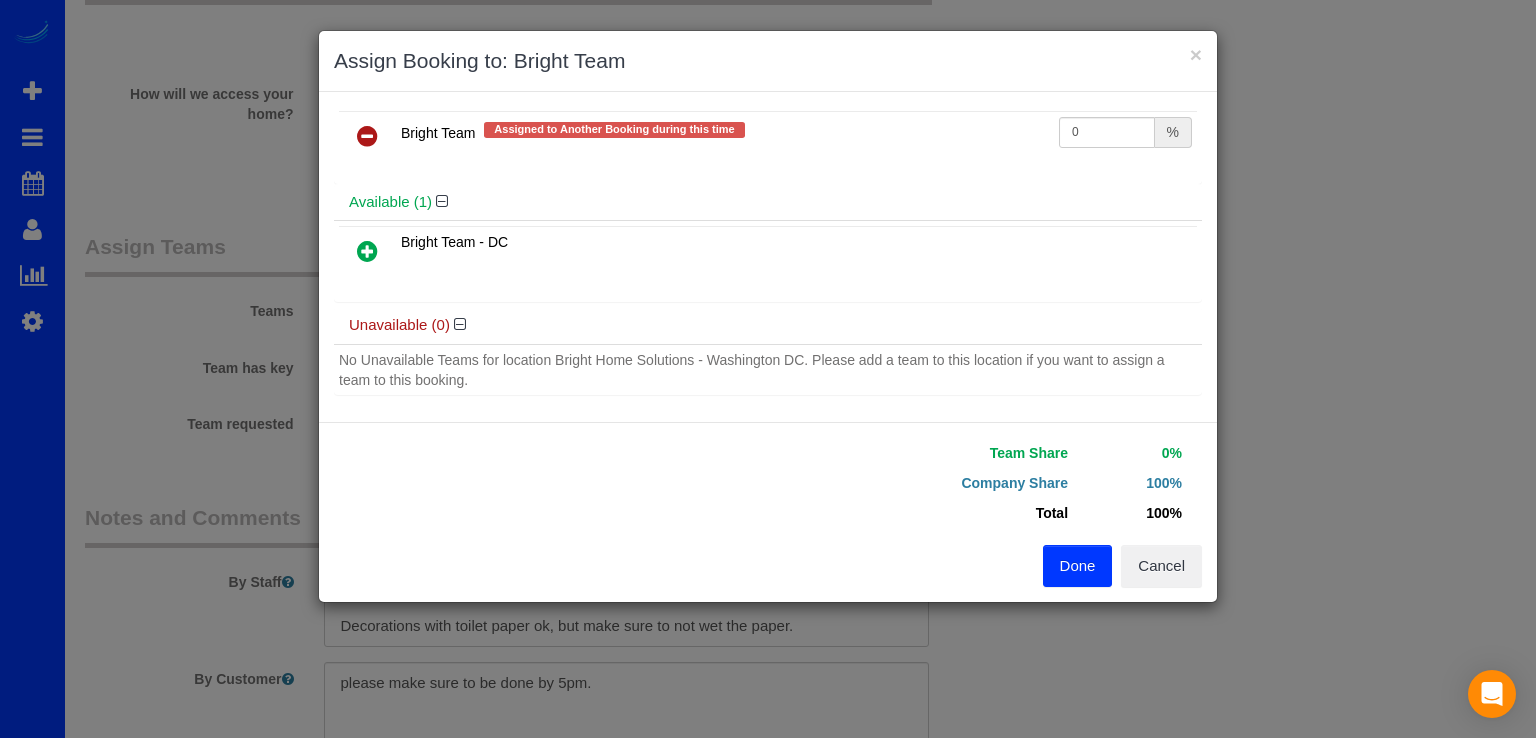 click on "Done" at bounding box center [1078, 566] 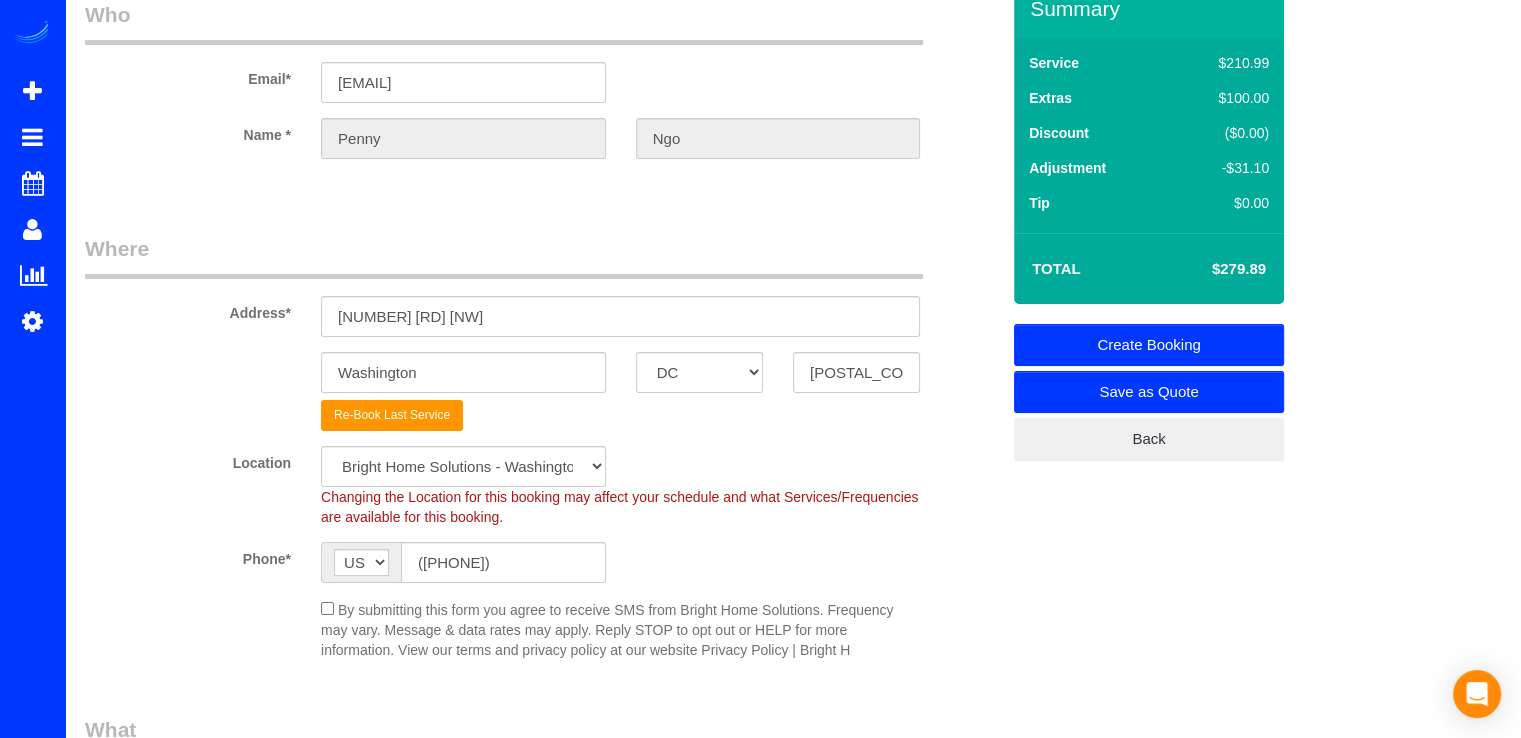 scroll, scrollTop: 0, scrollLeft: 0, axis: both 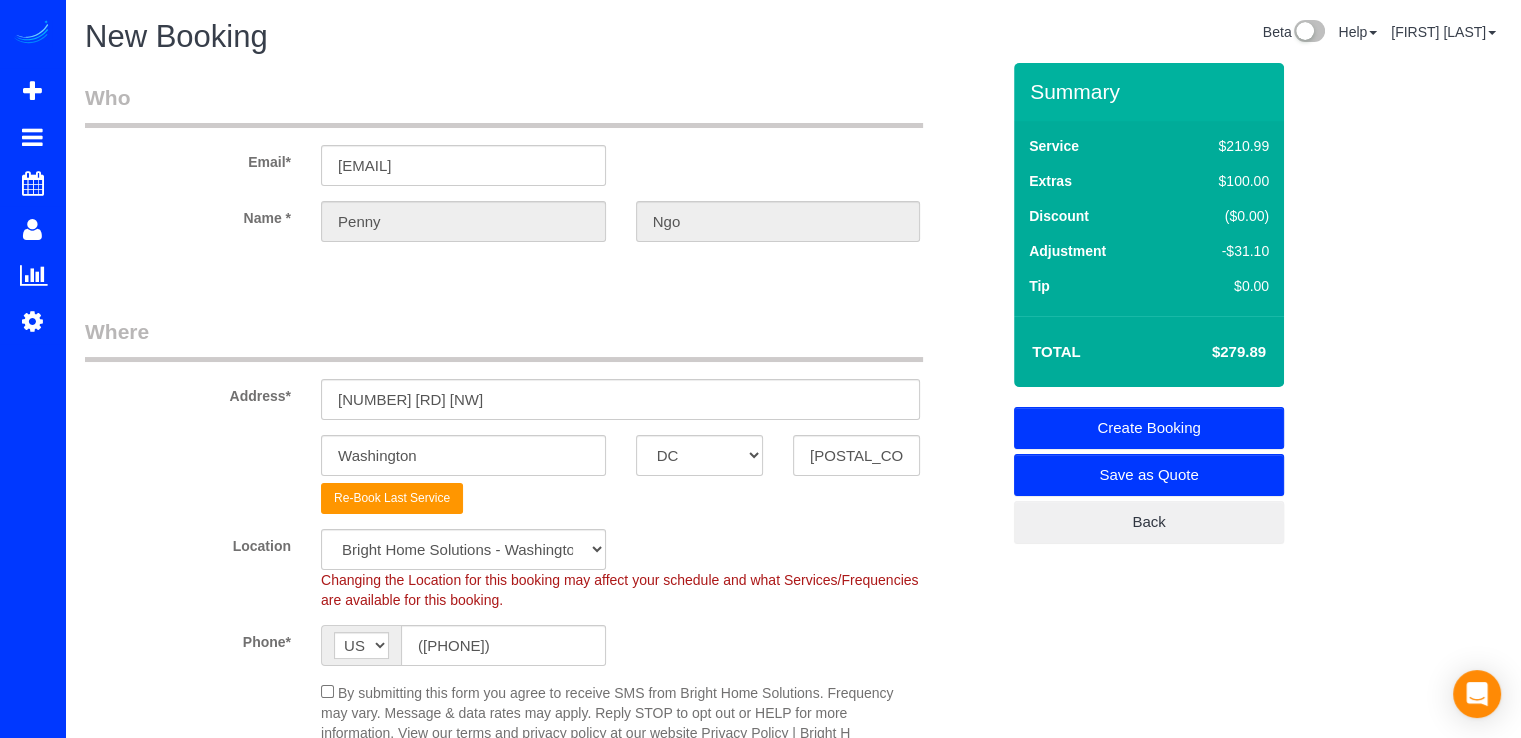 click on "Create Booking" at bounding box center (1149, 428) 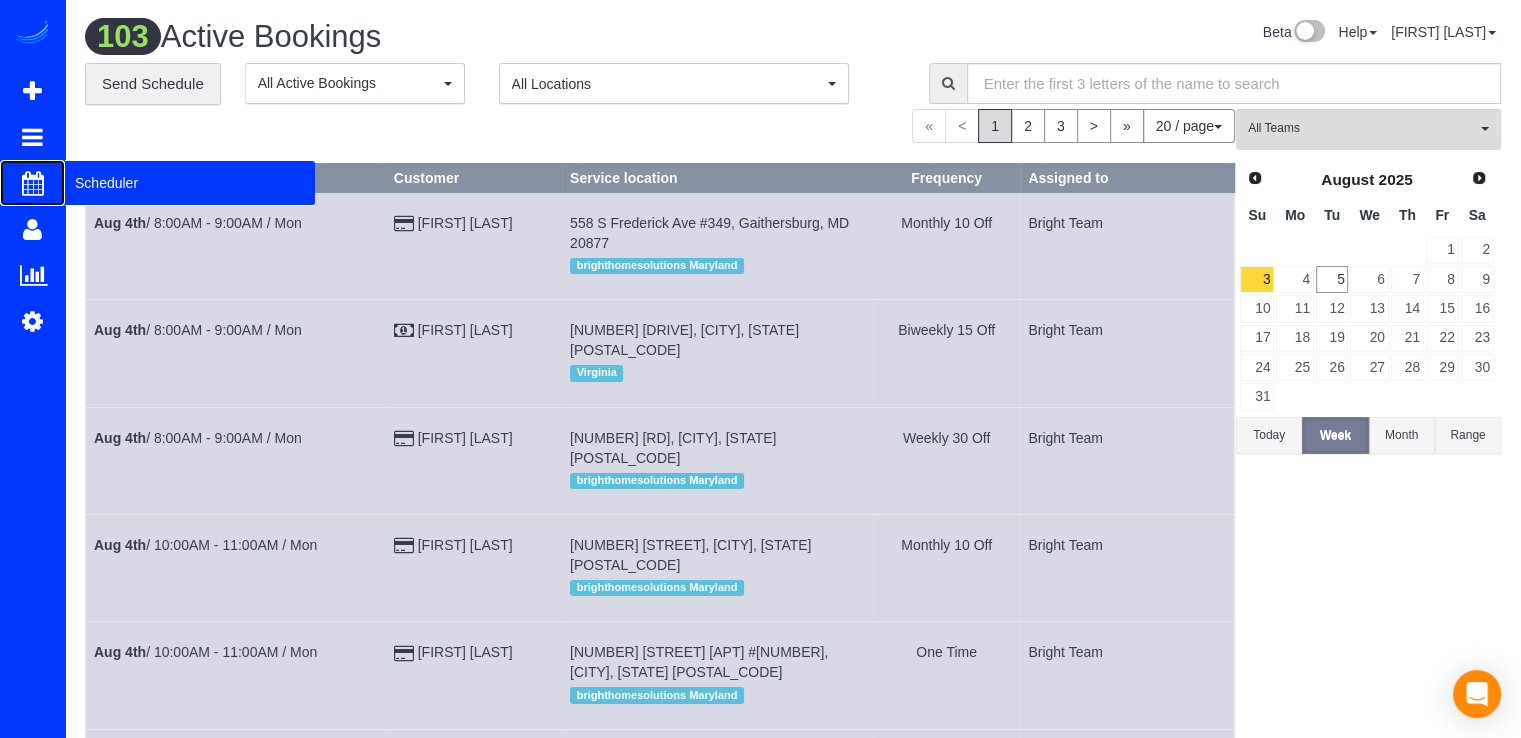 click on "Scheduler" at bounding box center [190, 183] 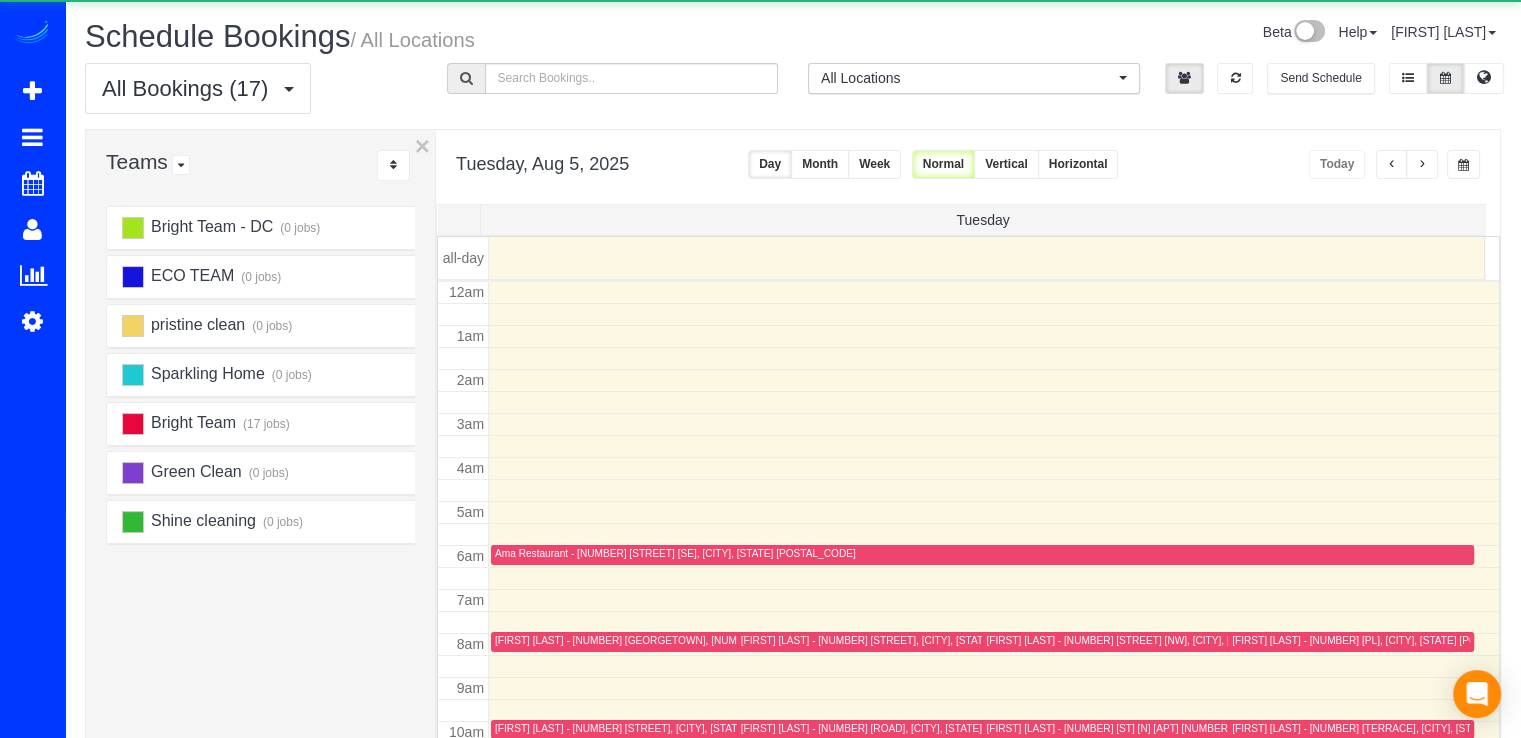 scroll, scrollTop: 263, scrollLeft: 0, axis: vertical 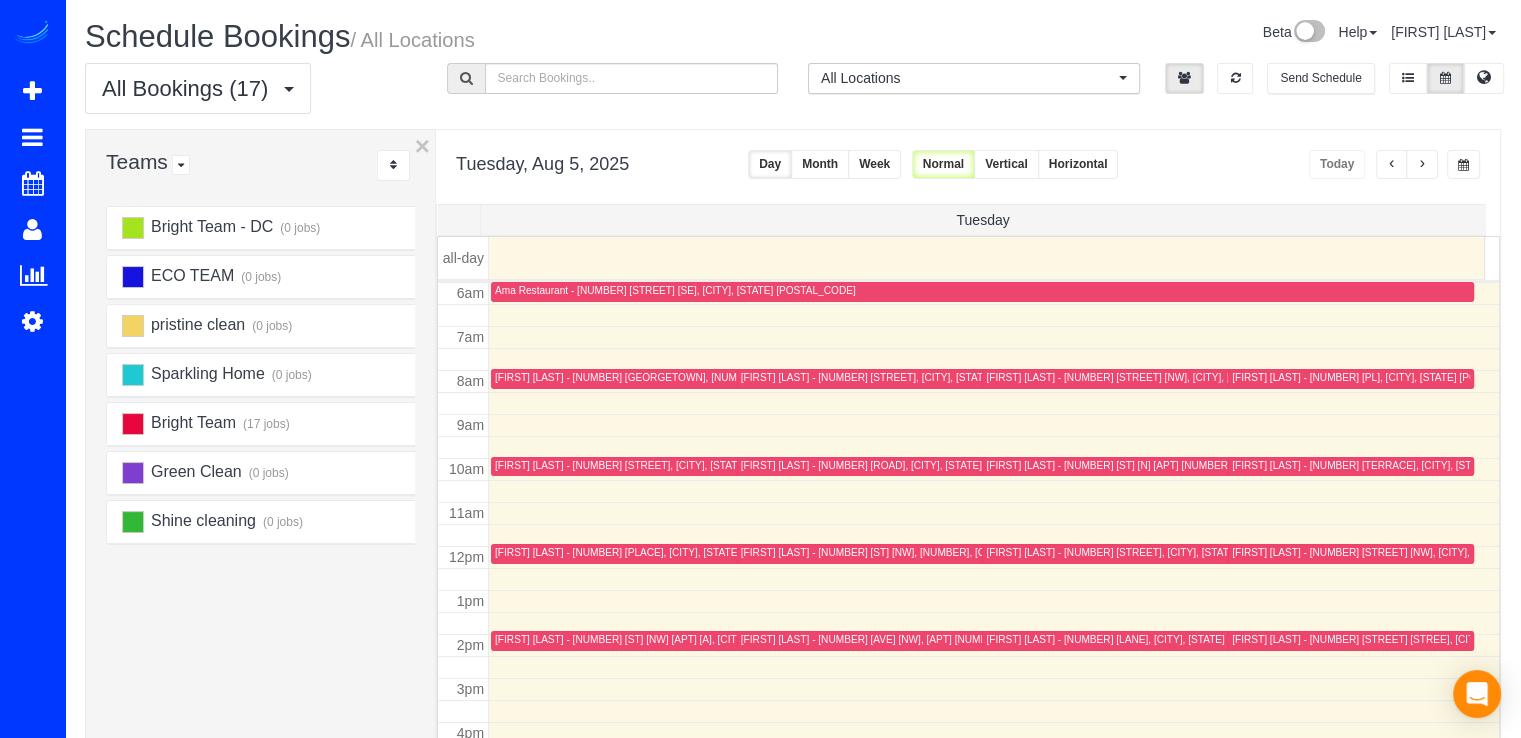 click at bounding box center [1422, 164] 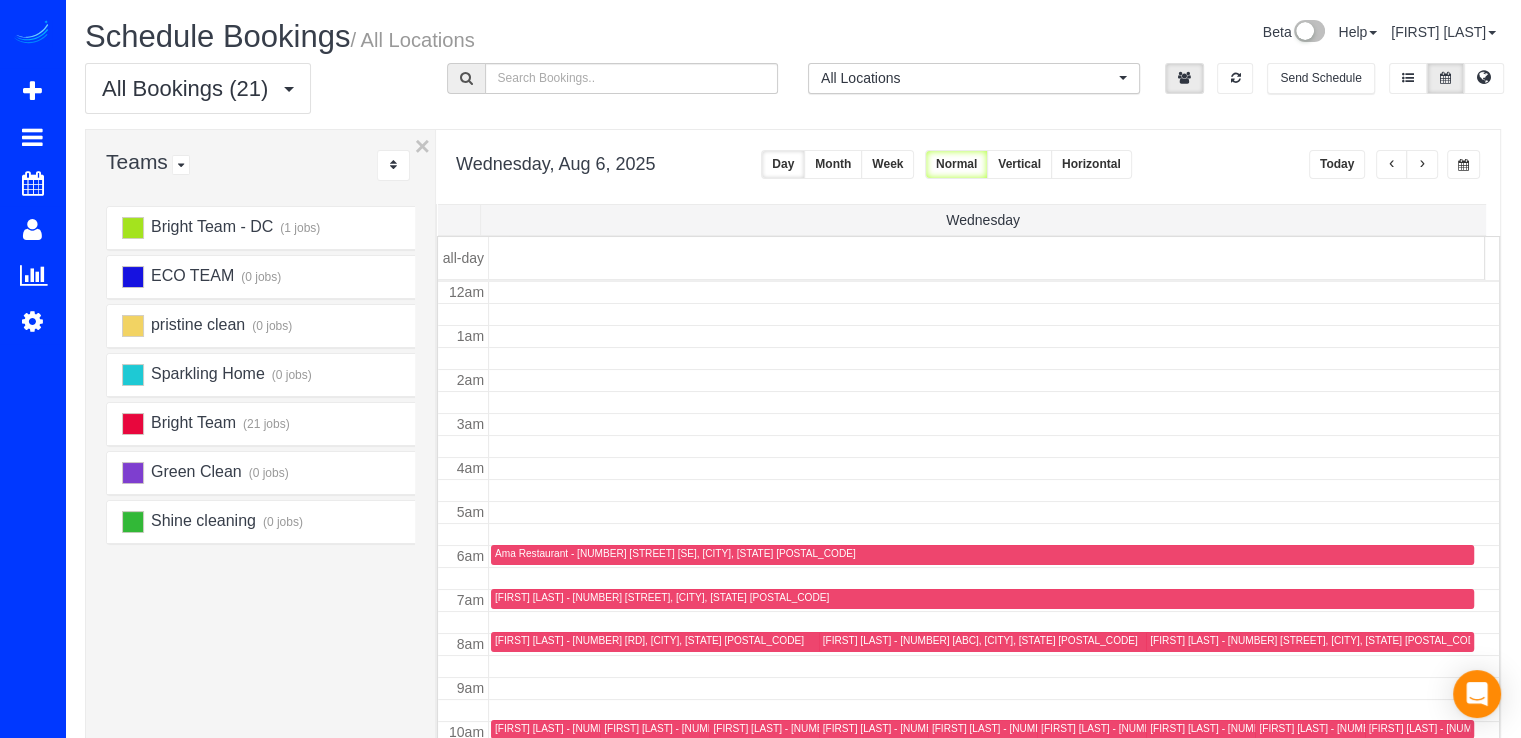 scroll, scrollTop: 263, scrollLeft: 0, axis: vertical 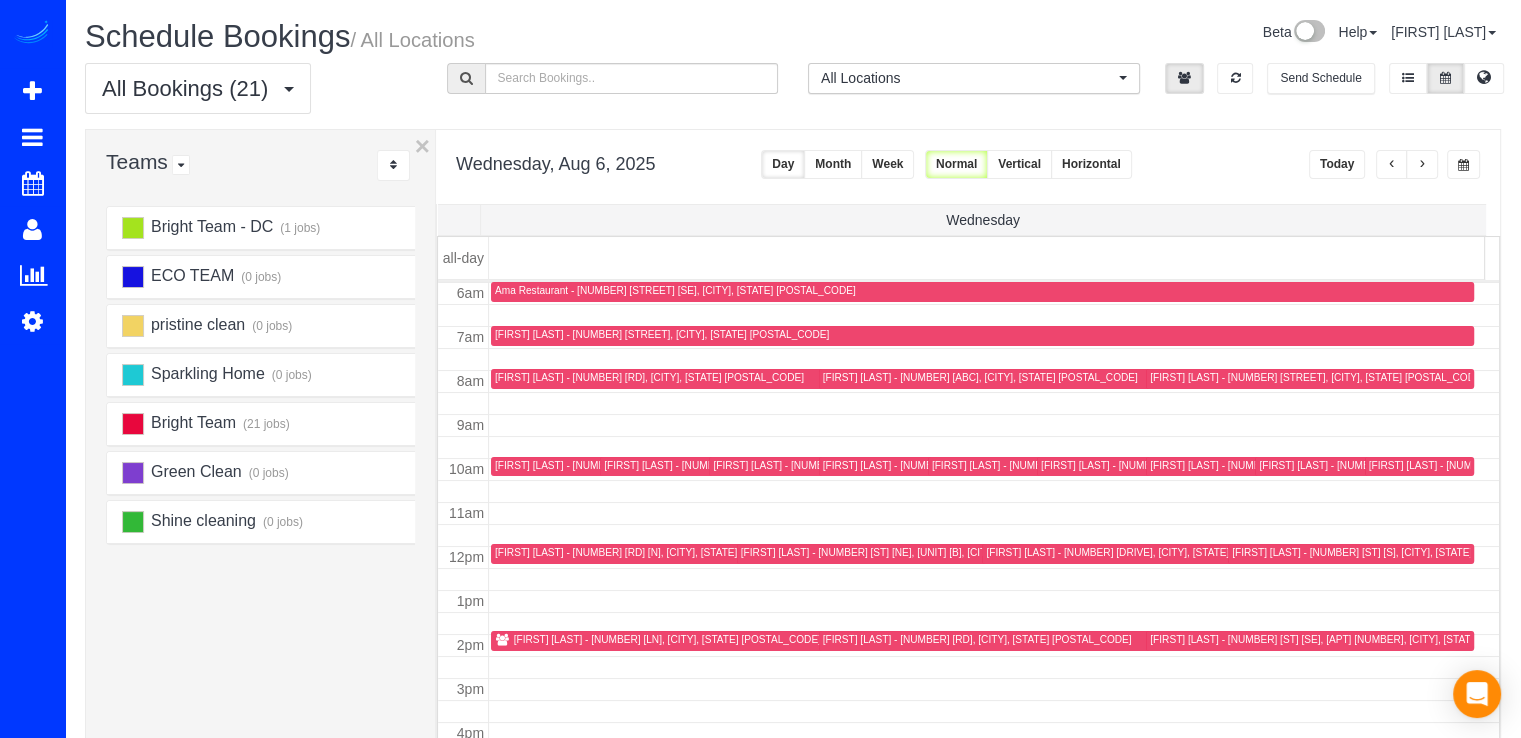 click at bounding box center [1422, 164] 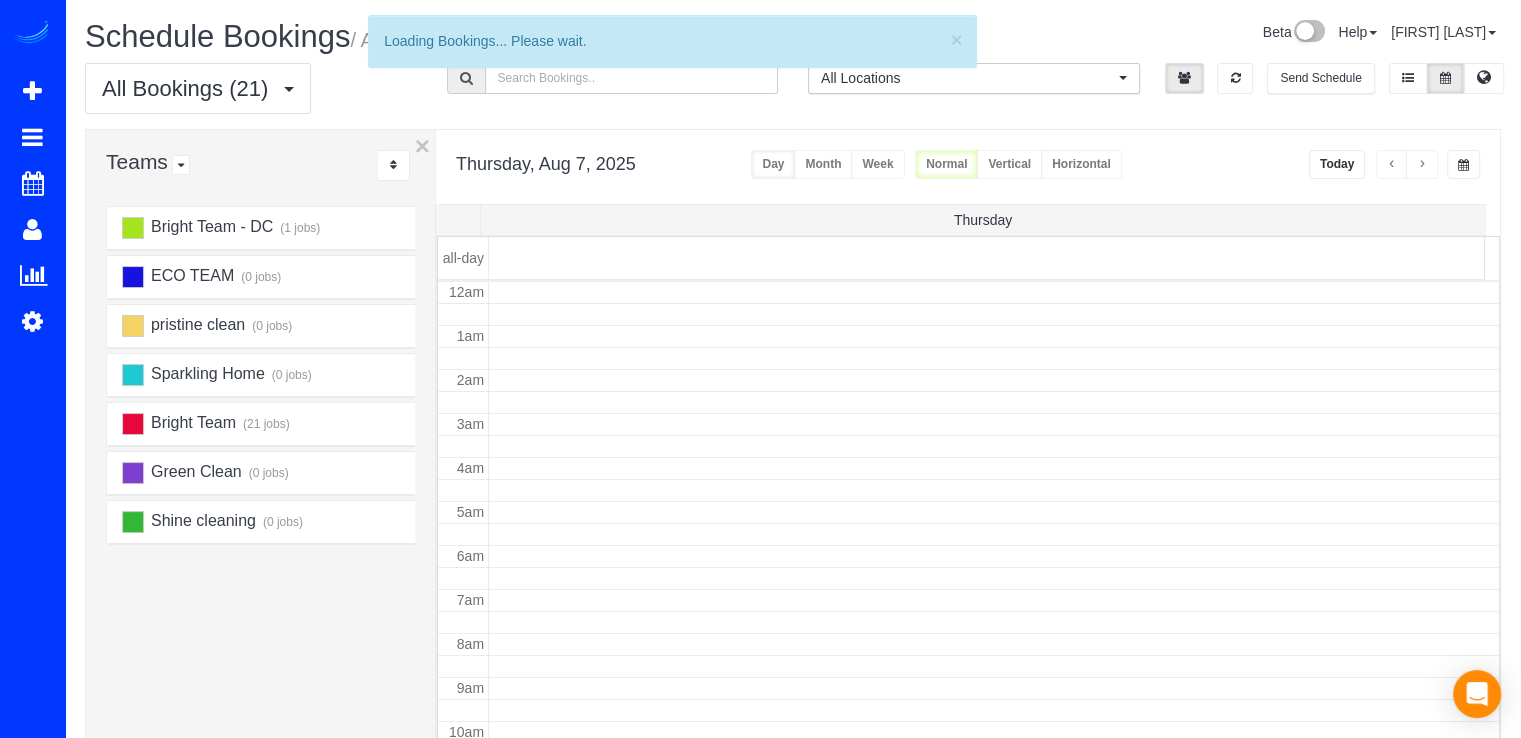 scroll, scrollTop: 263, scrollLeft: 0, axis: vertical 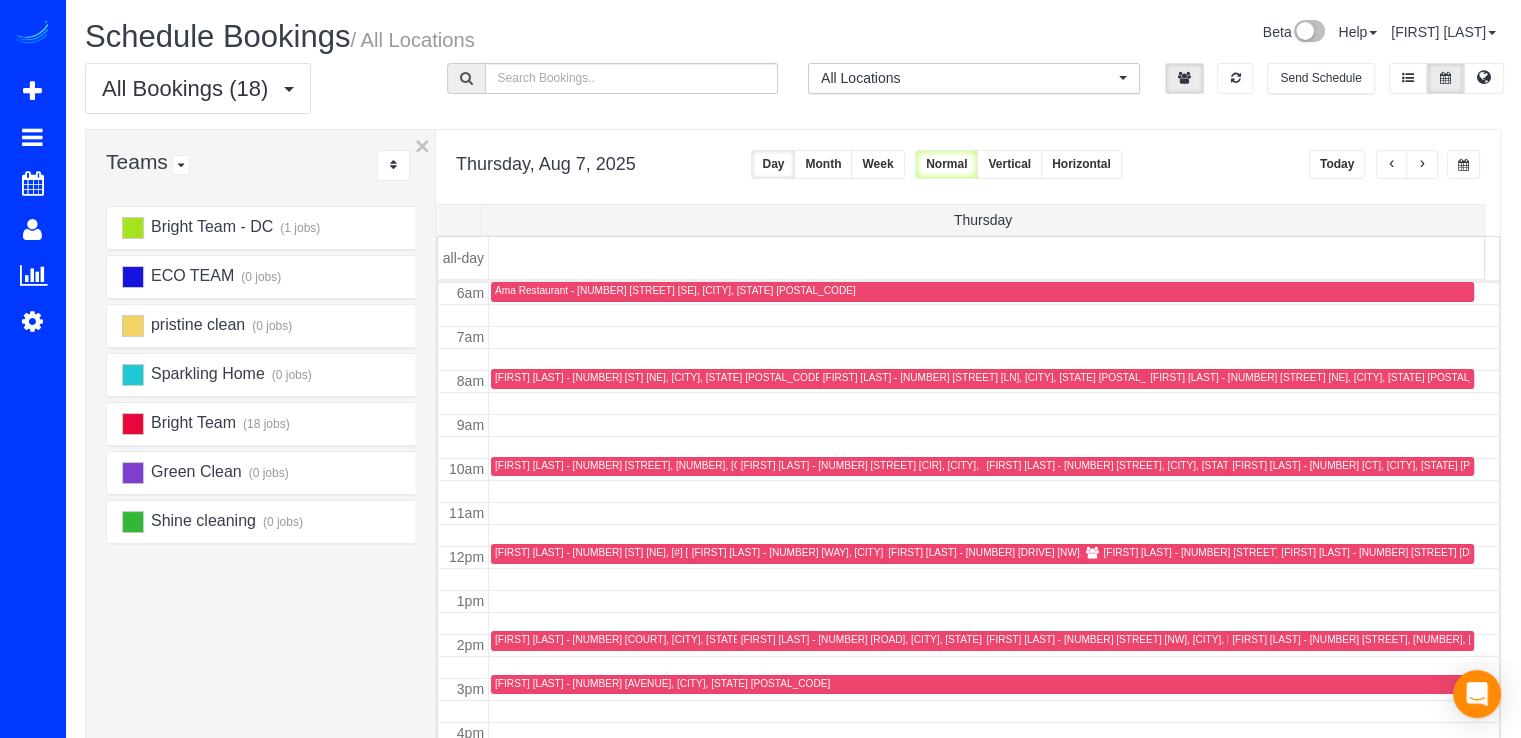click on "Today" at bounding box center (1337, 164) 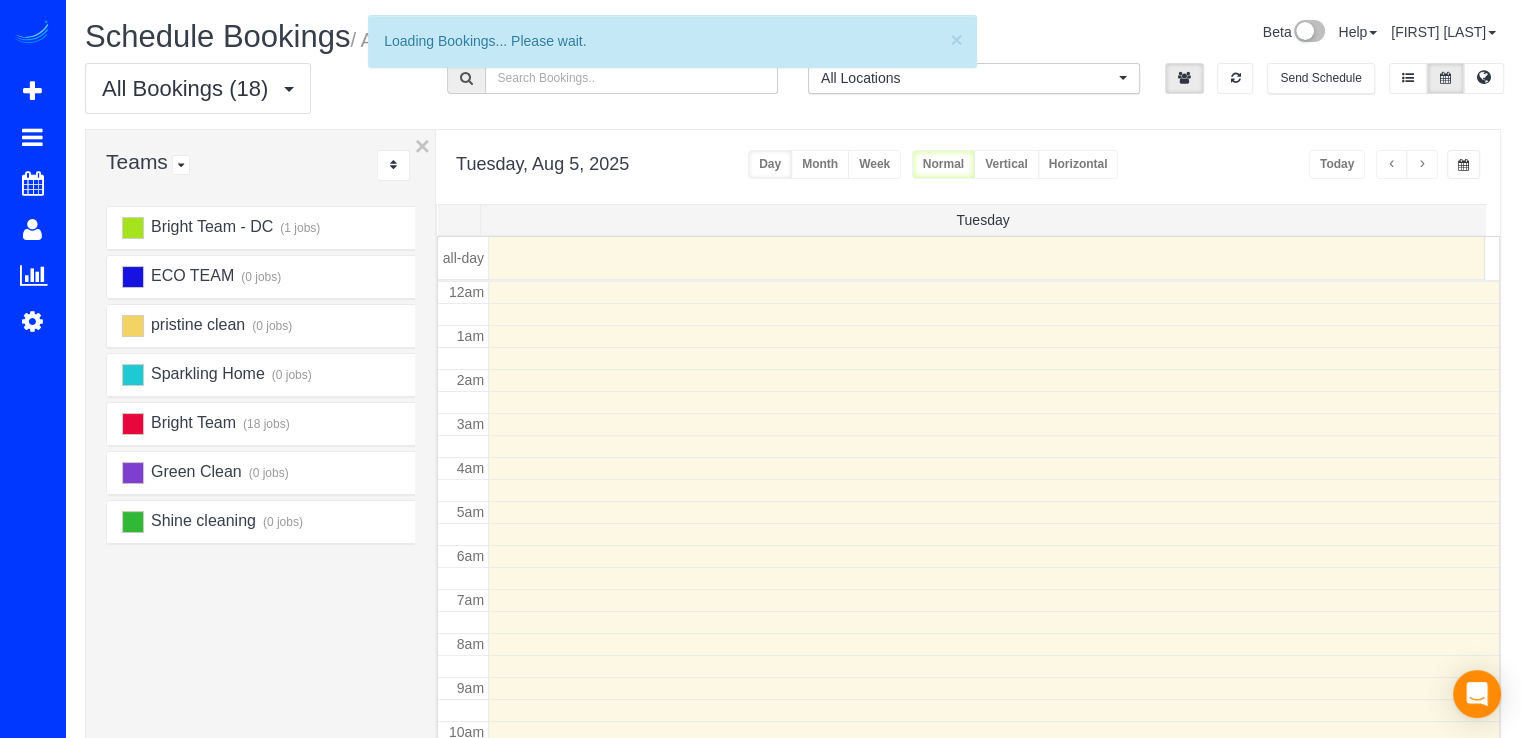 scroll, scrollTop: 263, scrollLeft: 0, axis: vertical 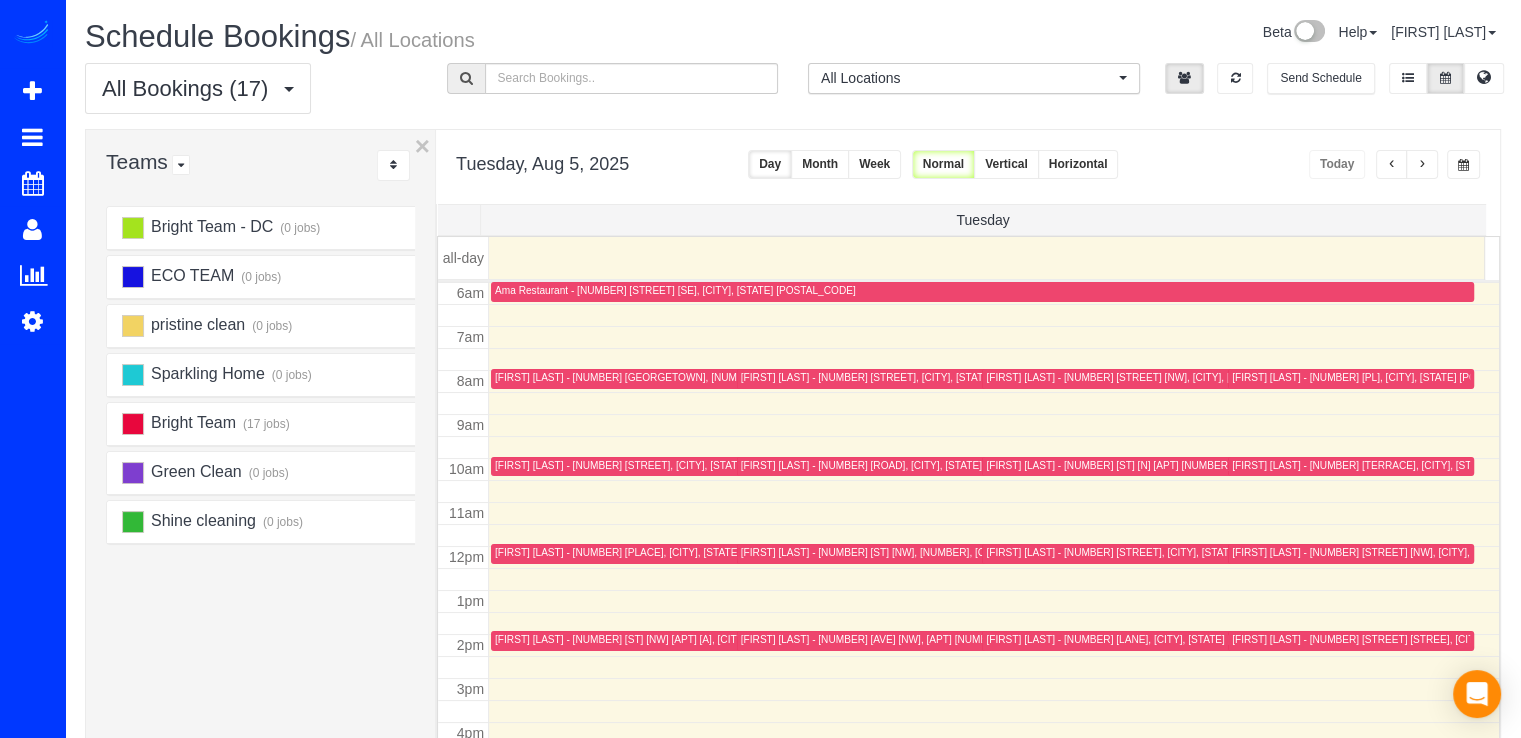 click on "Charlotte Balnave - 4910 Crescent Street, Bethesda, MD 20816" at bounding box center (908, 377) 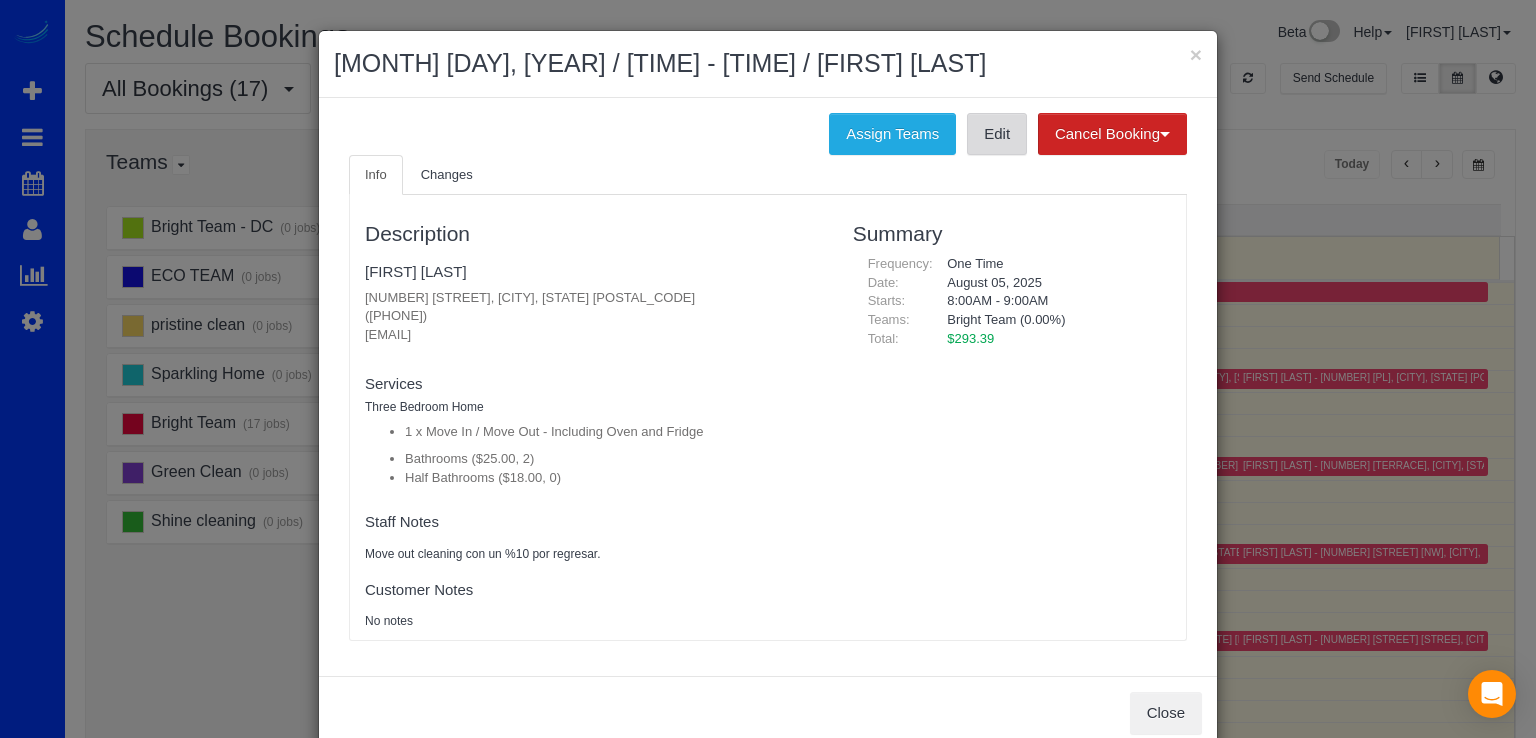 click on "Edit" at bounding box center [997, 134] 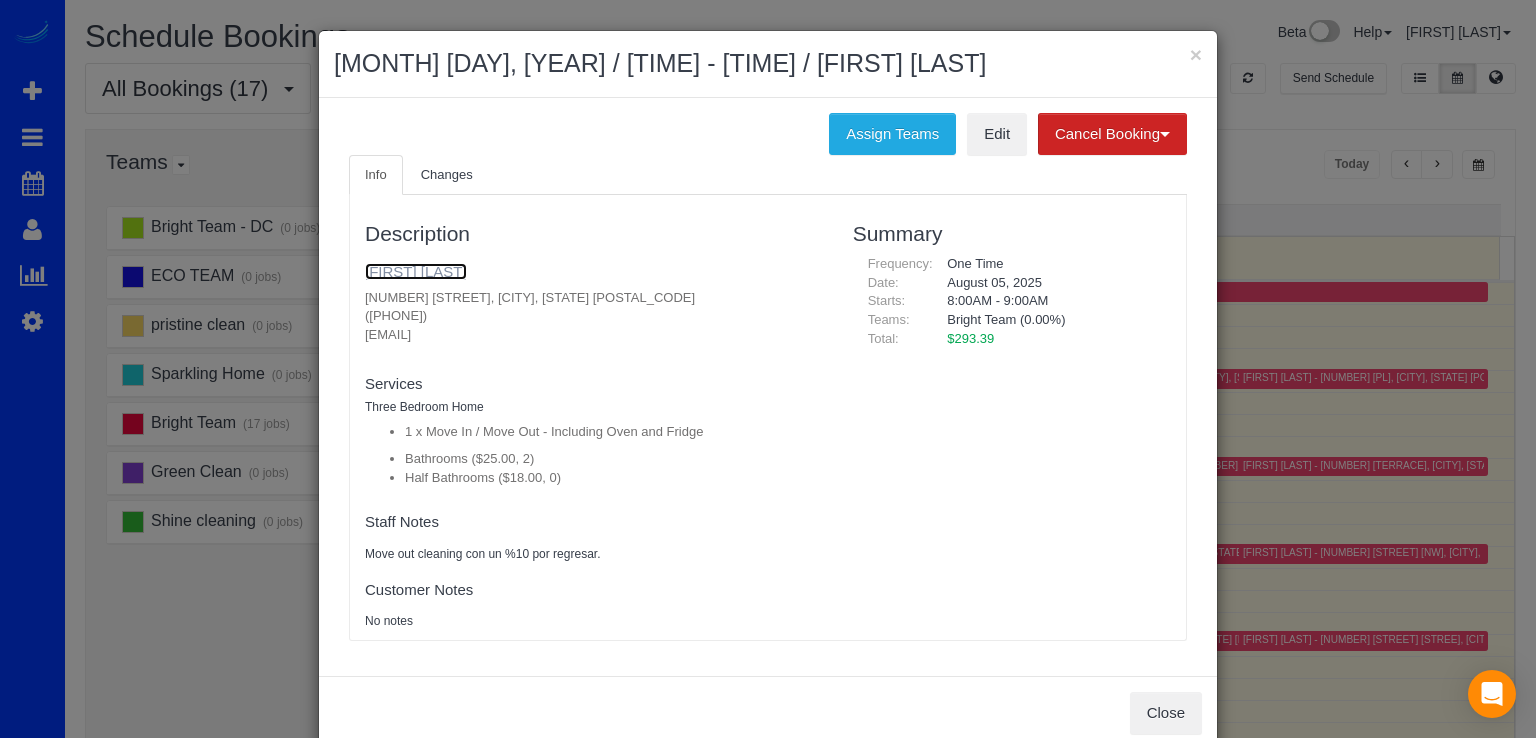 click on "Charlotte Balnave" at bounding box center (416, 271) 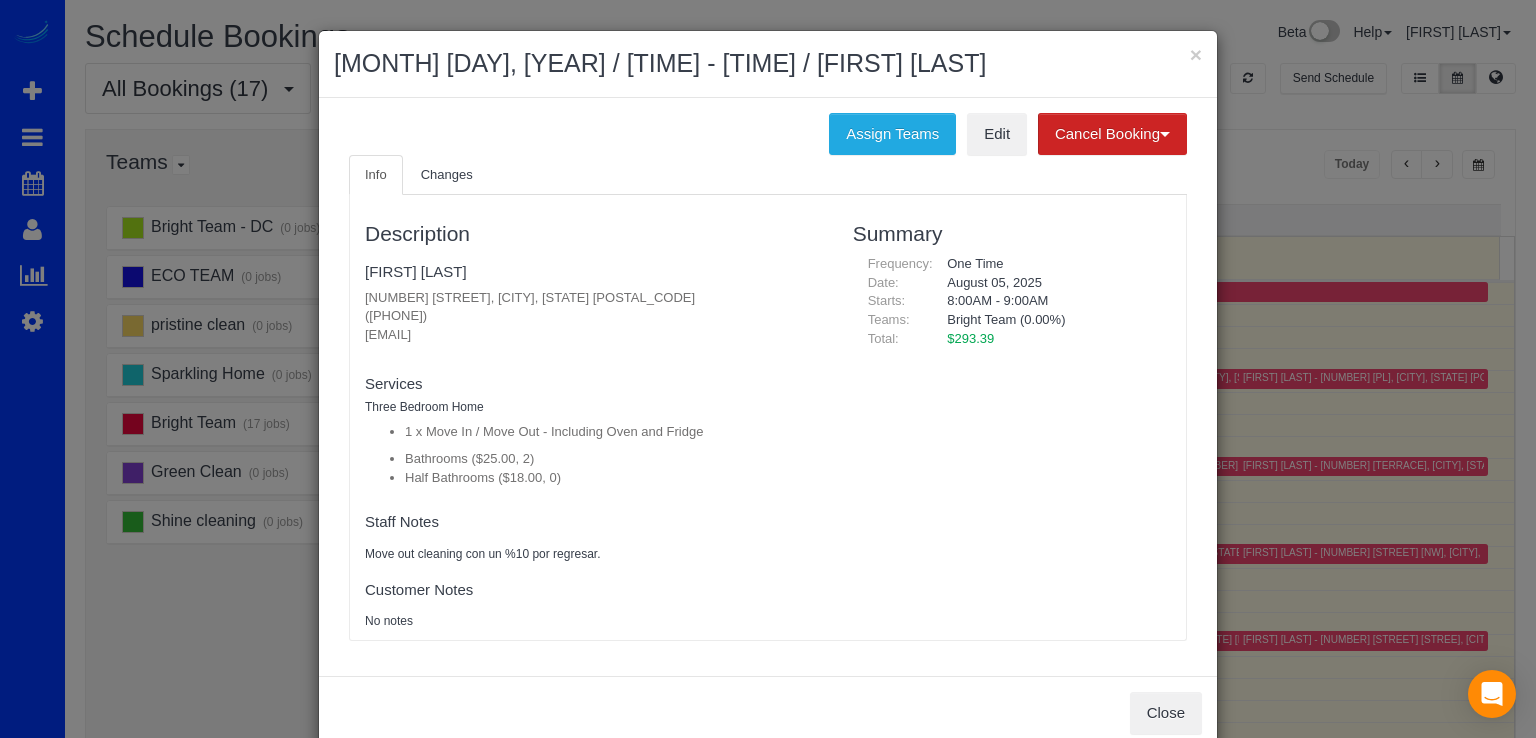 click on "×
August 05, 2025 /
8:00AM - 9:00AM /
Charlotte Balnave" at bounding box center (768, 64) 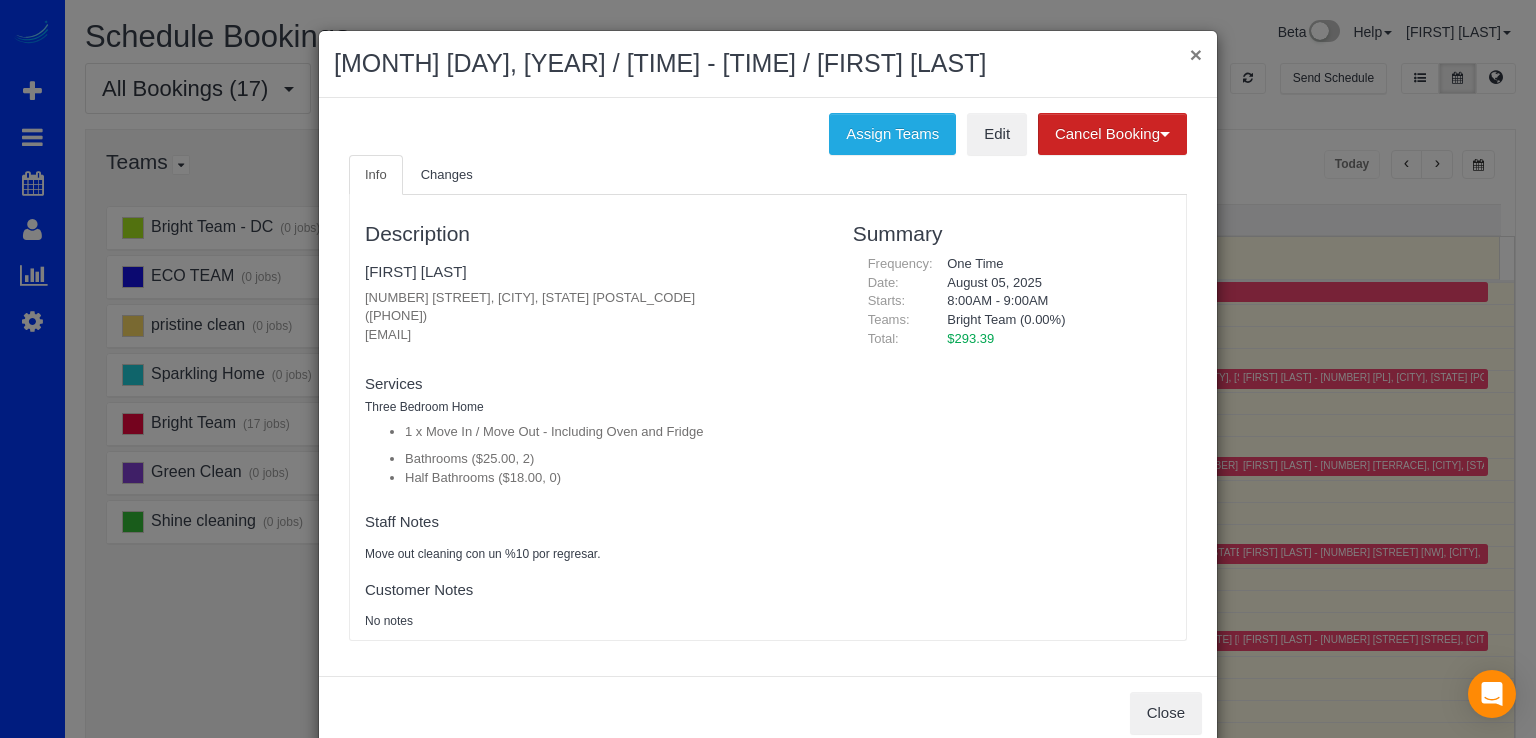 click on "×" at bounding box center [1196, 54] 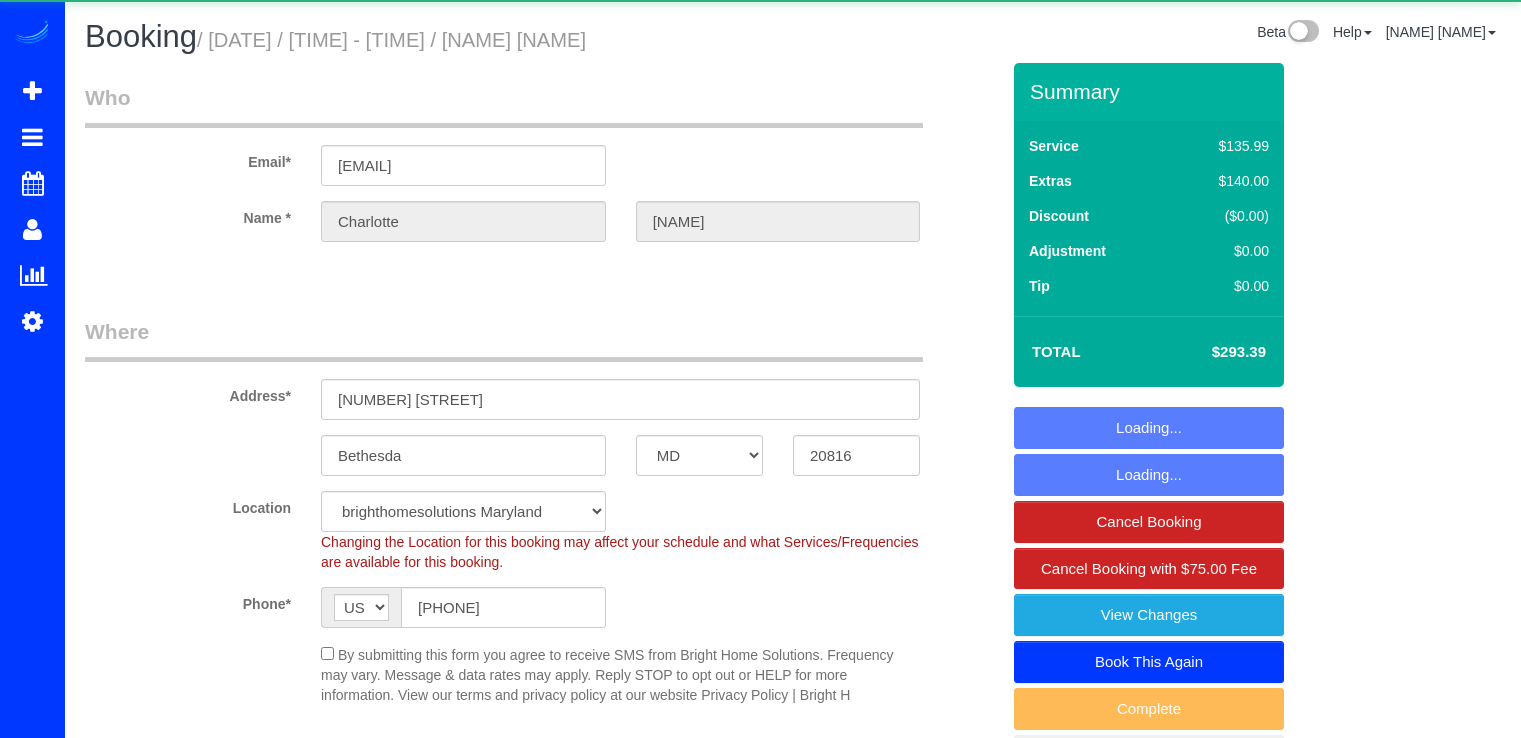 select on "MD" 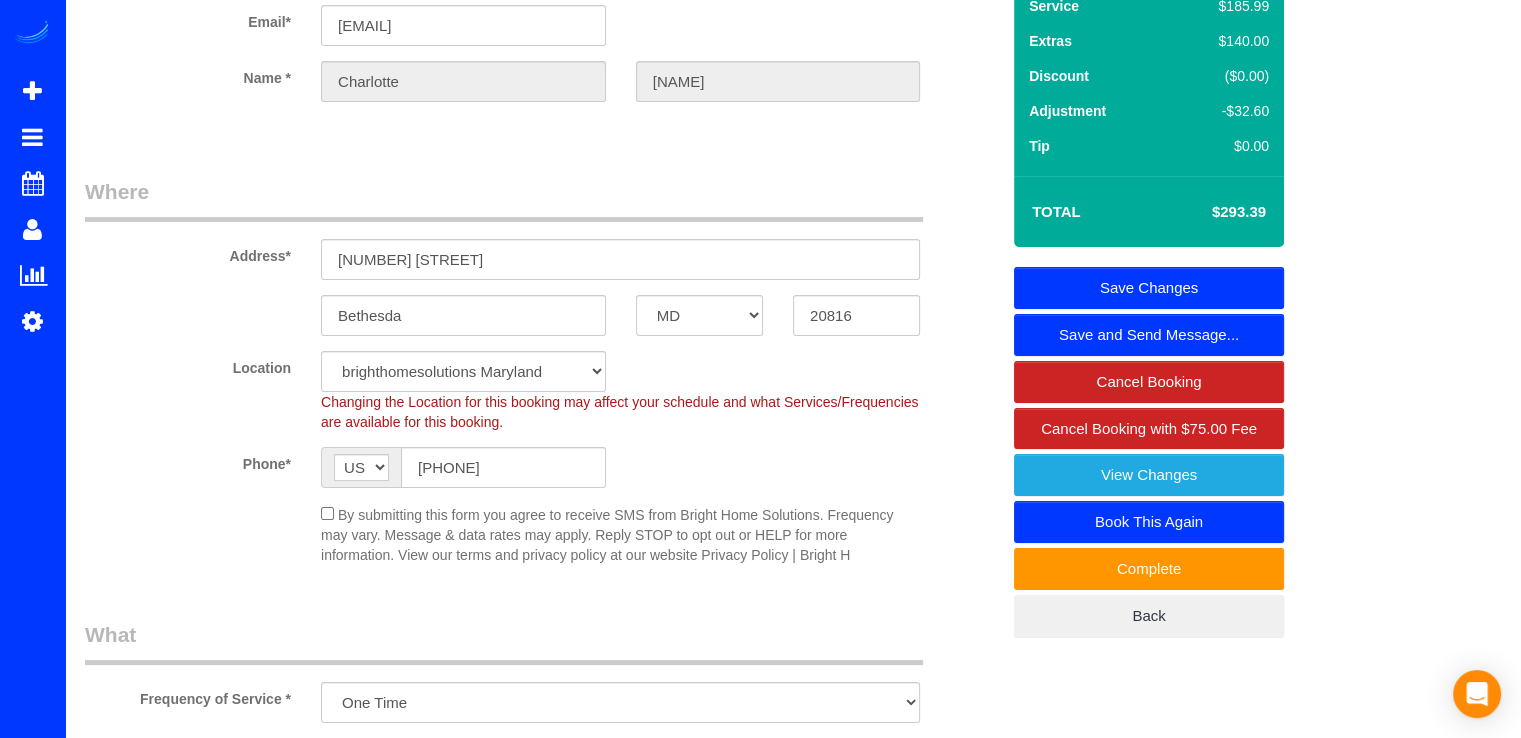 scroll, scrollTop: 0, scrollLeft: 0, axis: both 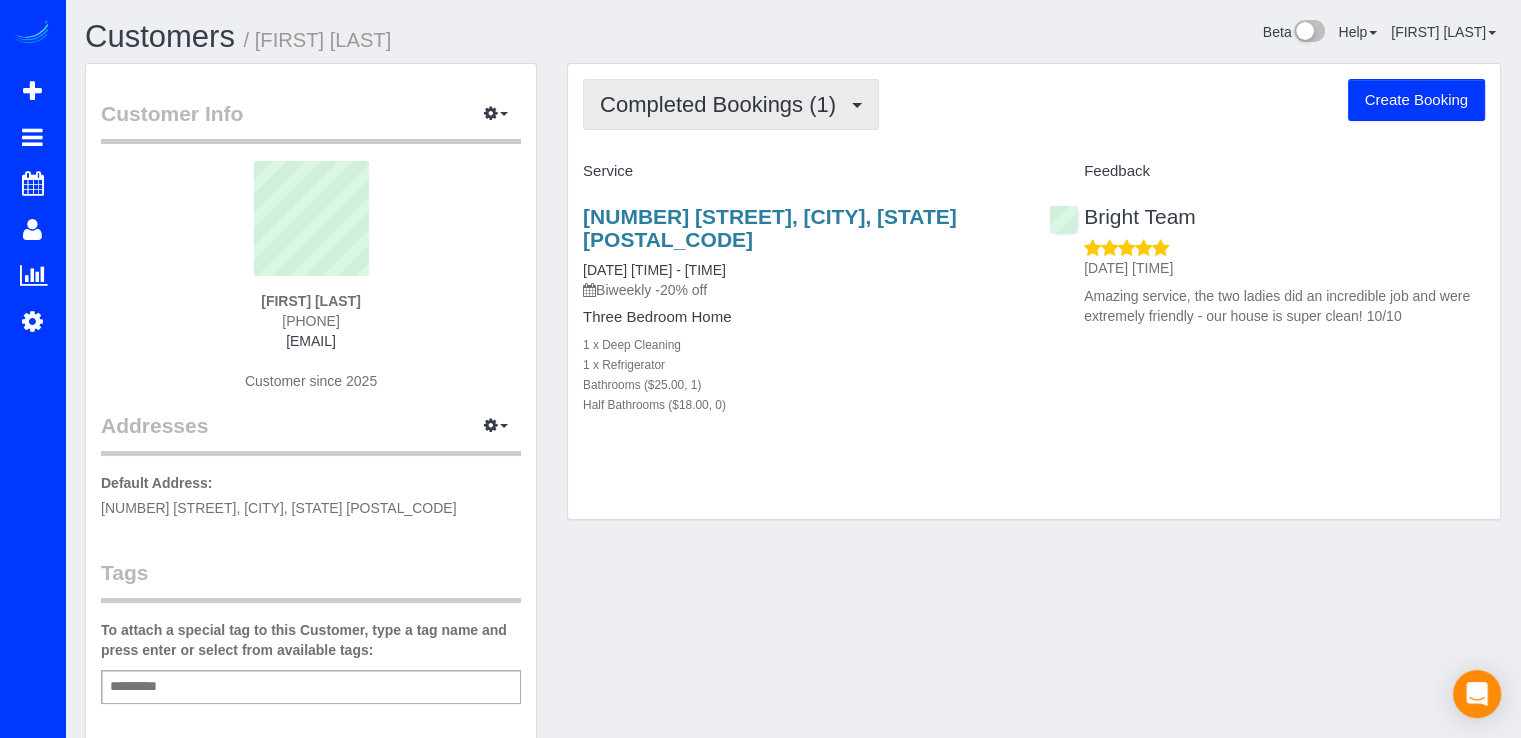 click on "Completed Bookings (1)" at bounding box center [731, 104] 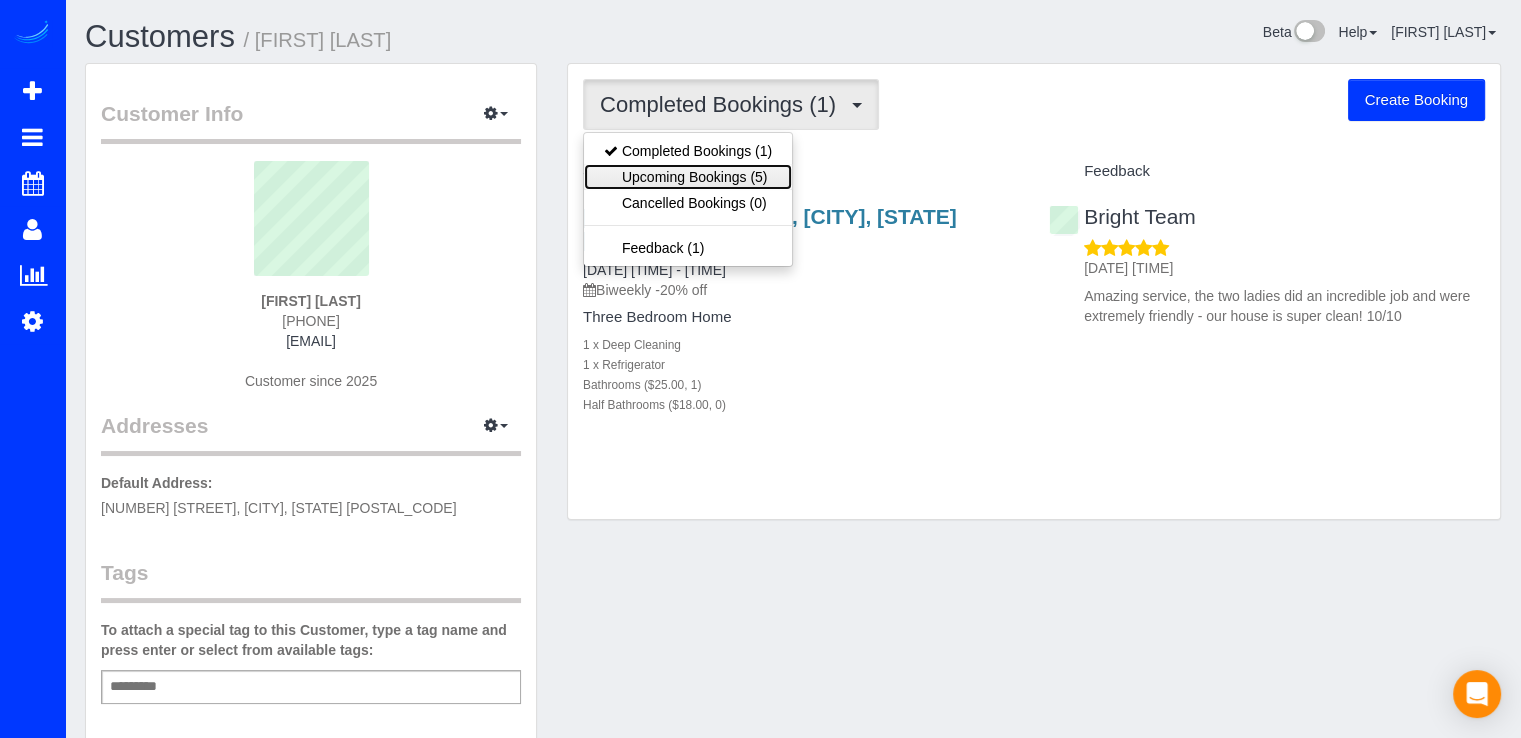 click on "Upcoming Bookings (5)" at bounding box center [688, 177] 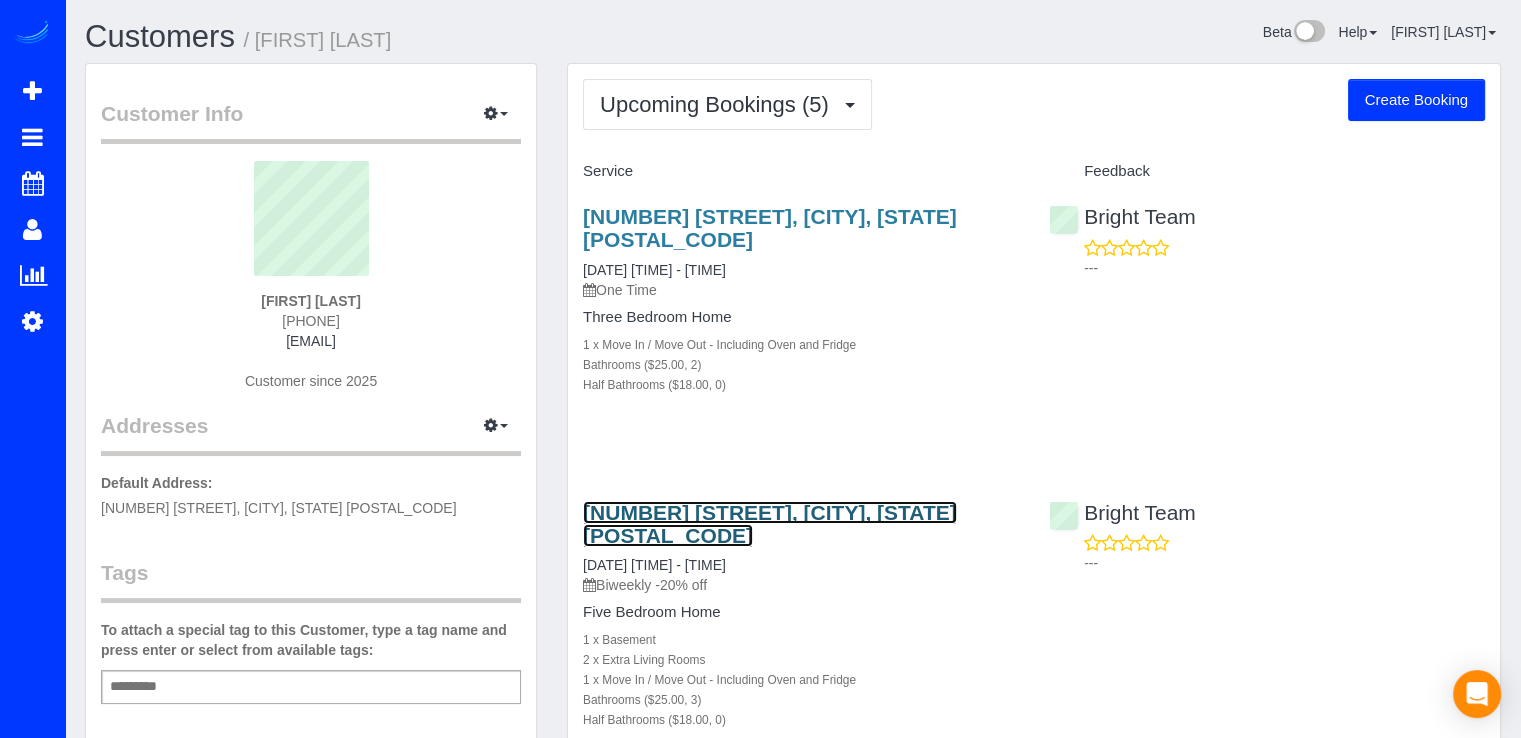 click on "[NUMBER] [STREET], [CITY], [STATE] [POSTAL_CODE]" at bounding box center (770, 524) 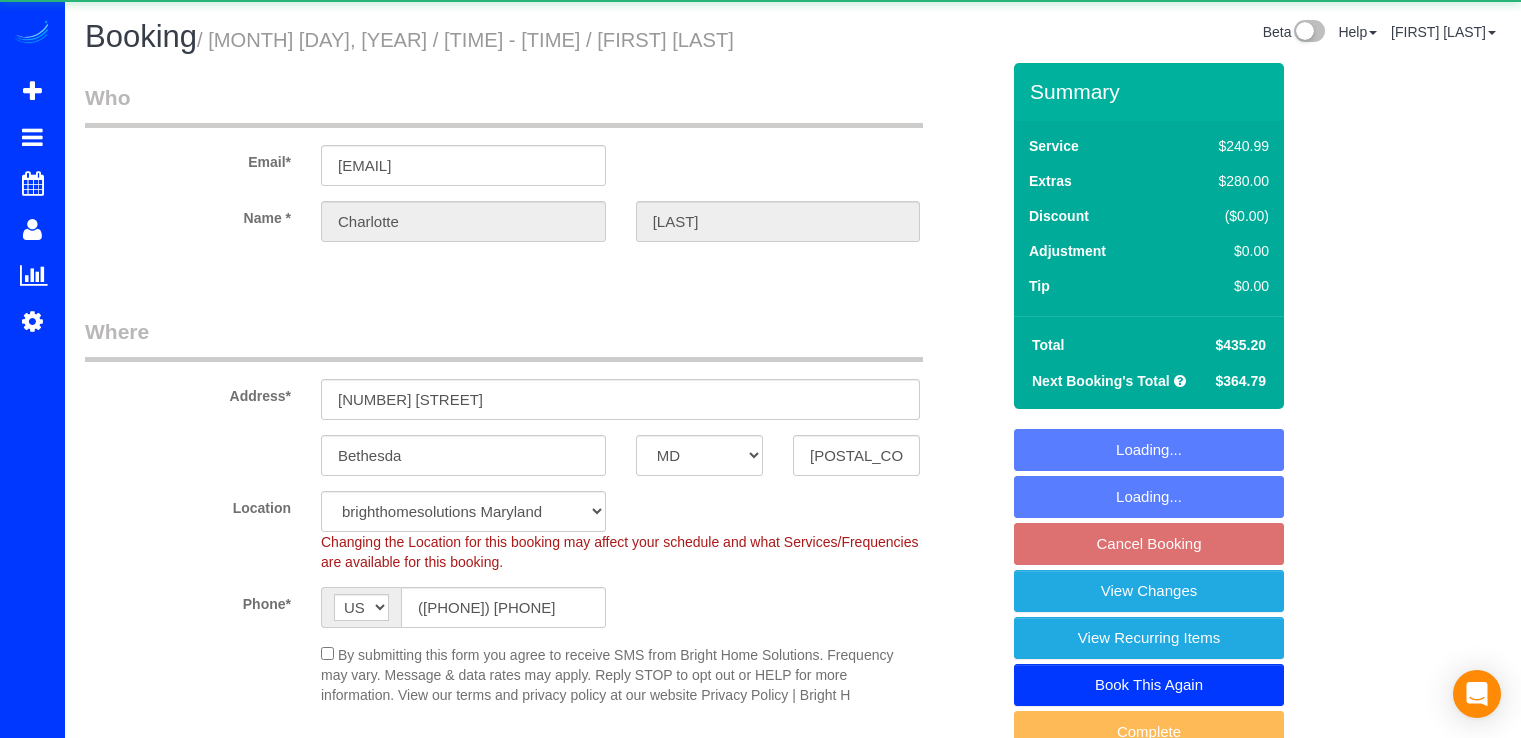 select on "MD" 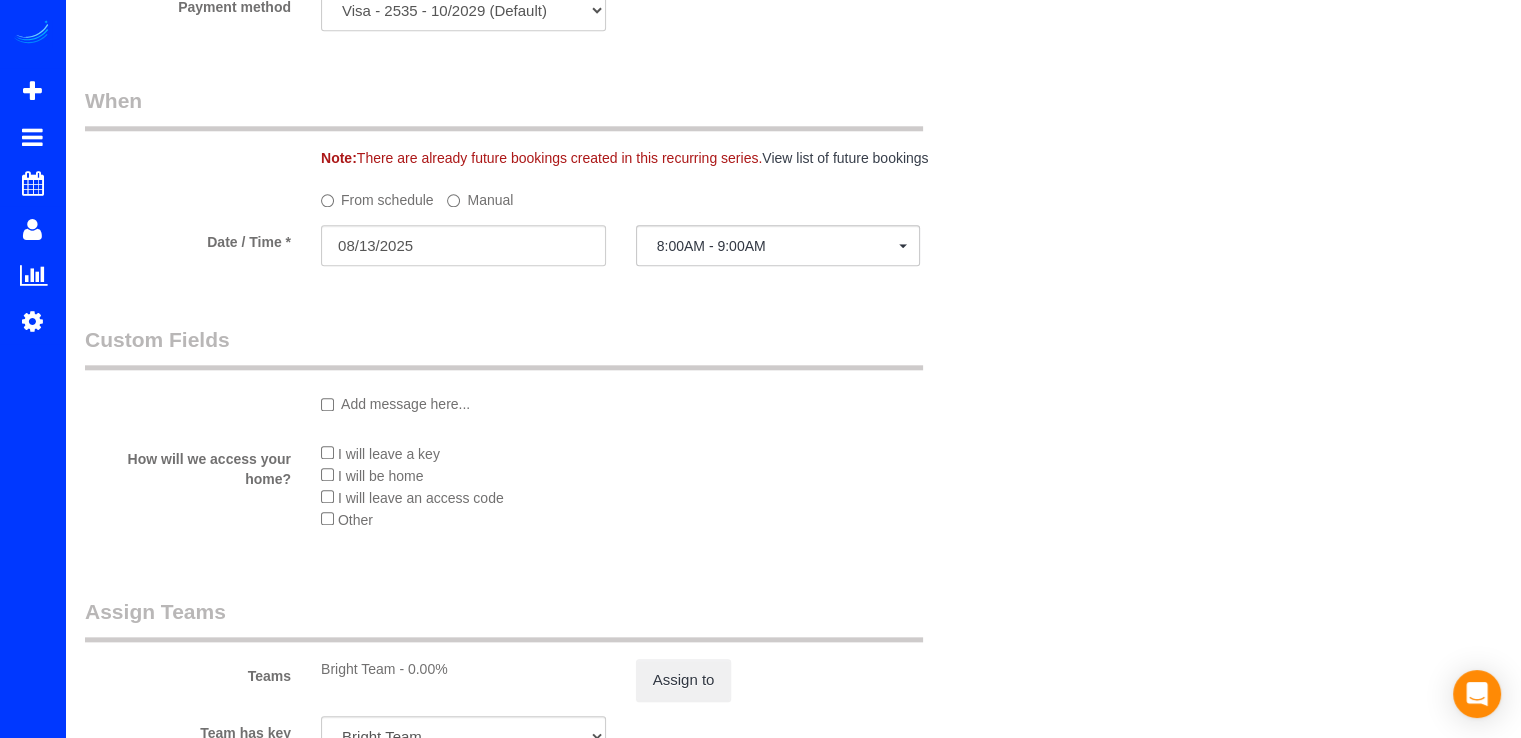 scroll, scrollTop: 2200, scrollLeft: 0, axis: vertical 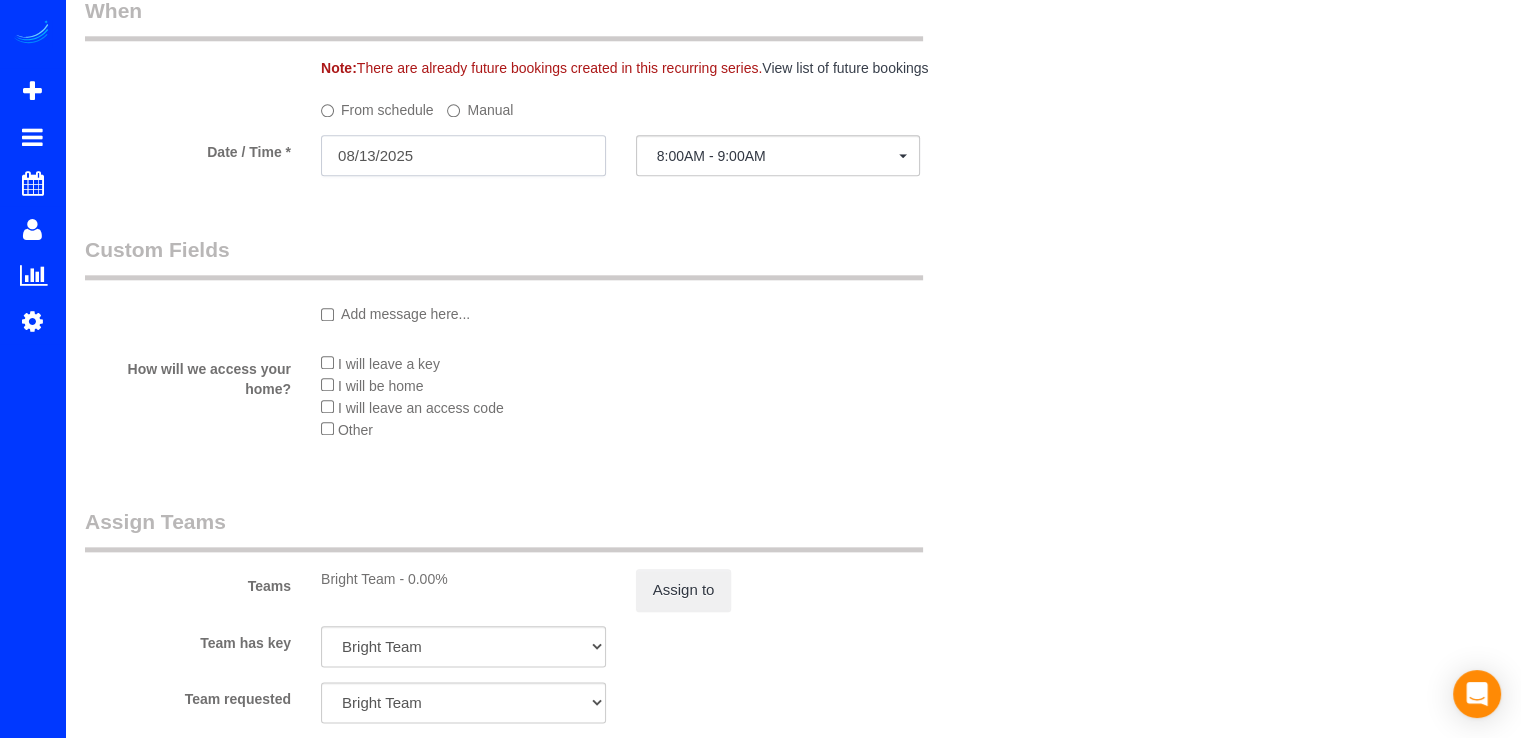 click on "08/13/2025" at bounding box center [463, 155] 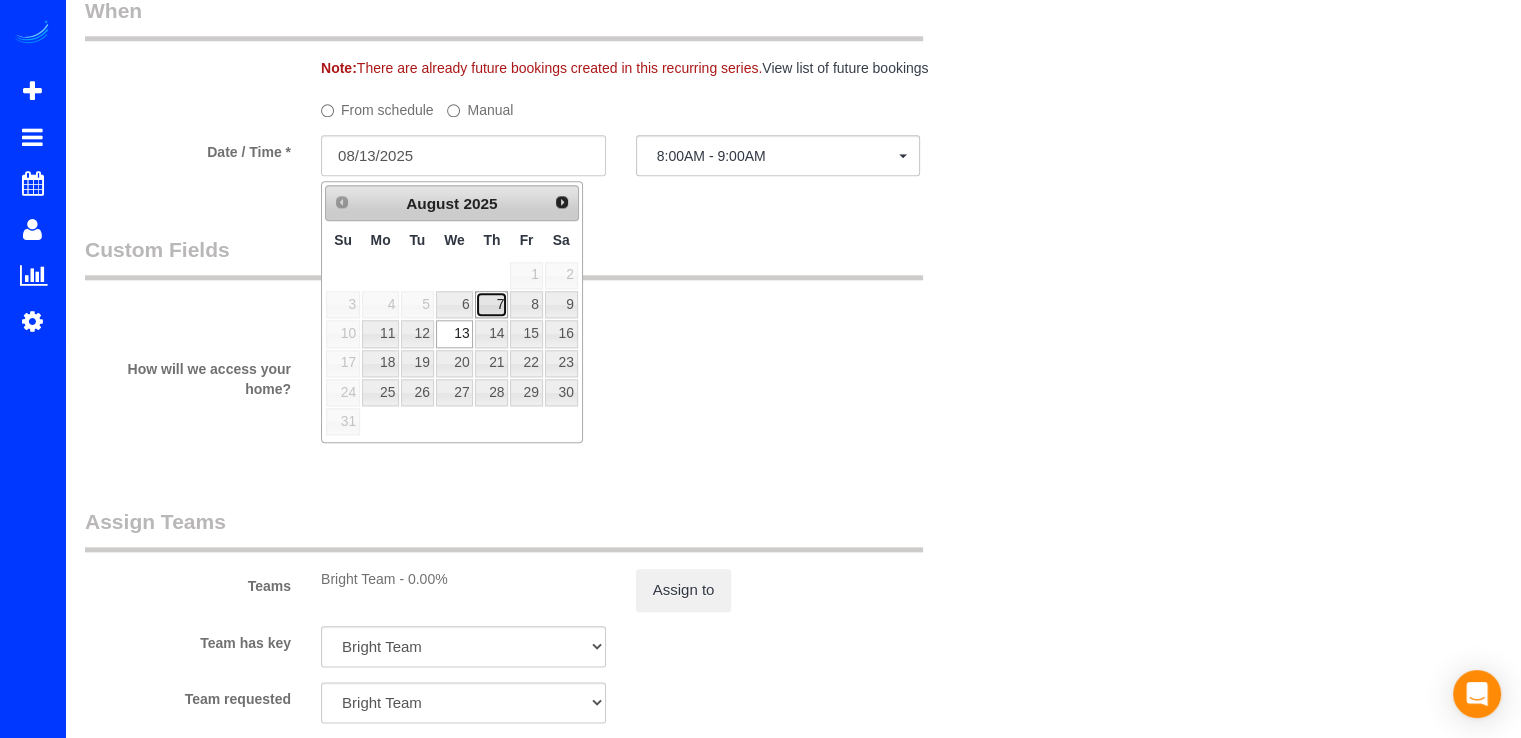 drag, startPoint x: 504, startPoint y: 303, endPoint x: 592, endPoint y: 255, distance: 100.239716 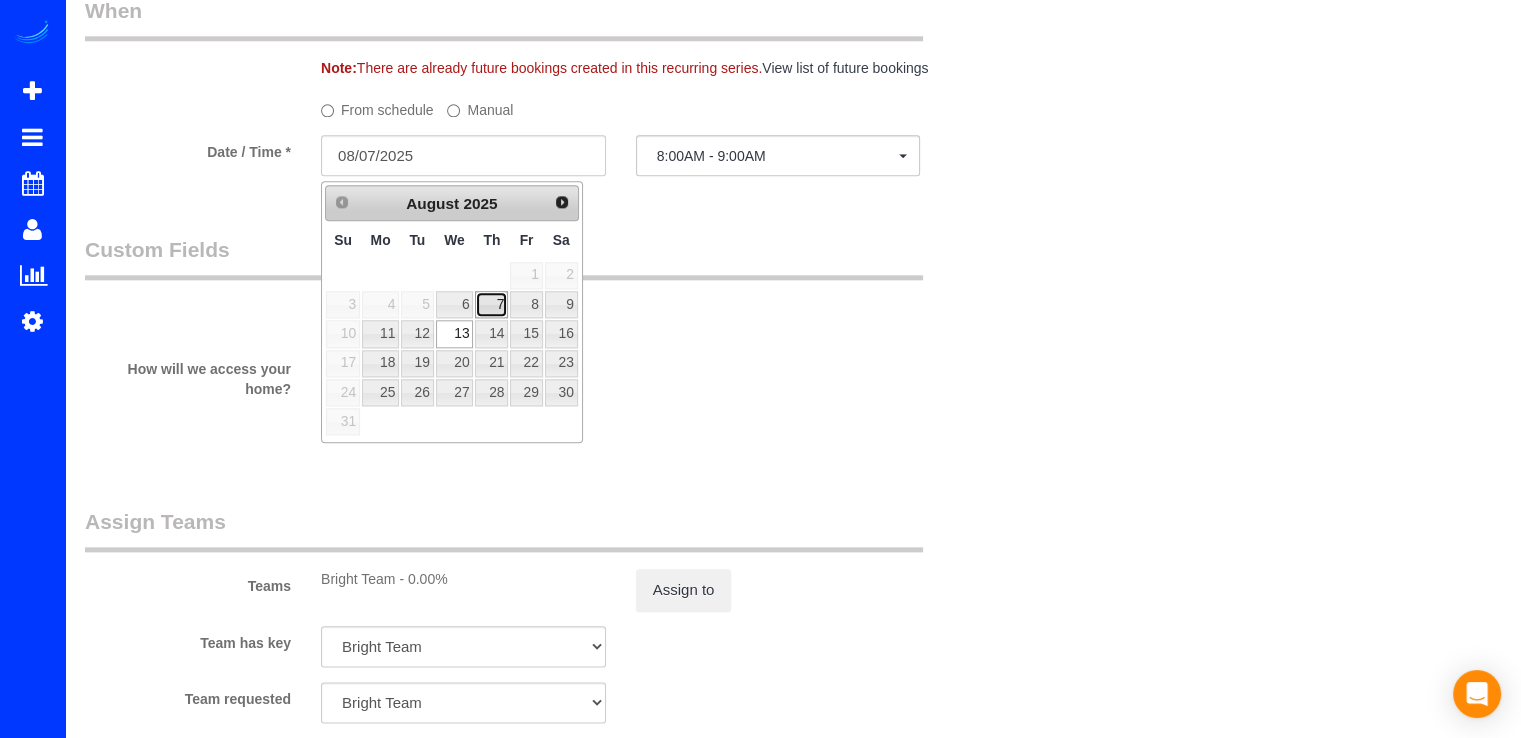 select on "spot19" 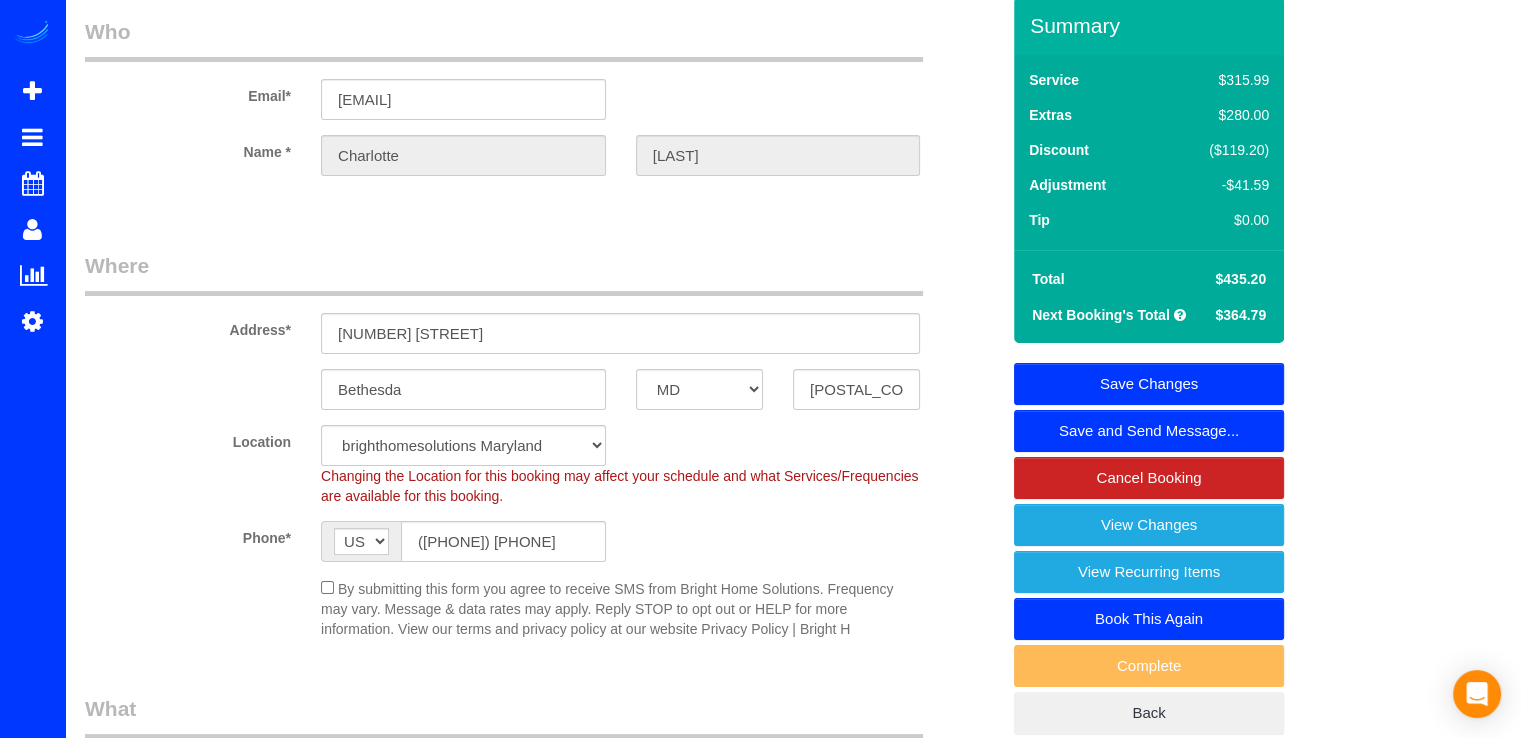 scroll, scrollTop: 0, scrollLeft: 0, axis: both 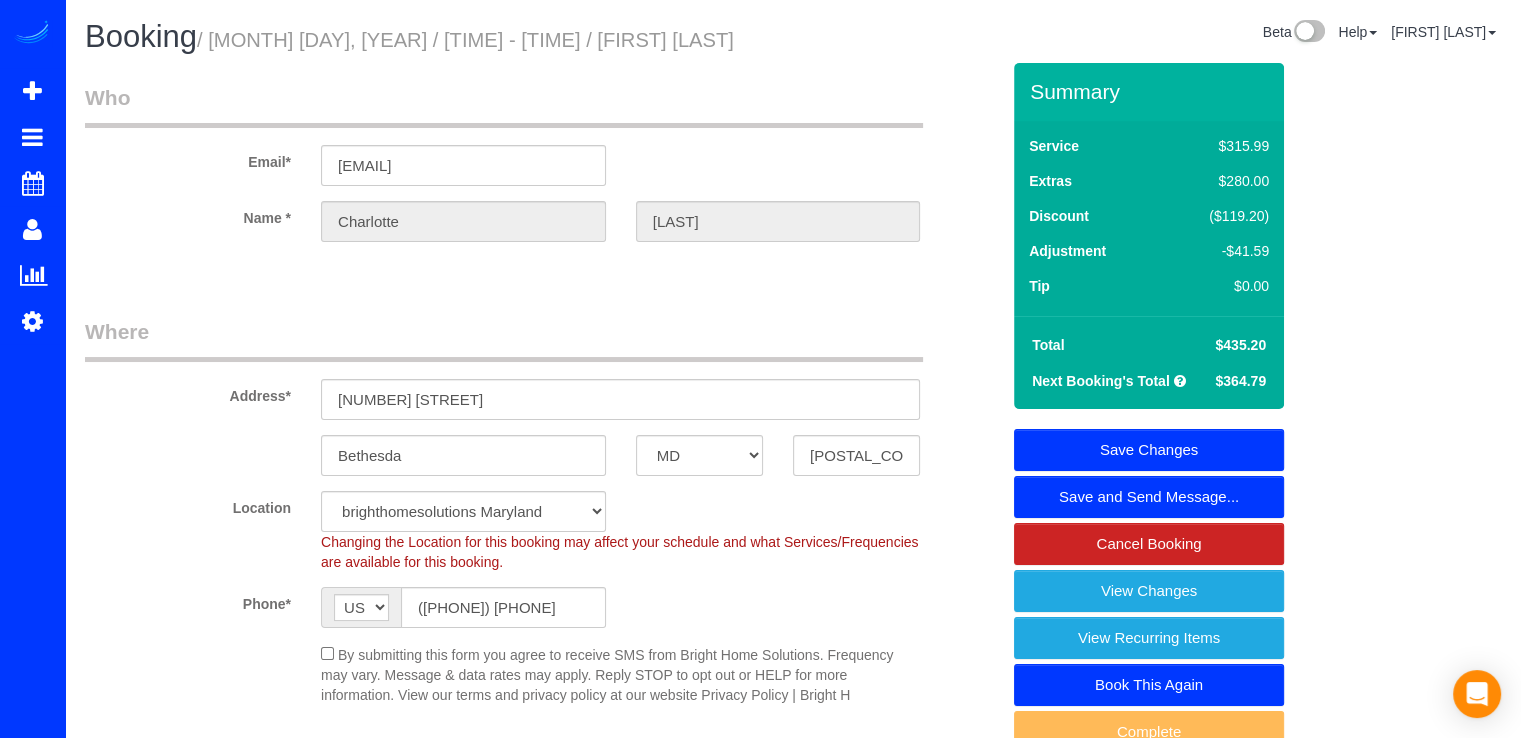 click on "Save Changes" at bounding box center [1149, 450] 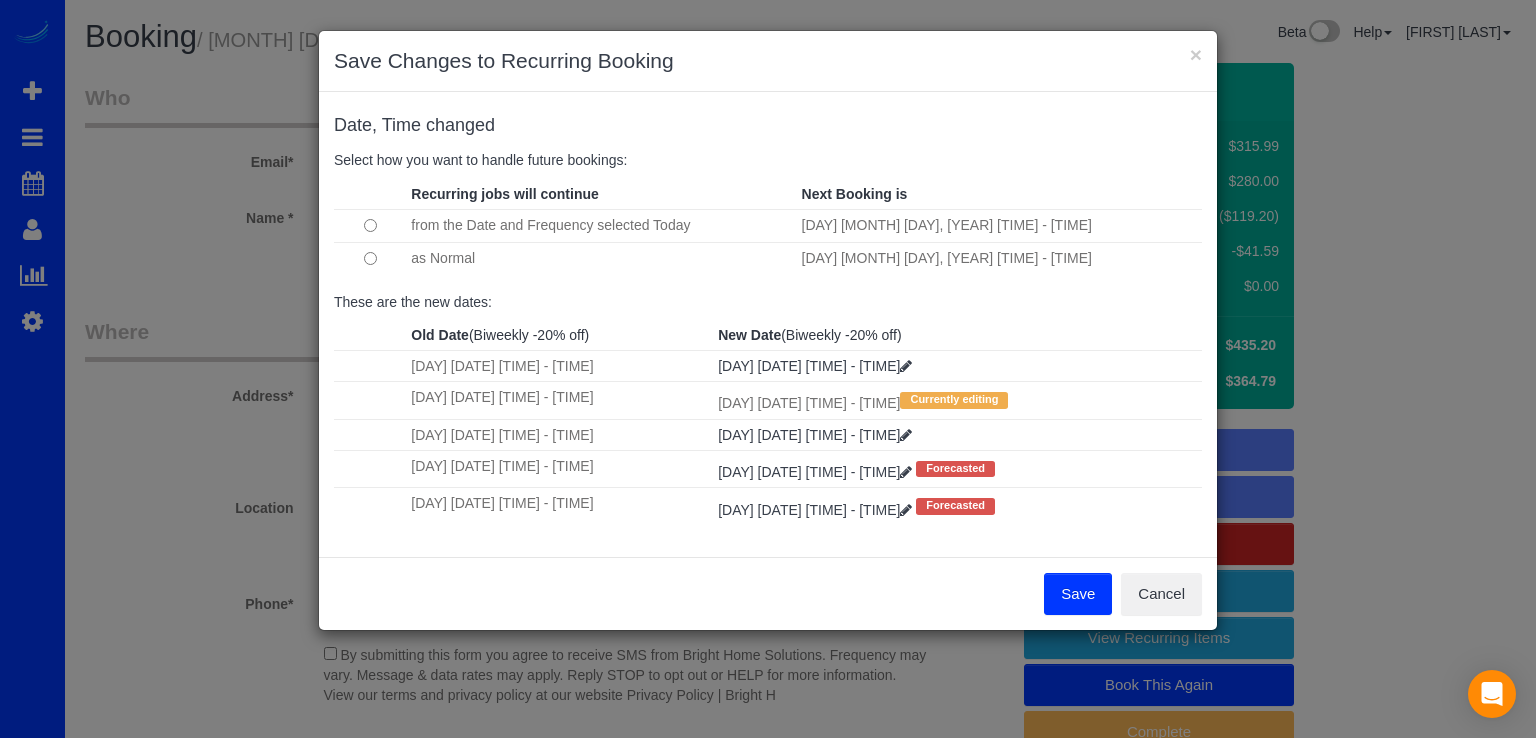 click on "Save" at bounding box center (1078, 594) 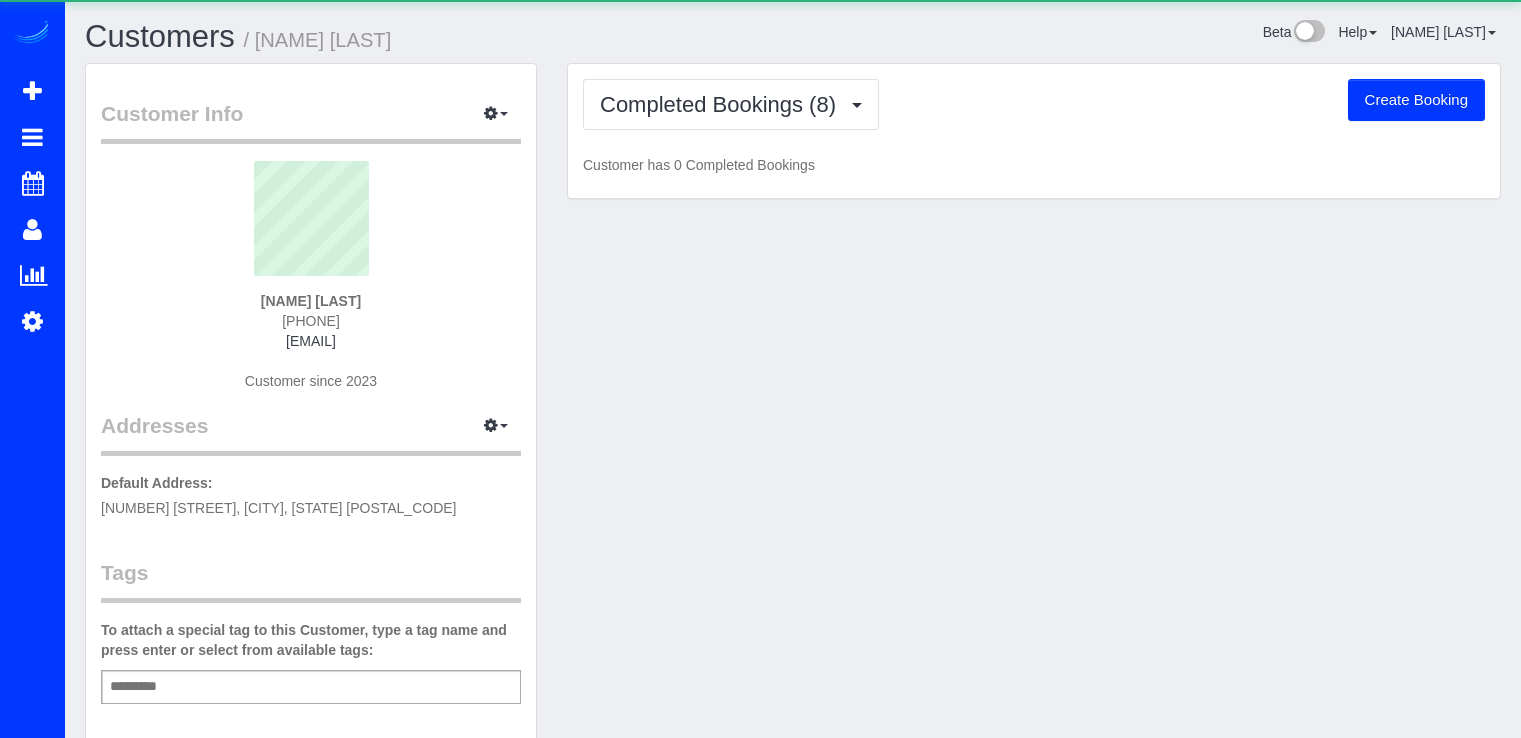 scroll, scrollTop: 0, scrollLeft: 0, axis: both 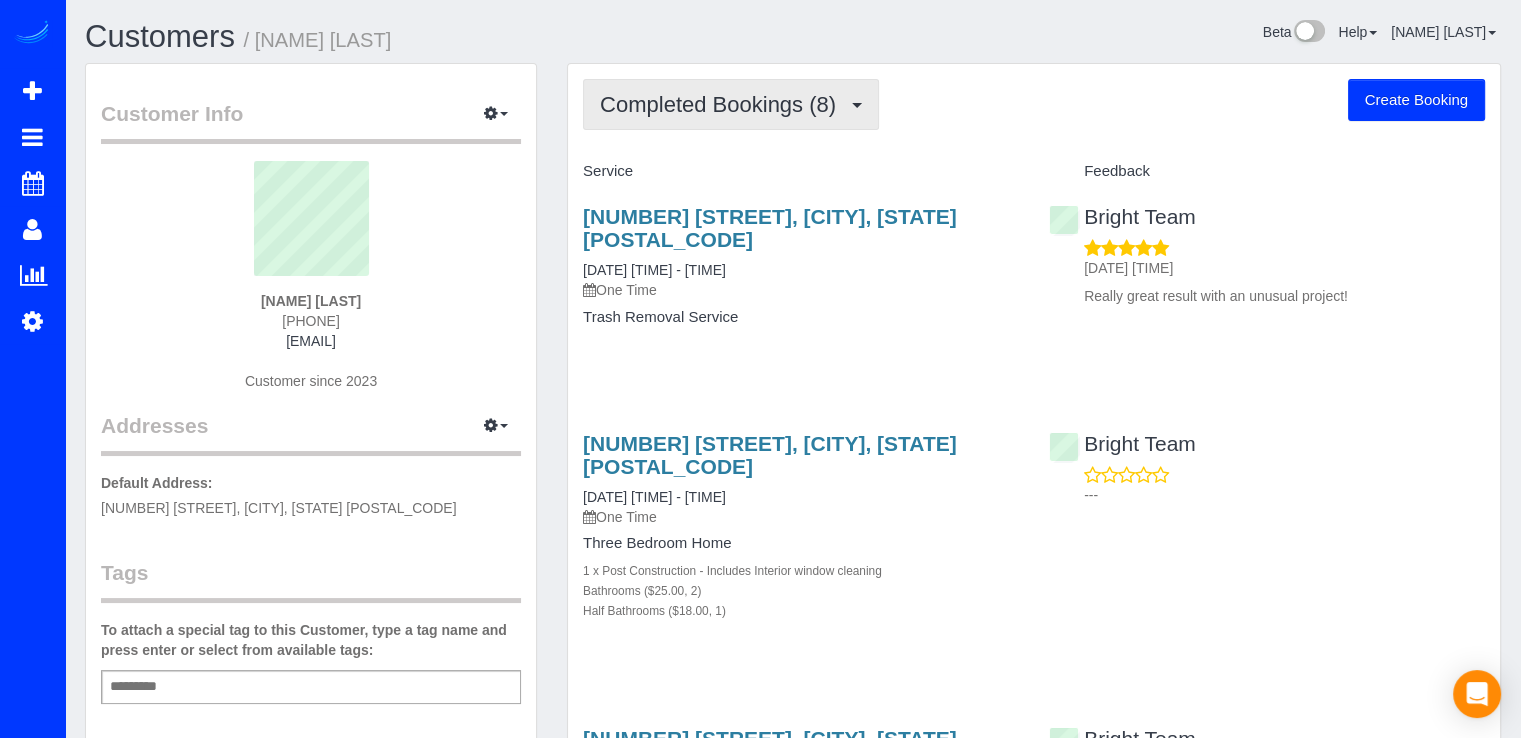 click on "Completed Bookings (8)" at bounding box center [731, 104] 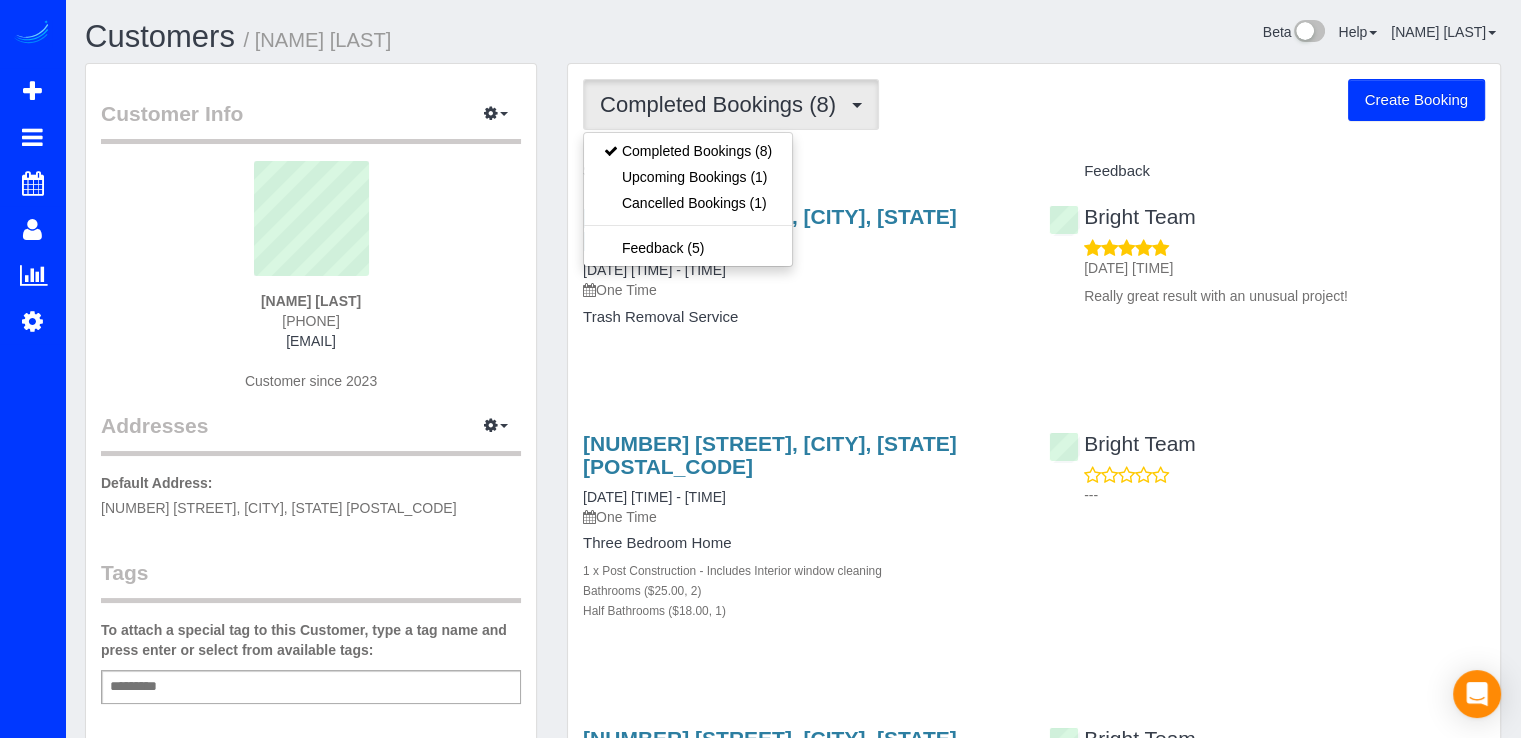 click on "[NUMBER] [STREET], [CITY], [STATE] [POSTAL_CODE]
[DATE] [TIME] - [TIME]
One Time
Trash Removal Service" at bounding box center (801, 276) 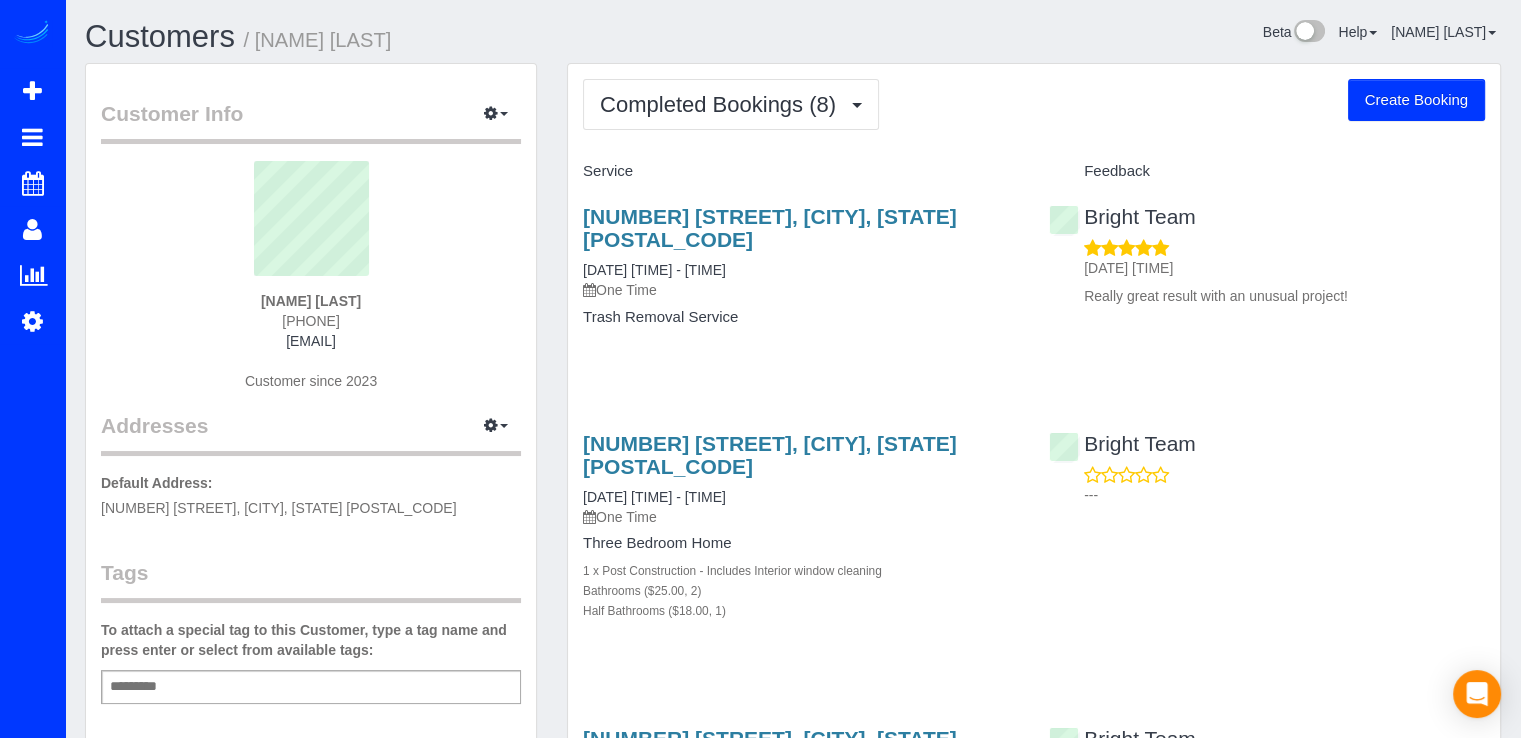 click on "Completed Bookings (8)
Completed Bookings (8)
Upcoming Bookings (1)
Cancelled Bookings (1)
Feedback (5)
Create Booking
Service
Feedback
[NUMBER] [STREET], [CITY], [STATE] [POSTAL_CODE]" at bounding box center [1034, 1410] 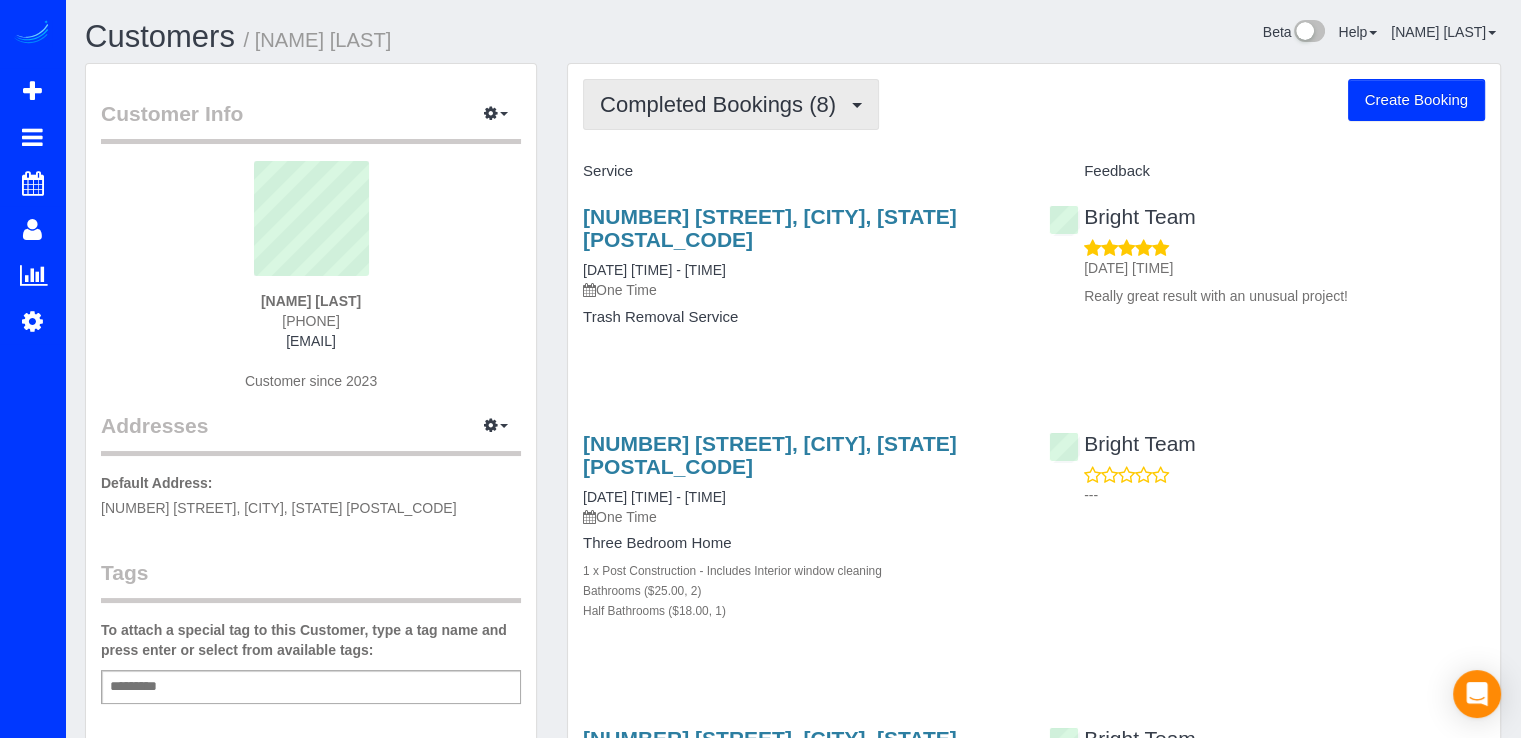 click on "Completed Bookings (8)" at bounding box center (723, 104) 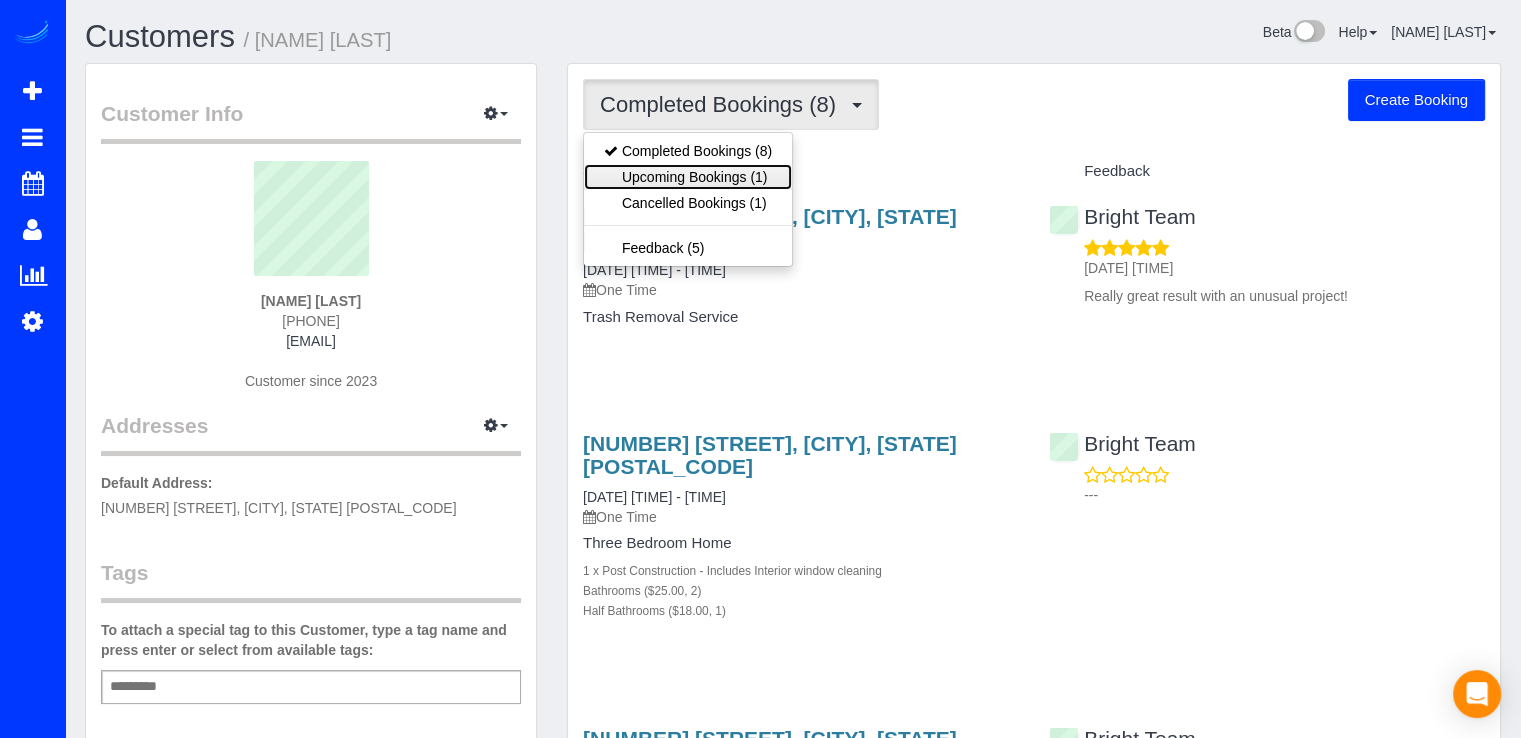 click on "Upcoming Bookings (1)" at bounding box center (688, 177) 